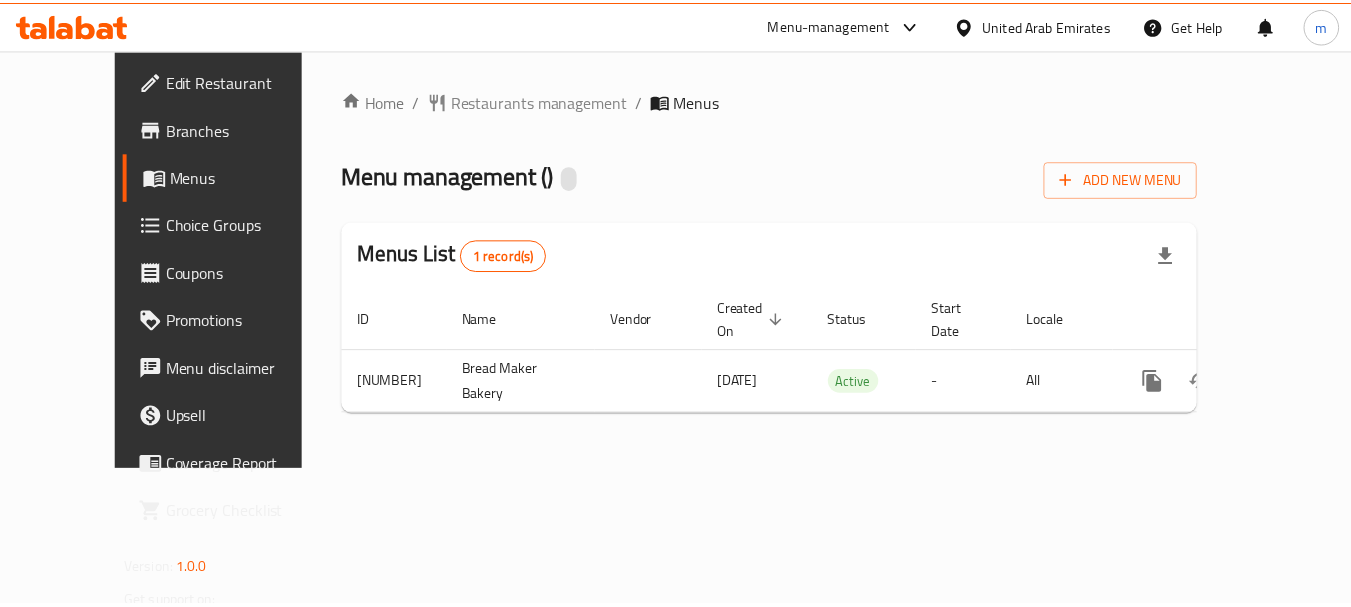scroll, scrollTop: 0, scrollLeft: 0, axis: both 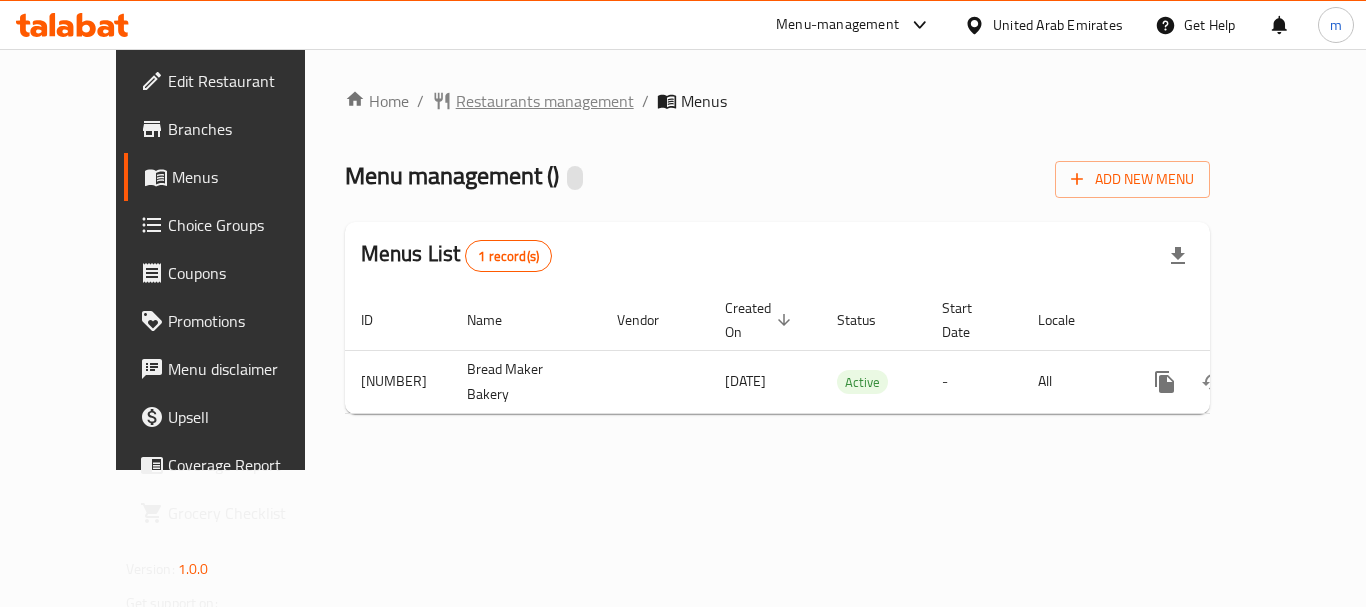 click on "Restaurants management" at bounding box center (545, 101) 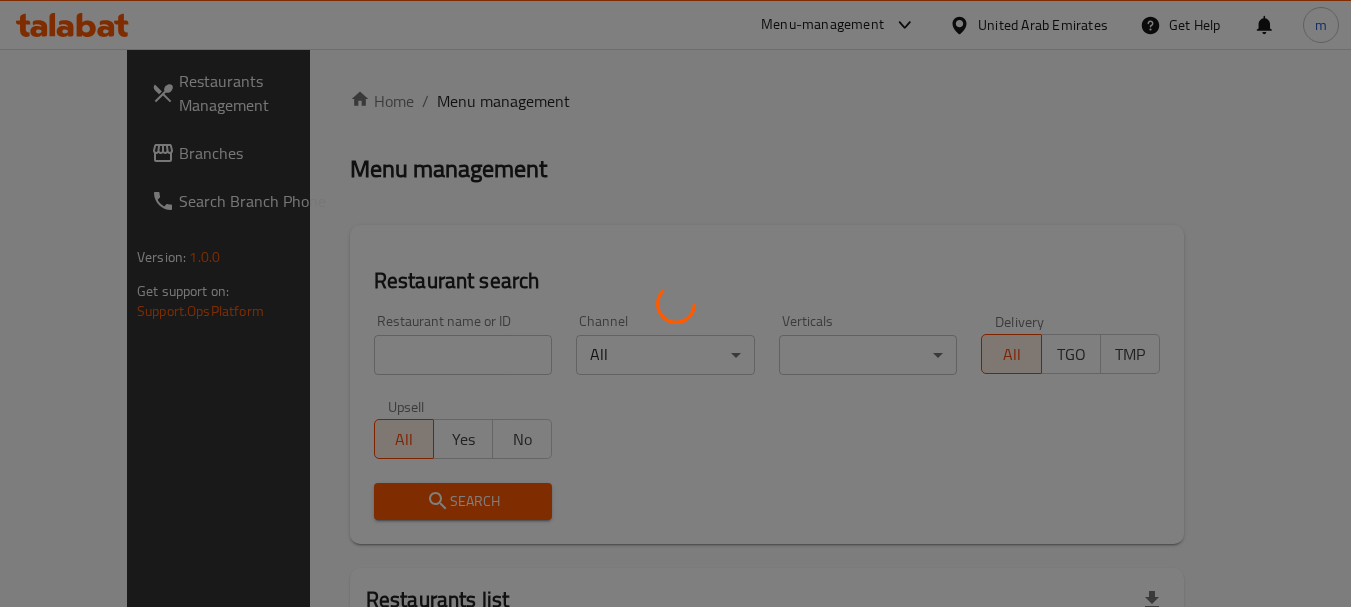 click at bounding box center (675, 303) 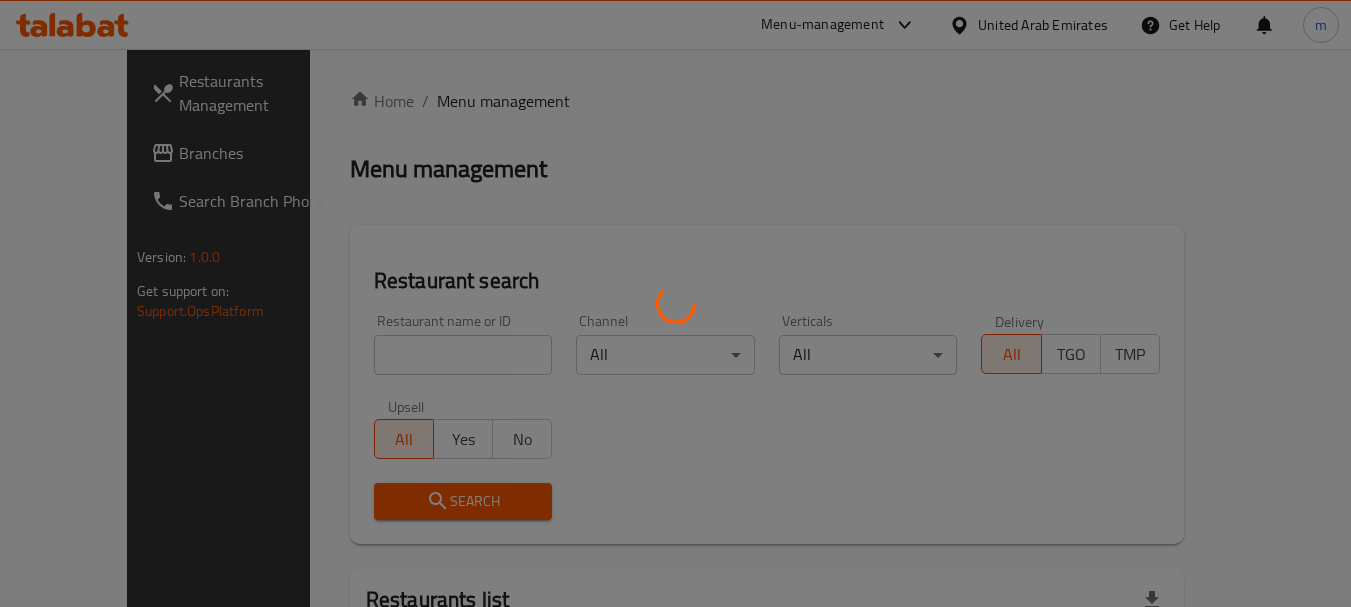 click at bounding box center (675, 303) 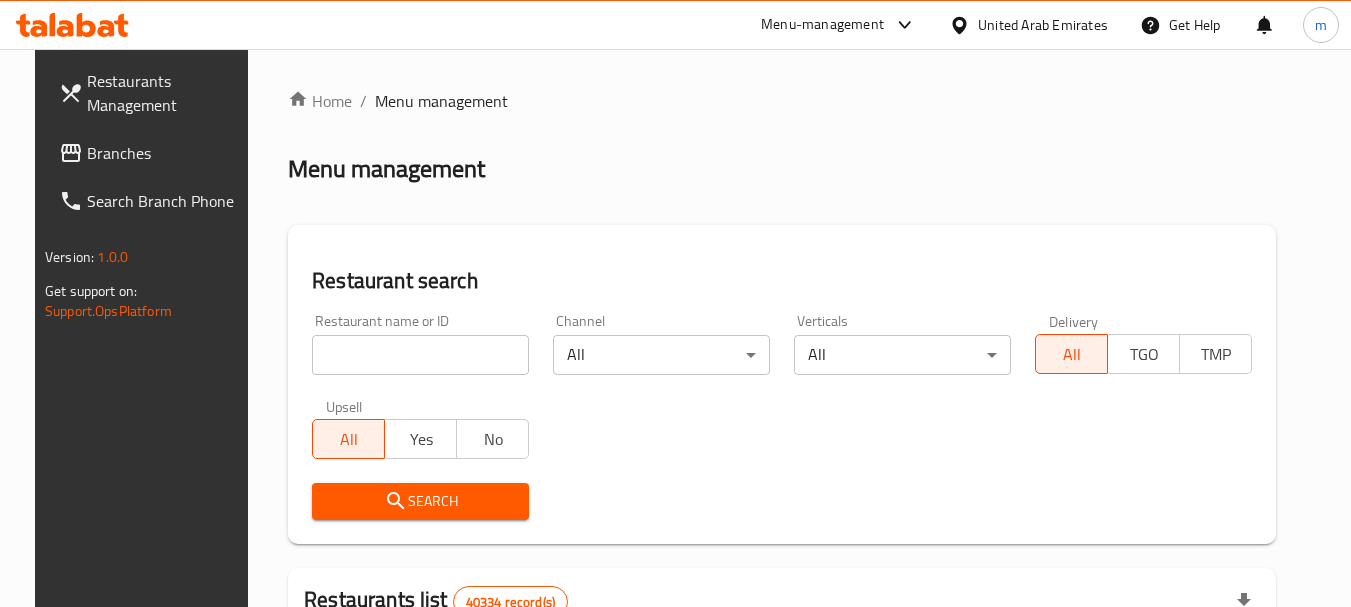 click at bounding box center [420, 355] 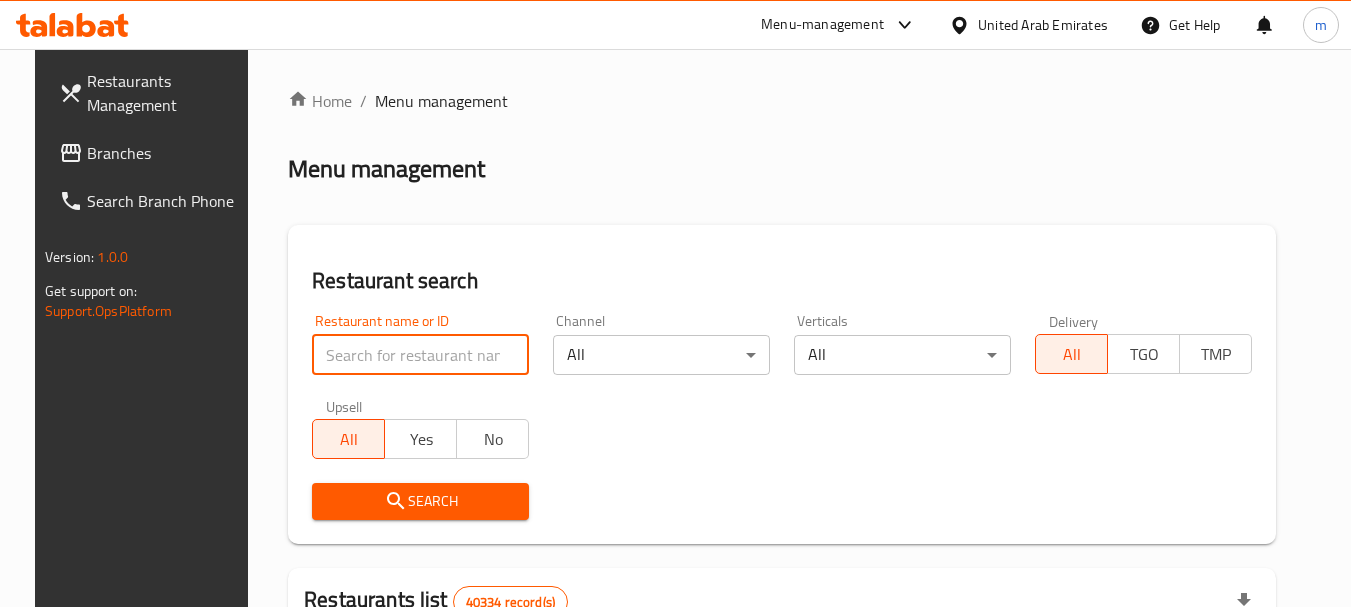 drag, startPoint x: 337, startPoint y: 364, endPoint x: 350, endPoint y: 365, distance: 13.038404 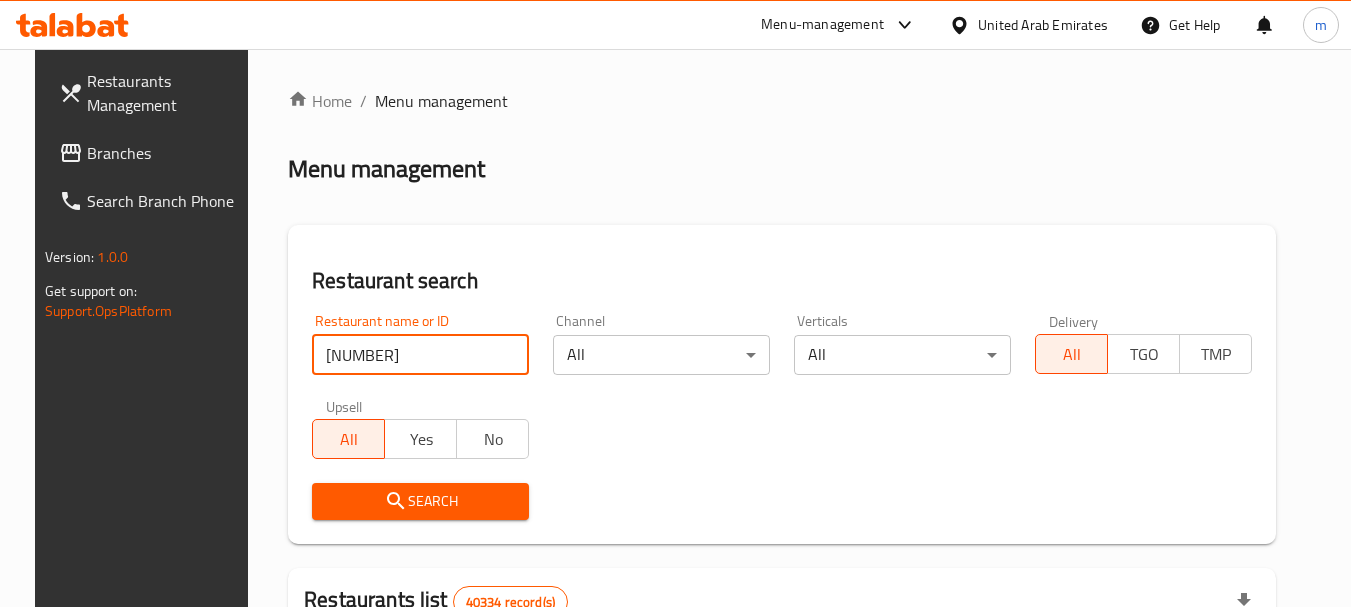 type on "667478" 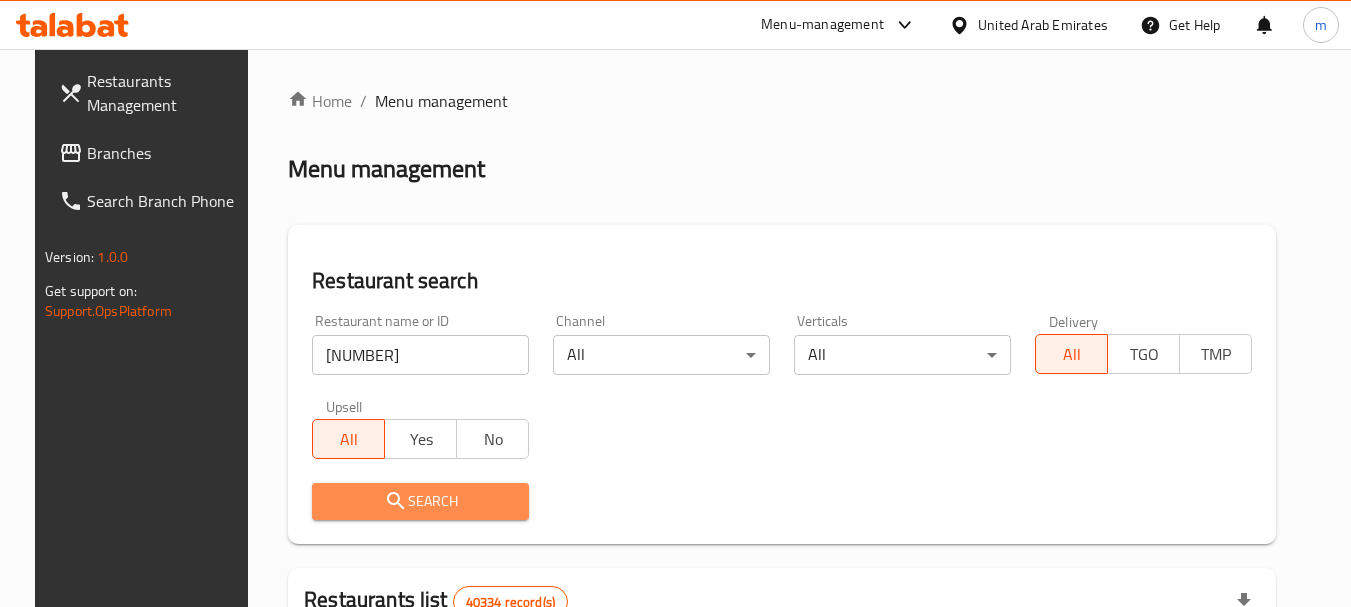 drag, startPoint x: 407, startPoint y: 515, endPoint x: 501, endPoint y: 484, distance: 98.9798 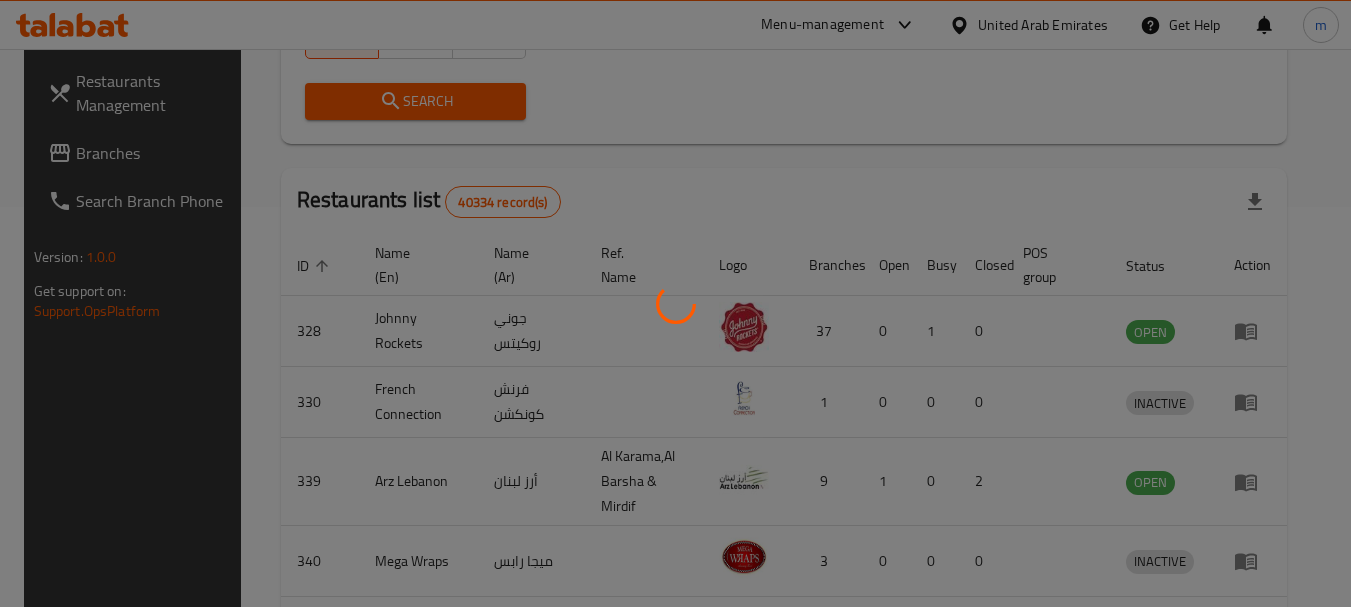 scroll, scrollTop: 268, scrollLeft: 0, axis: vertical 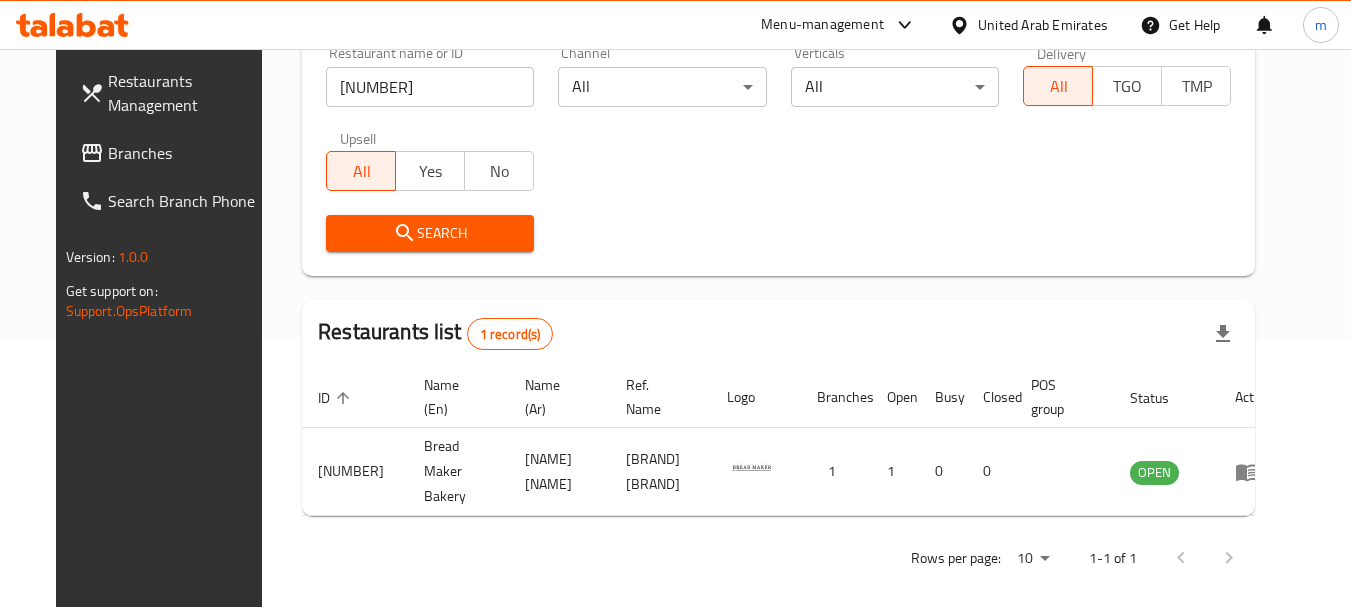click on "Branches" at bounding box center (187, 153) 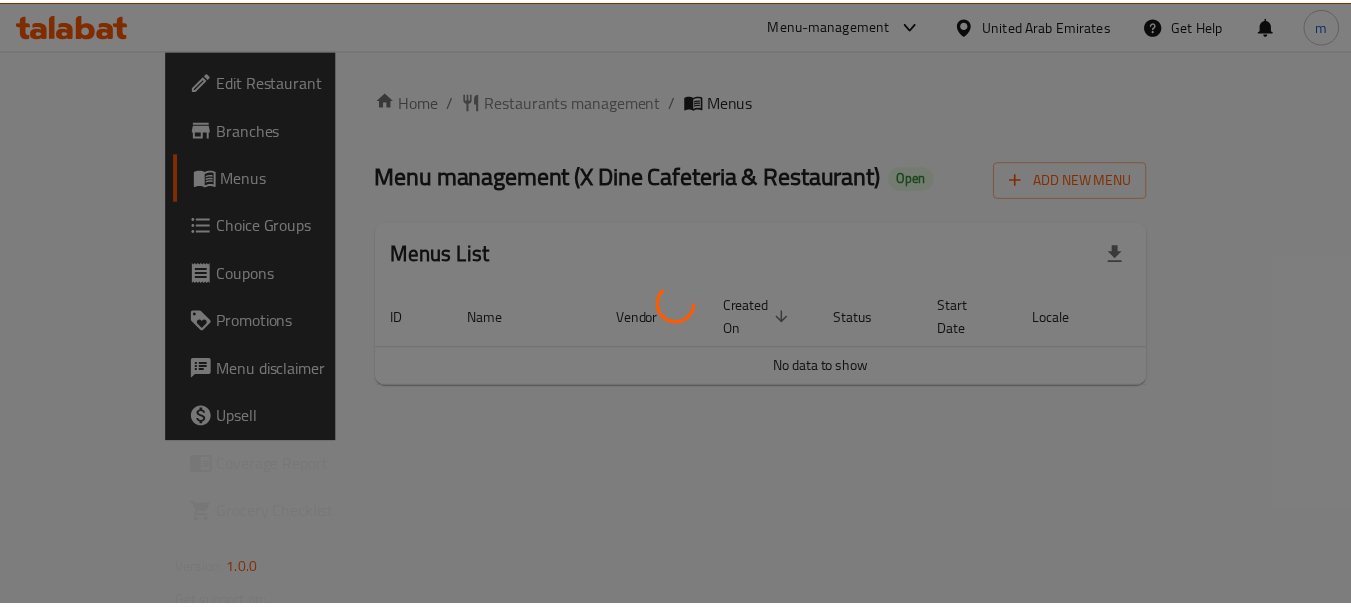 scroll, scrollTop: 0, scrollLeft: 0, axis: both 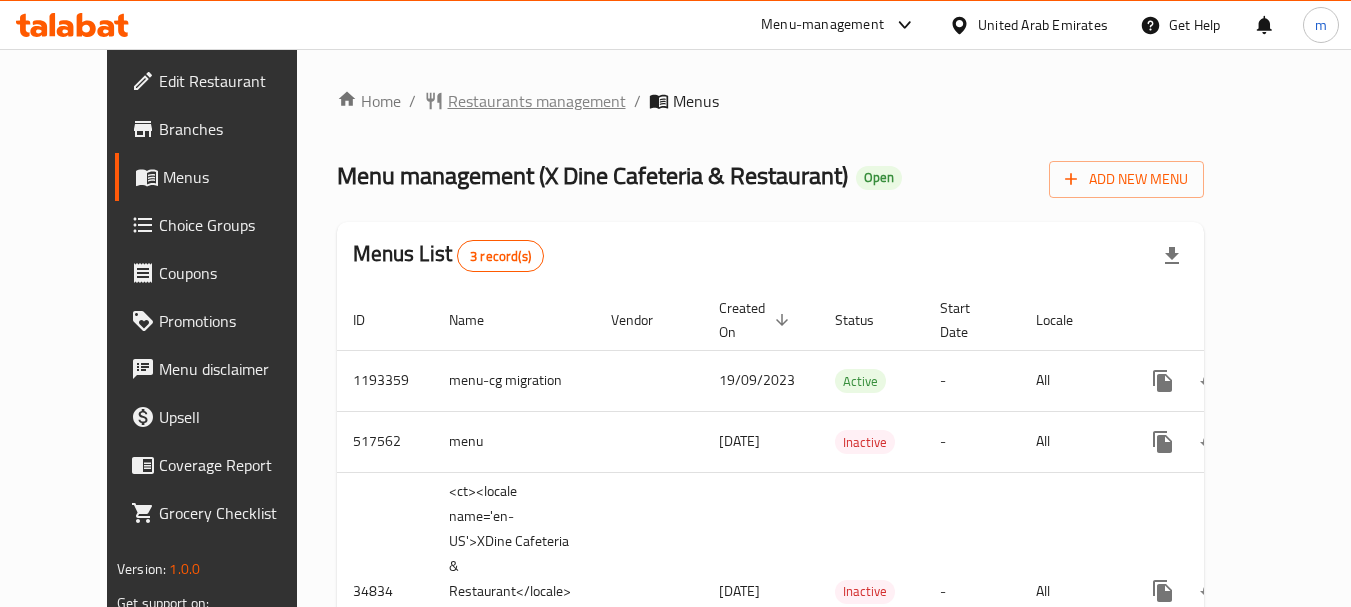 click on "Restaurants management" at bounding box center (537, 101) 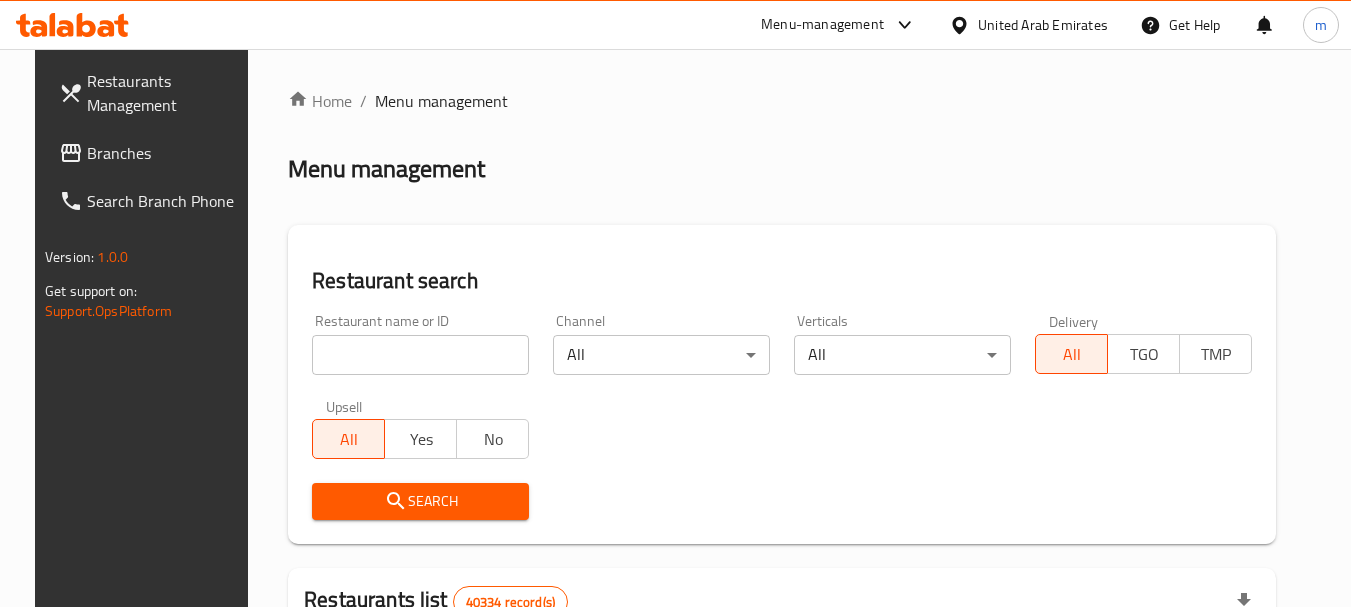 click at bounding box center (675, 303) 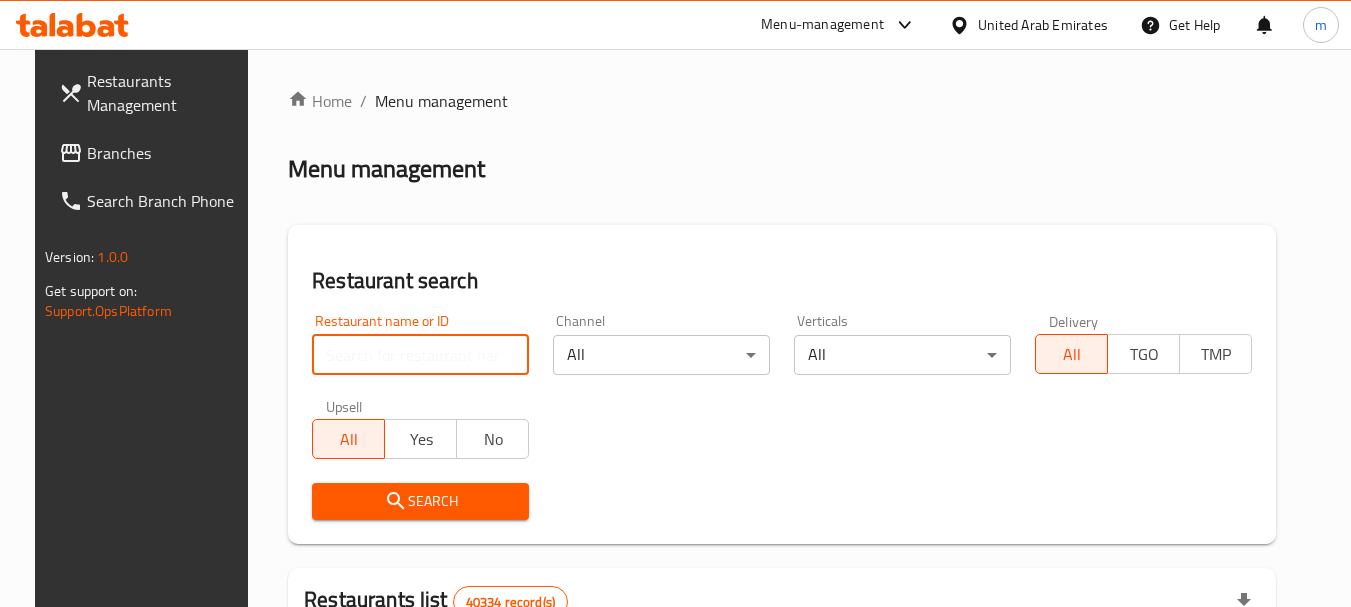 paste on "17869" 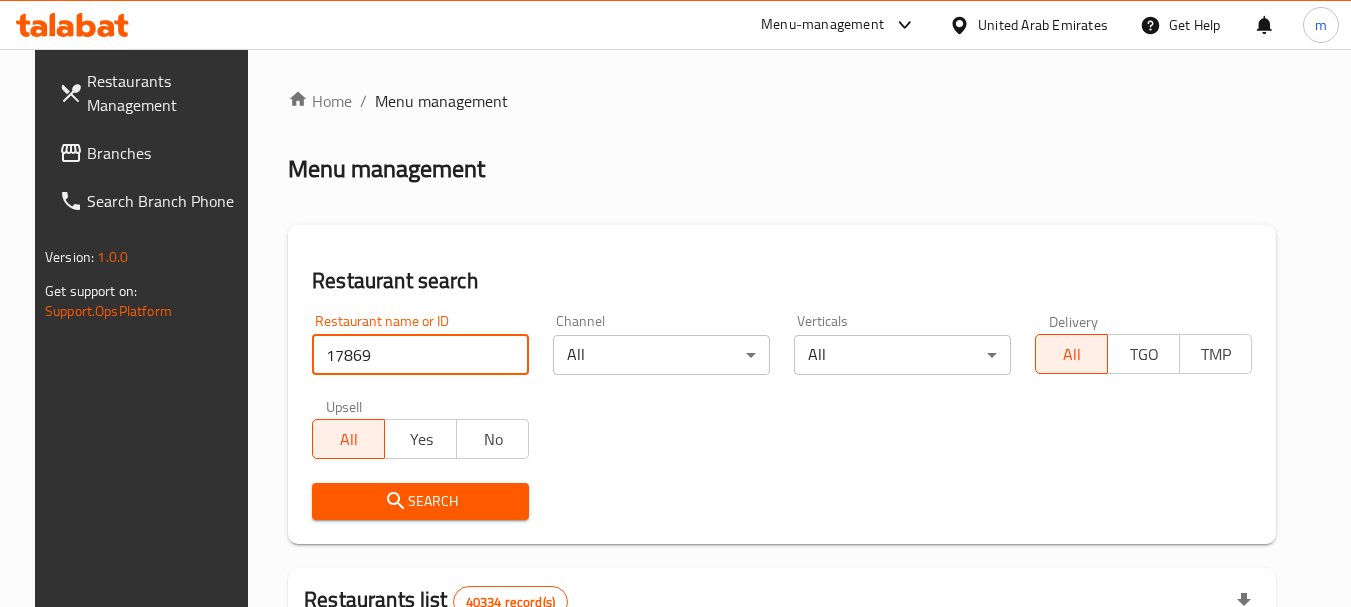 type on "17869" 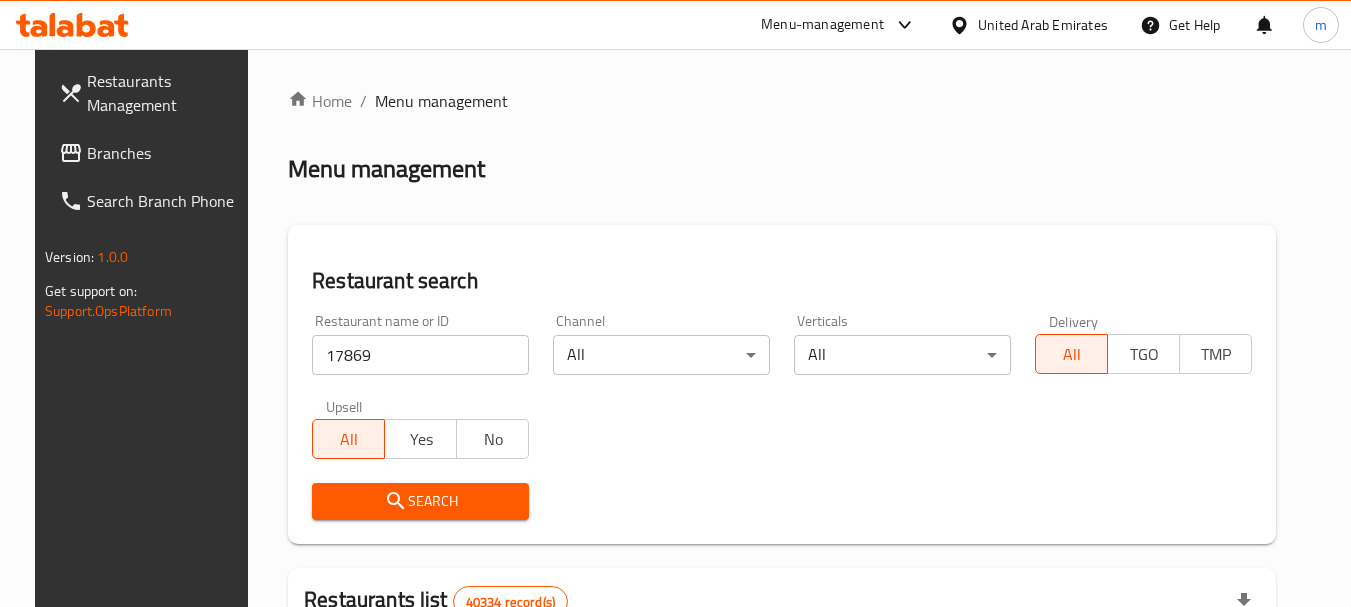 click on "Search" at bounding box center (420, 501) 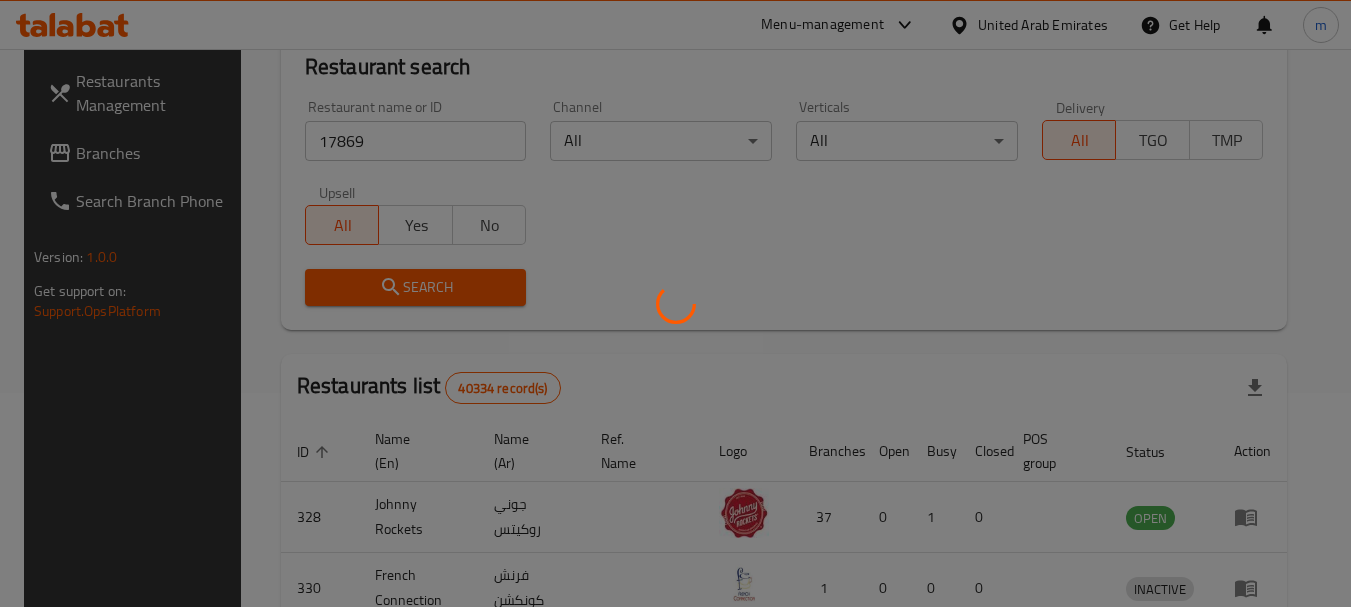 scroll, scrollTop: 285, scrollLeft: 0, axis: vertical 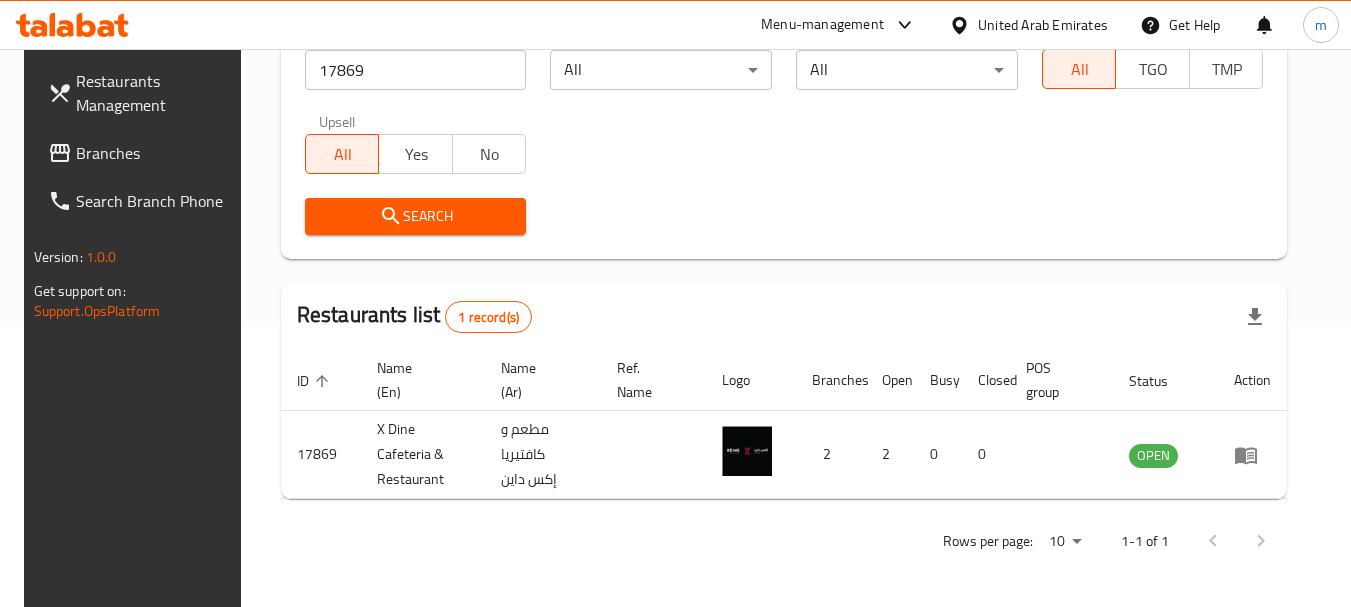click on "United Arab Emirates" at bounding box center [1043, 25] 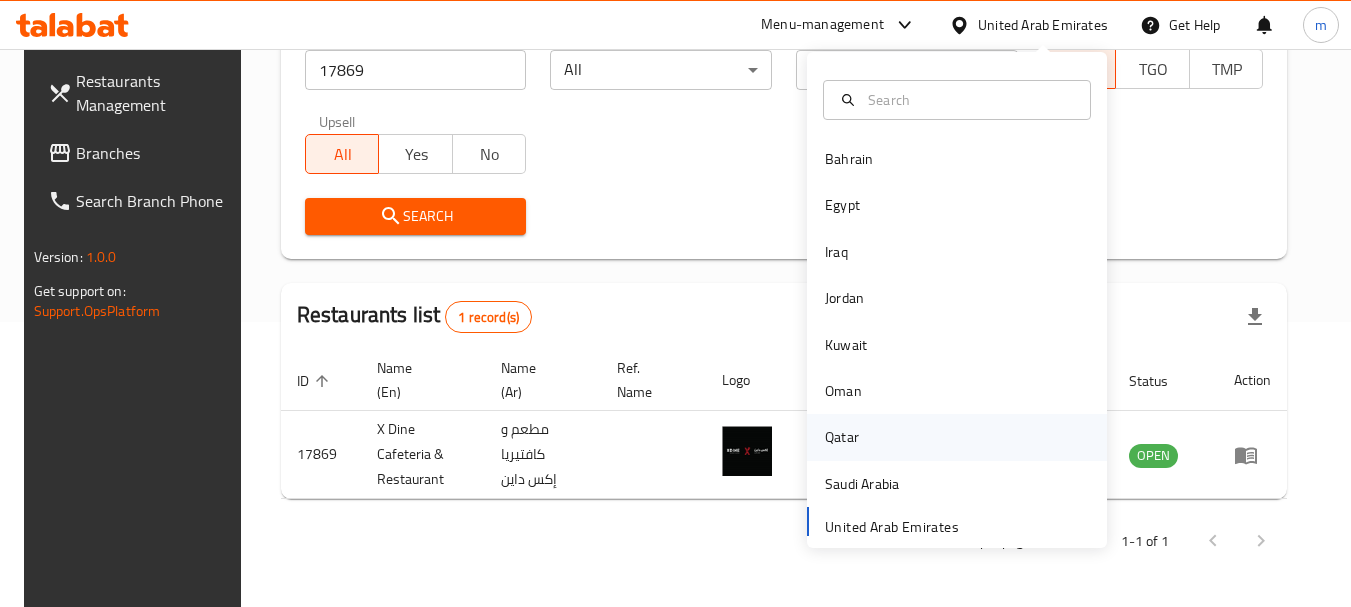 click on "Qatar" at bounding box center (842, 437) 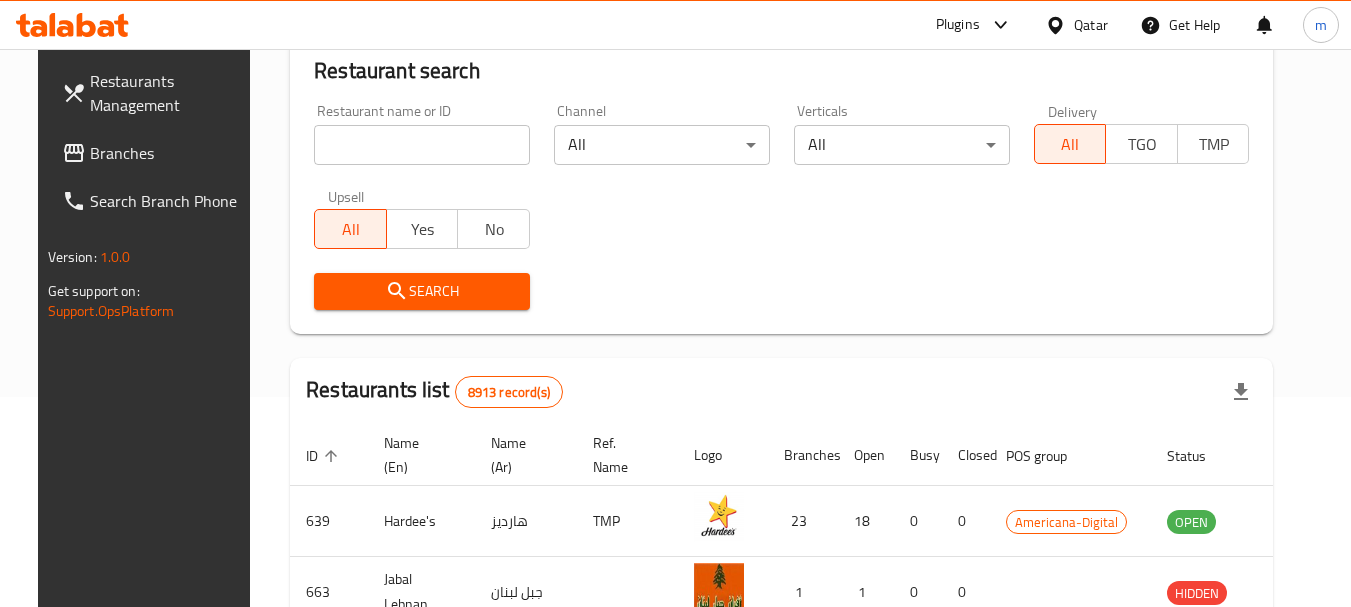 scroll, scrollTop: 285, scrollLeft: 0, axis: vertical 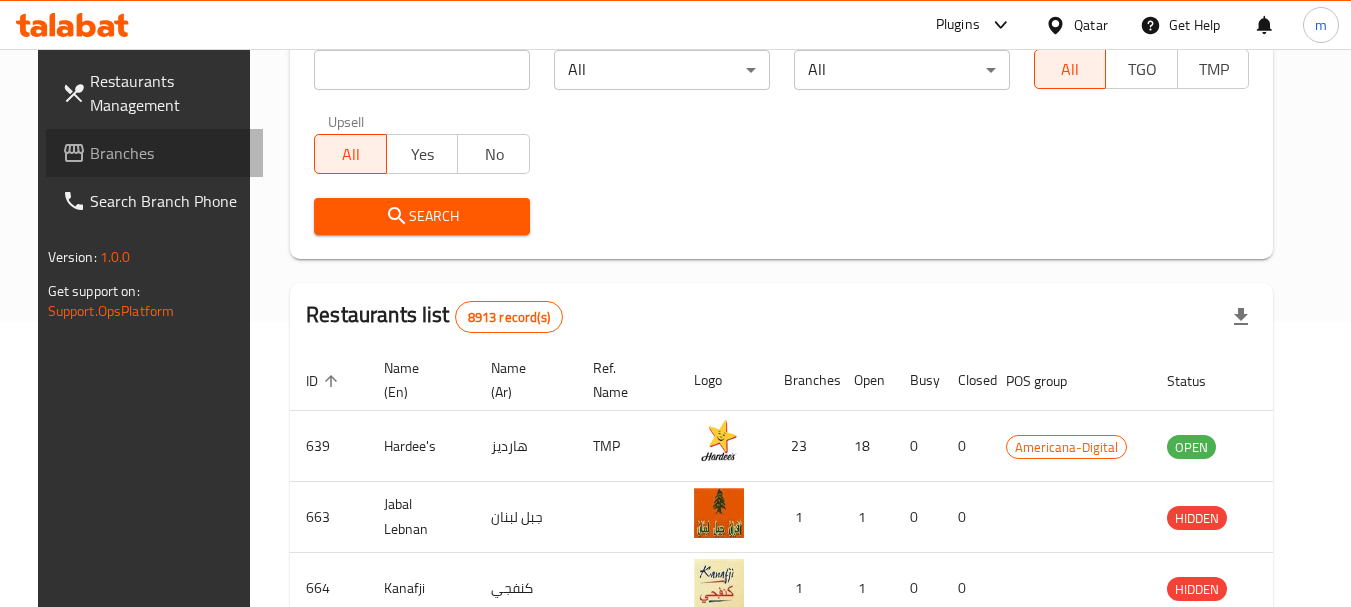 click on "Branches" at bounding box center (169, 153) 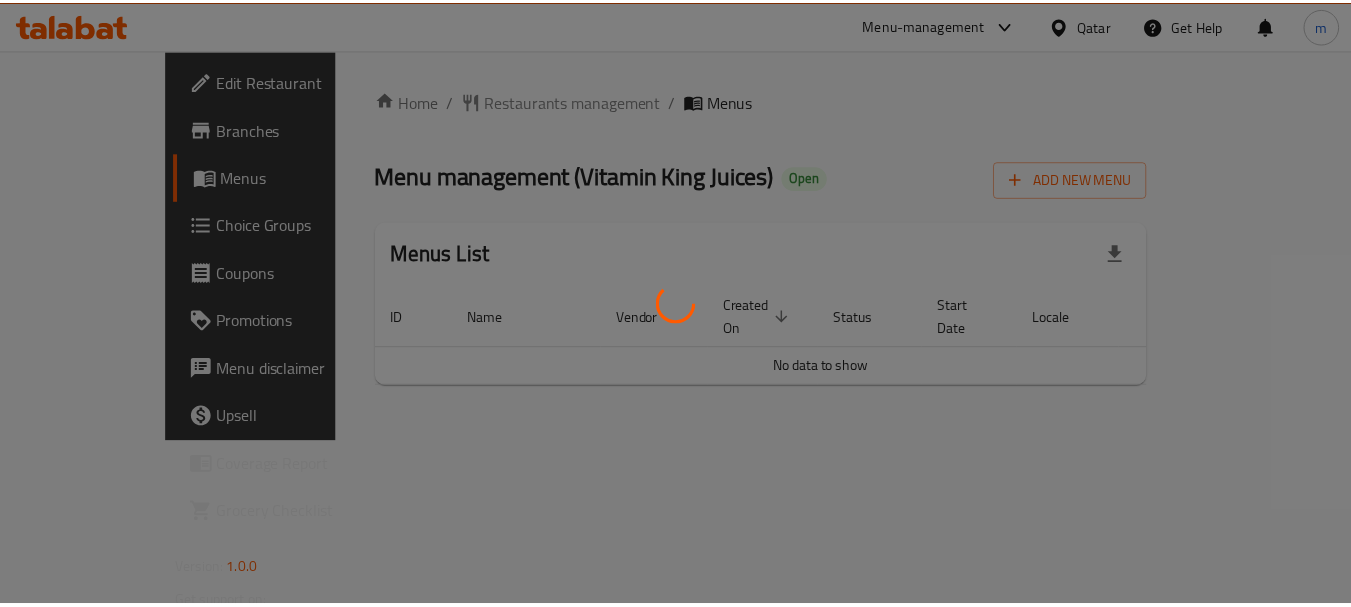 scroll, scrollTop: 0, scrollLeft: 0, axis: both 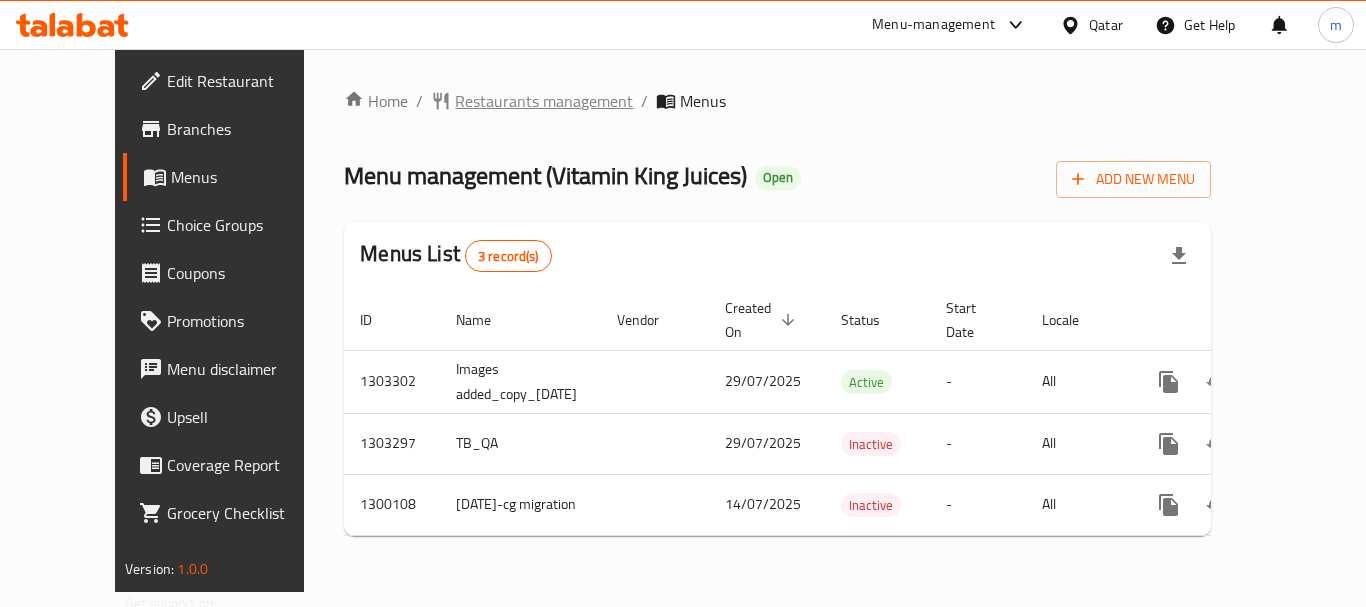 click on "Restaurants management" at bounding box center [544, 101] 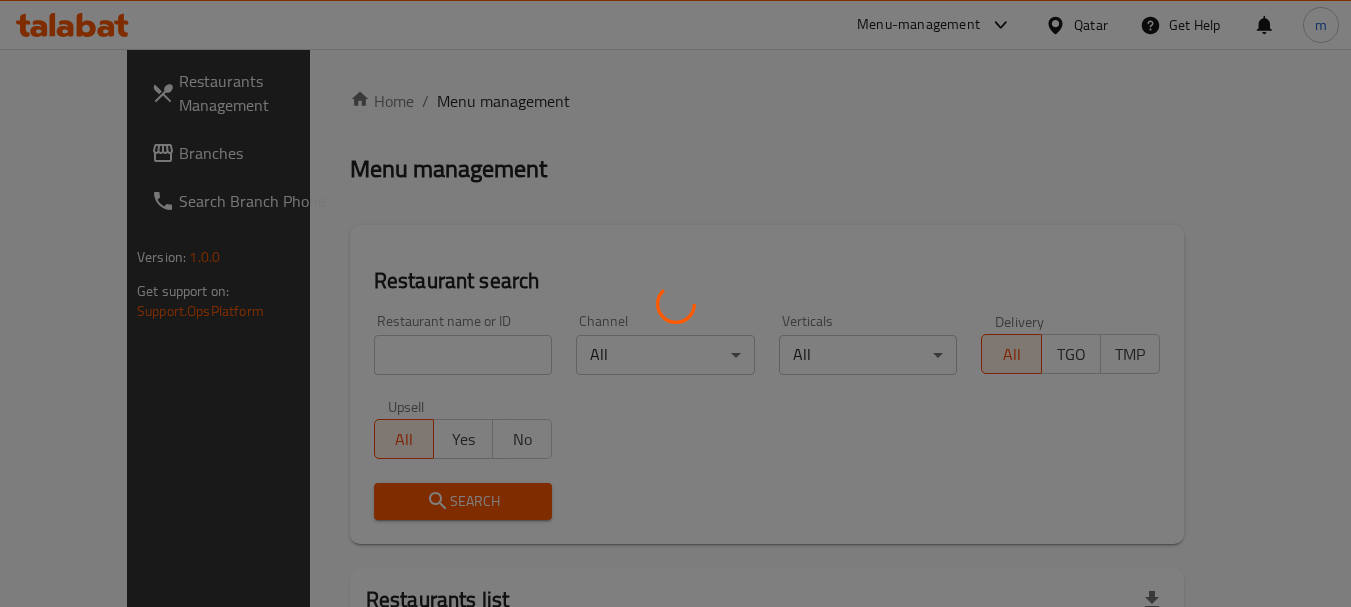 click at bounding box center [675, 303] 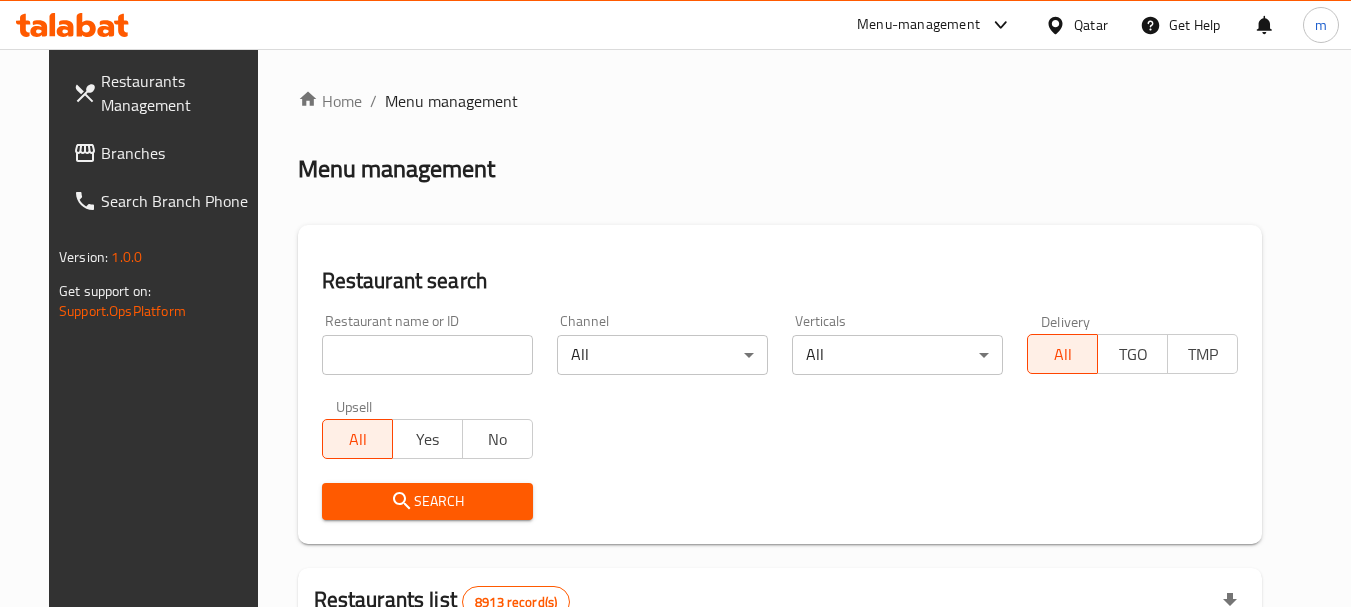 drag, startPoint x: 367, startPoint y: 359, endPoint x: 357, endPoint y: 360, distance: 10.049875 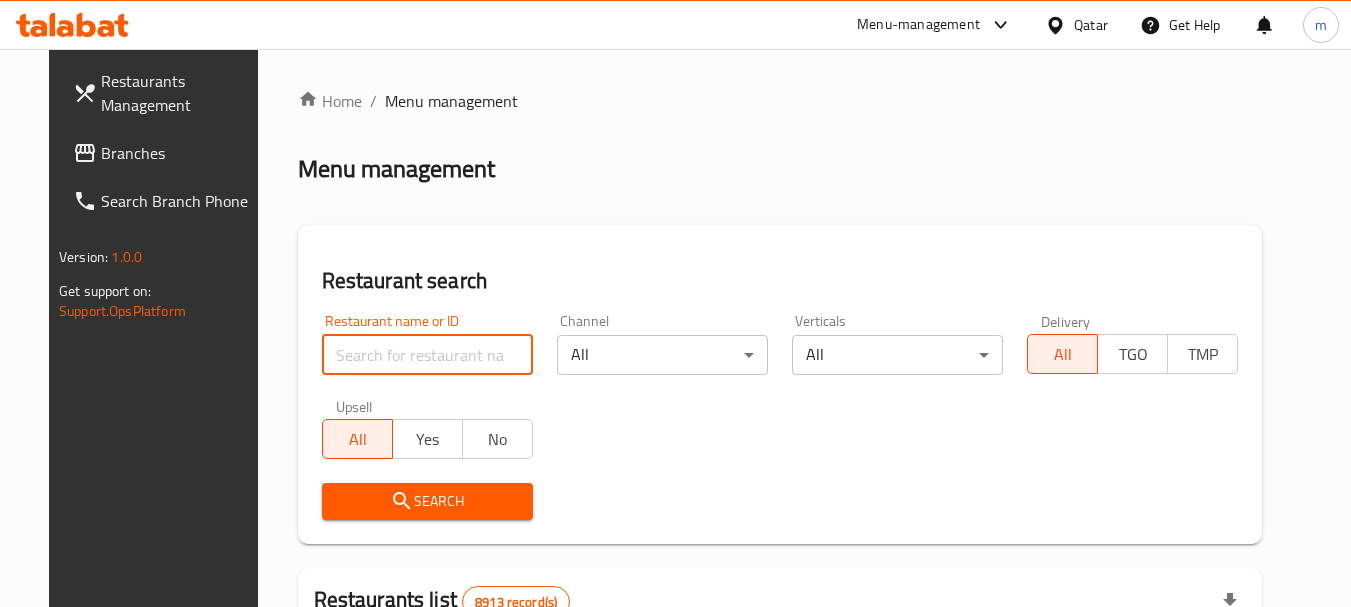 paste on "26317" 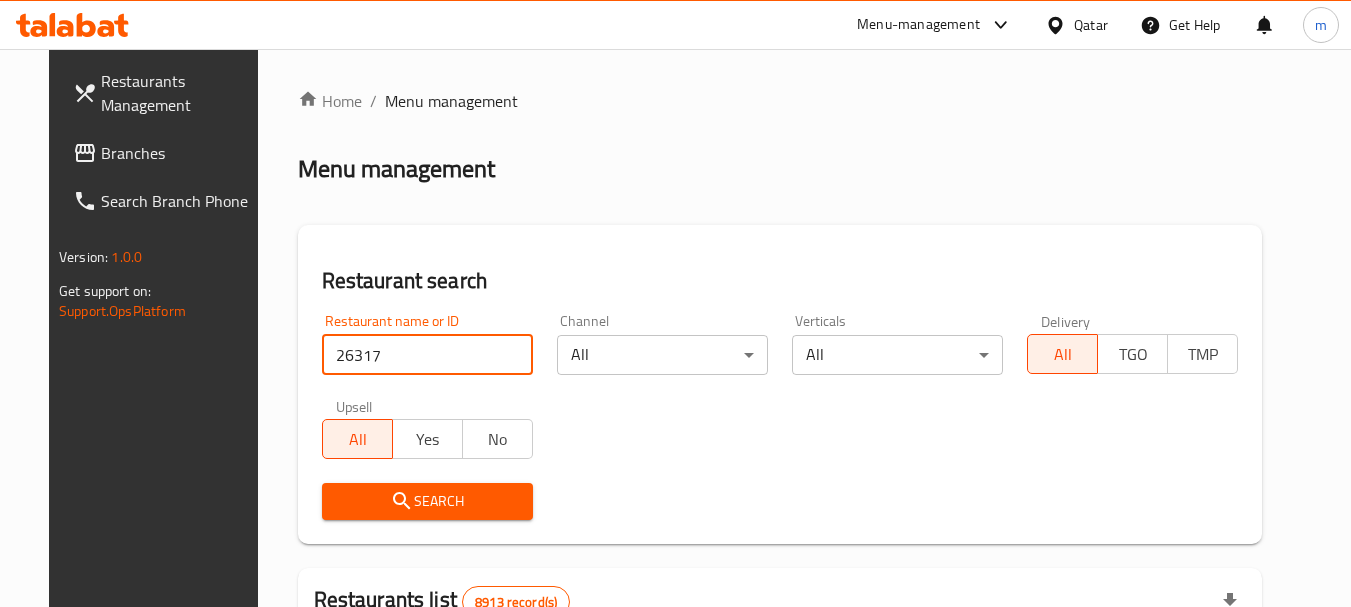 type on "26317" 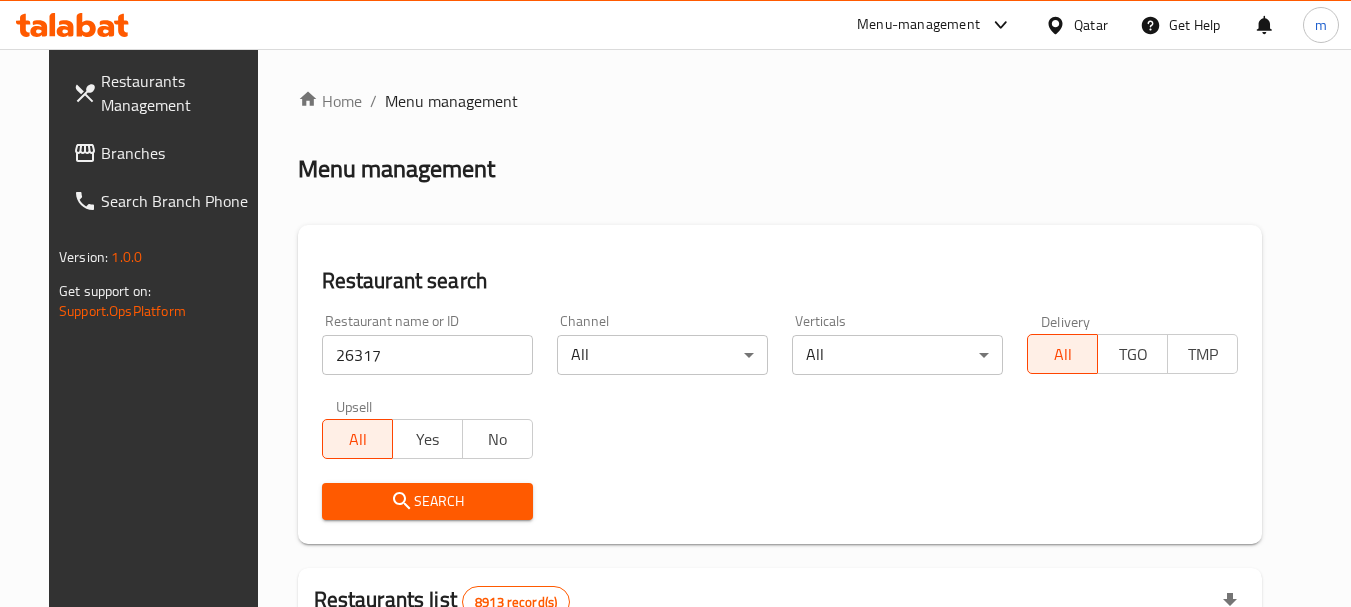 click on "Search" at bounding box center (427, 501) 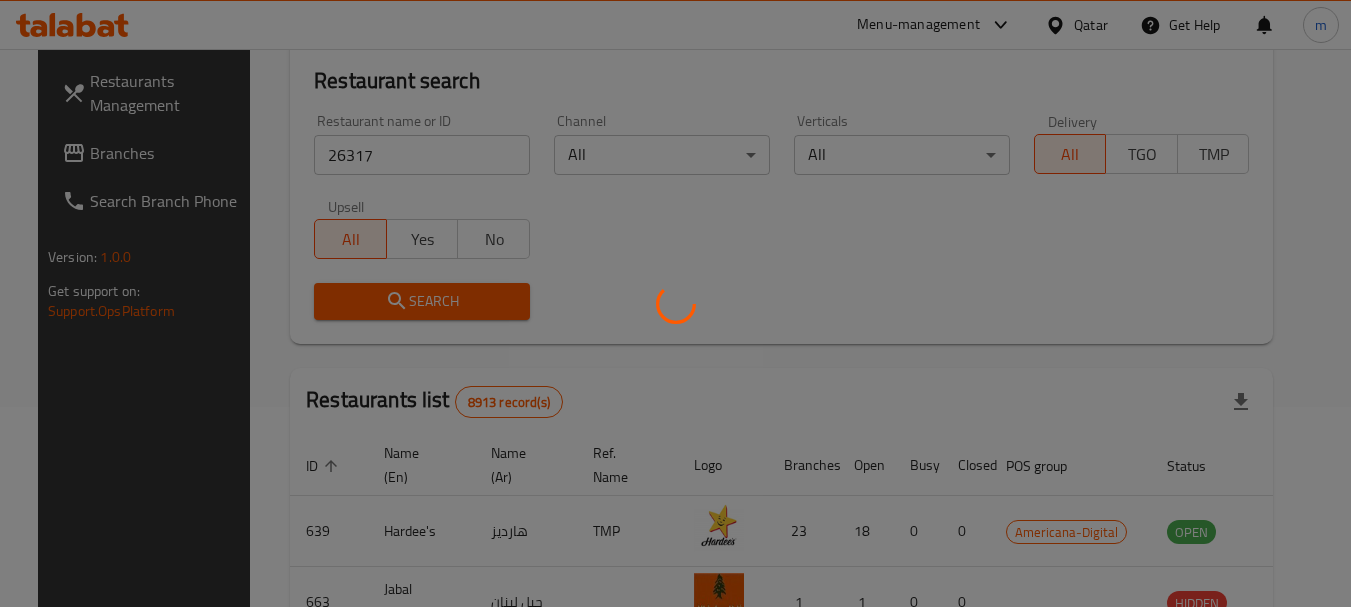 scroll, scrollTop: 268, scrollLeft: 0, axis: vertical 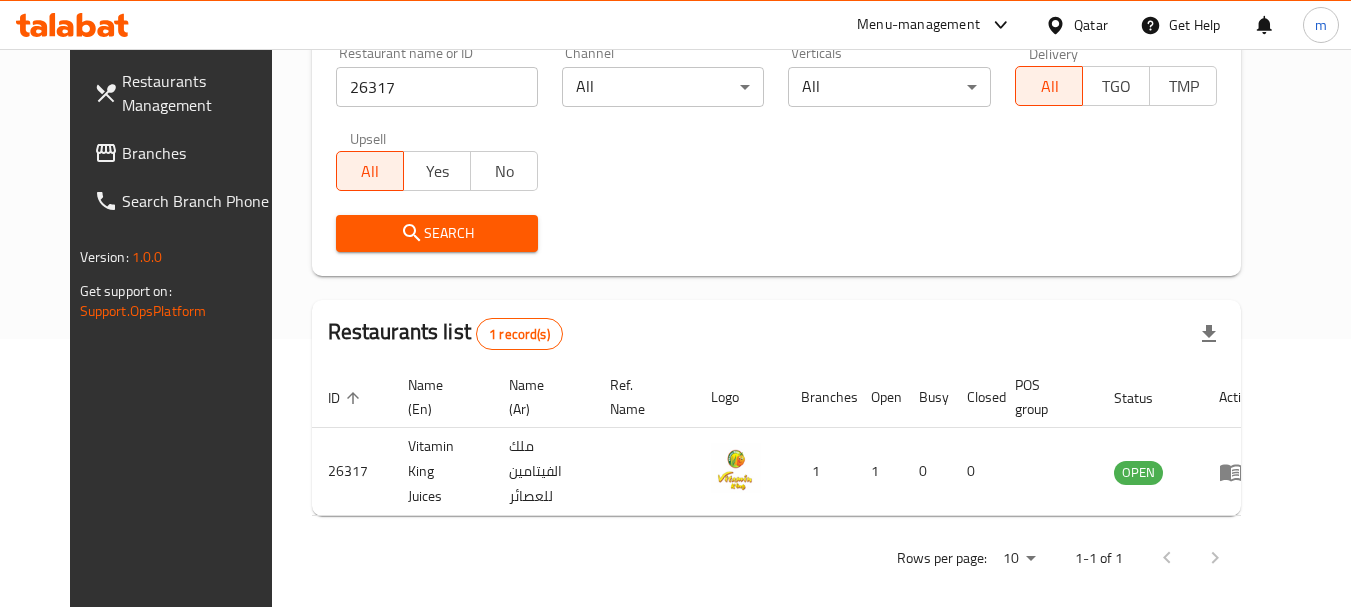 click on "Qatar" at bounding box center (1091, 25) 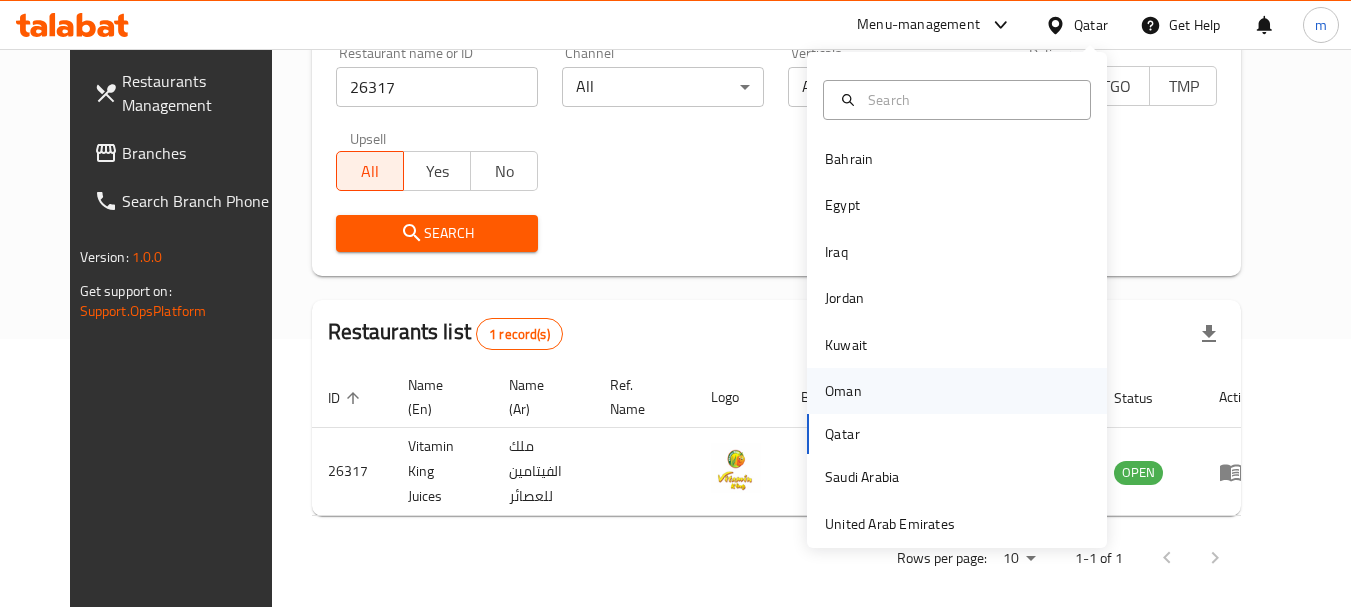 click on "Oman" at bounding box center [843, 391] 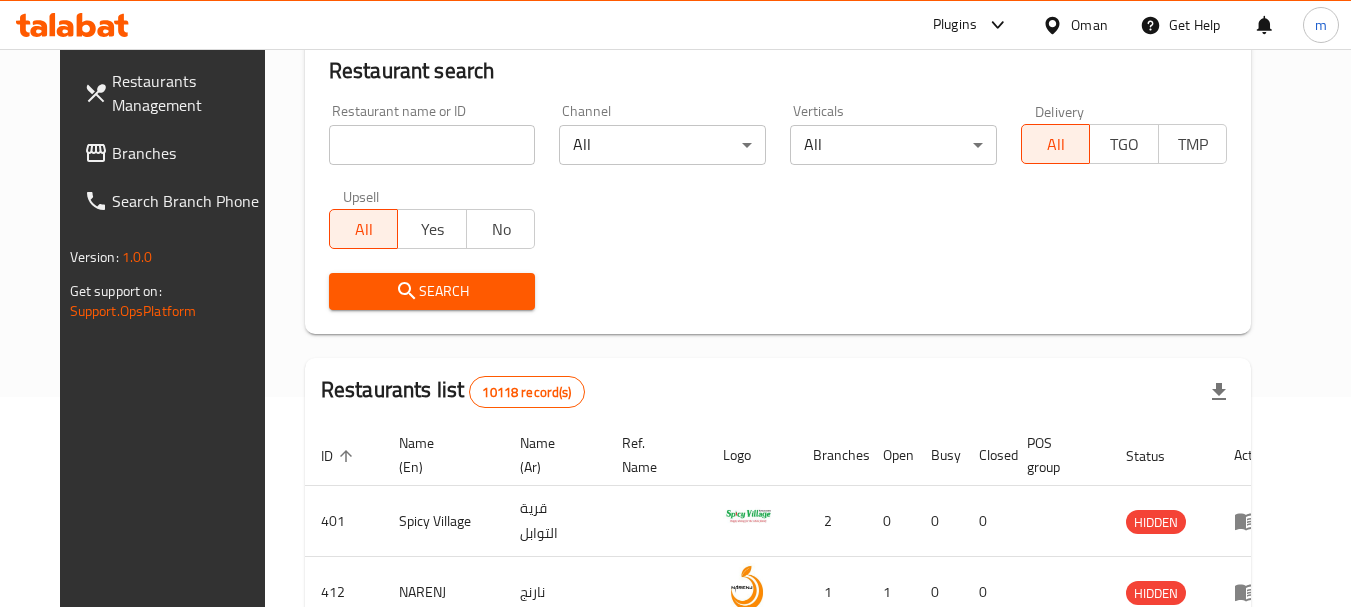 scroll, scrollTop: 268, scrollLeft: 0, axis: vertical 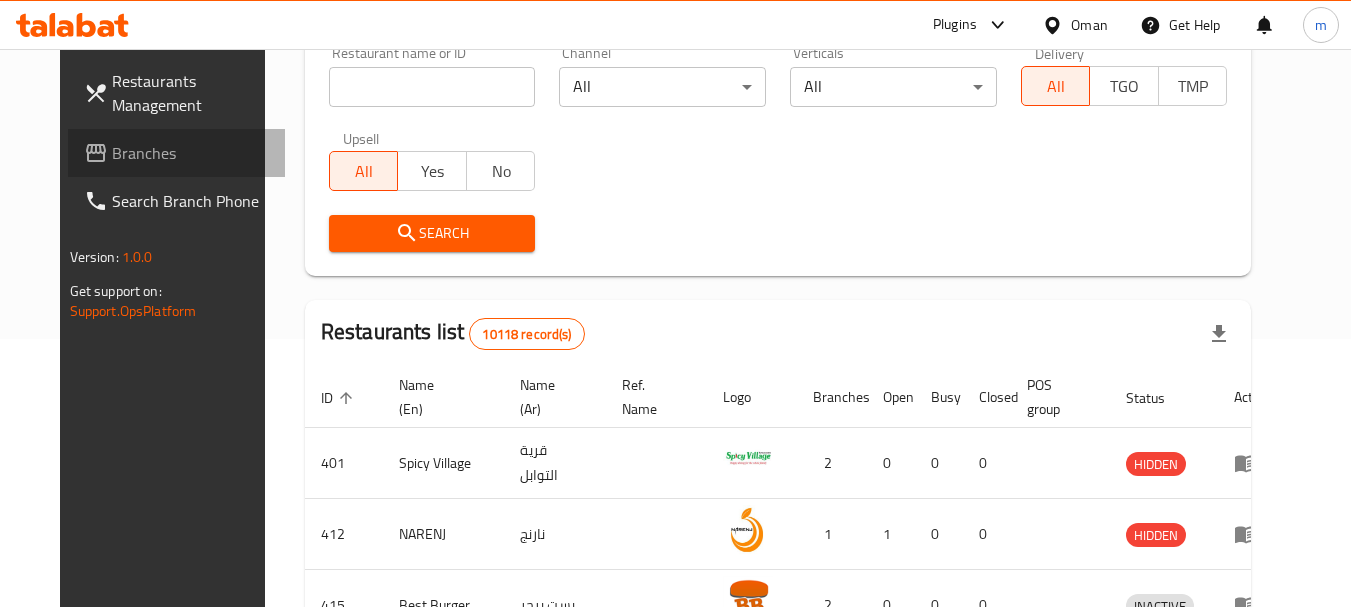 click on "Branches" at bounding box center (191, 153) 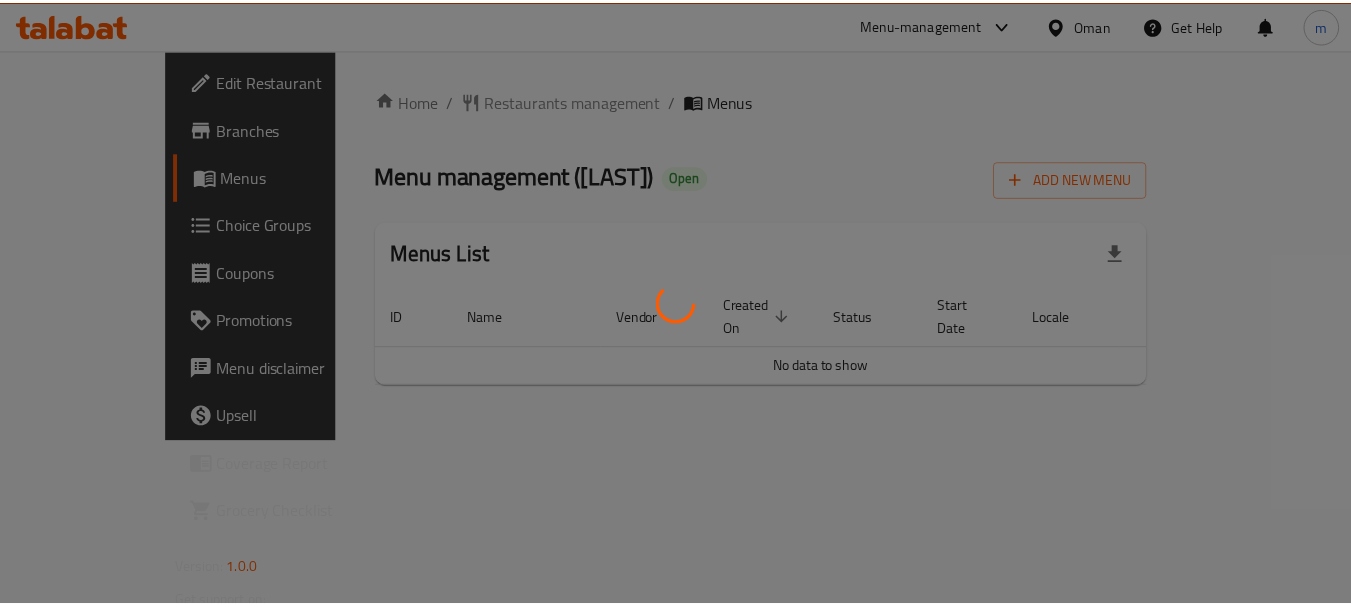 scroll, scrollTop: 0, scrollLeft: 0, axis: both 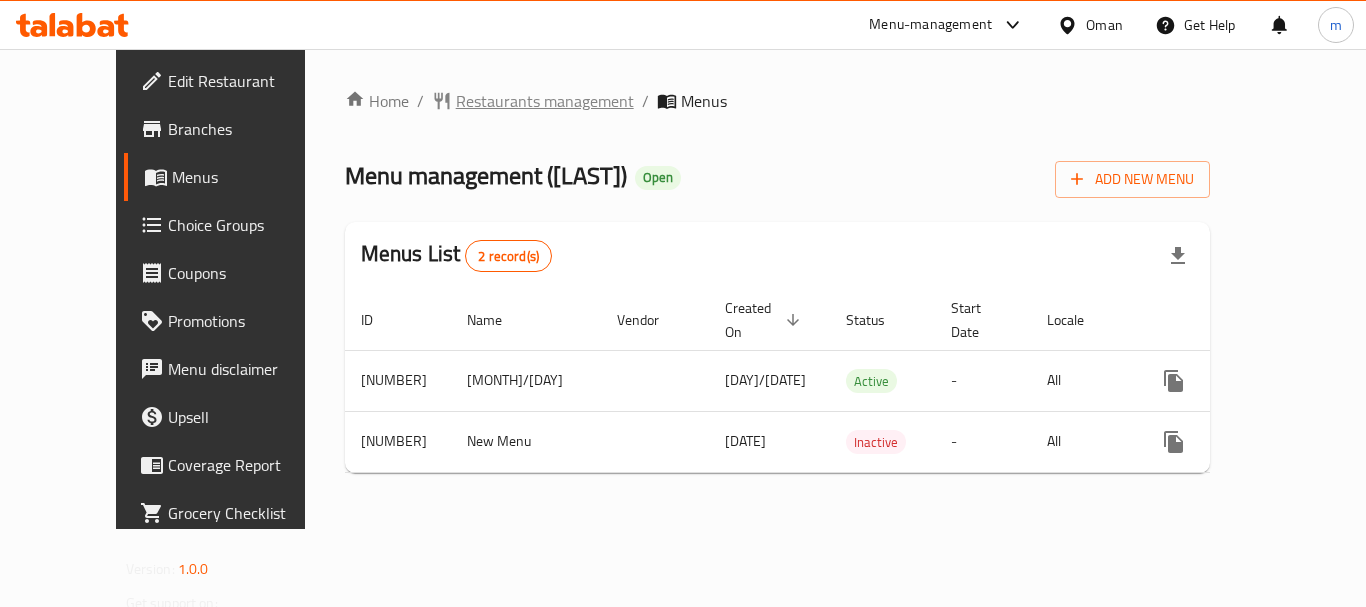 click on "Restaurants management" at bounding box center [545, 101] 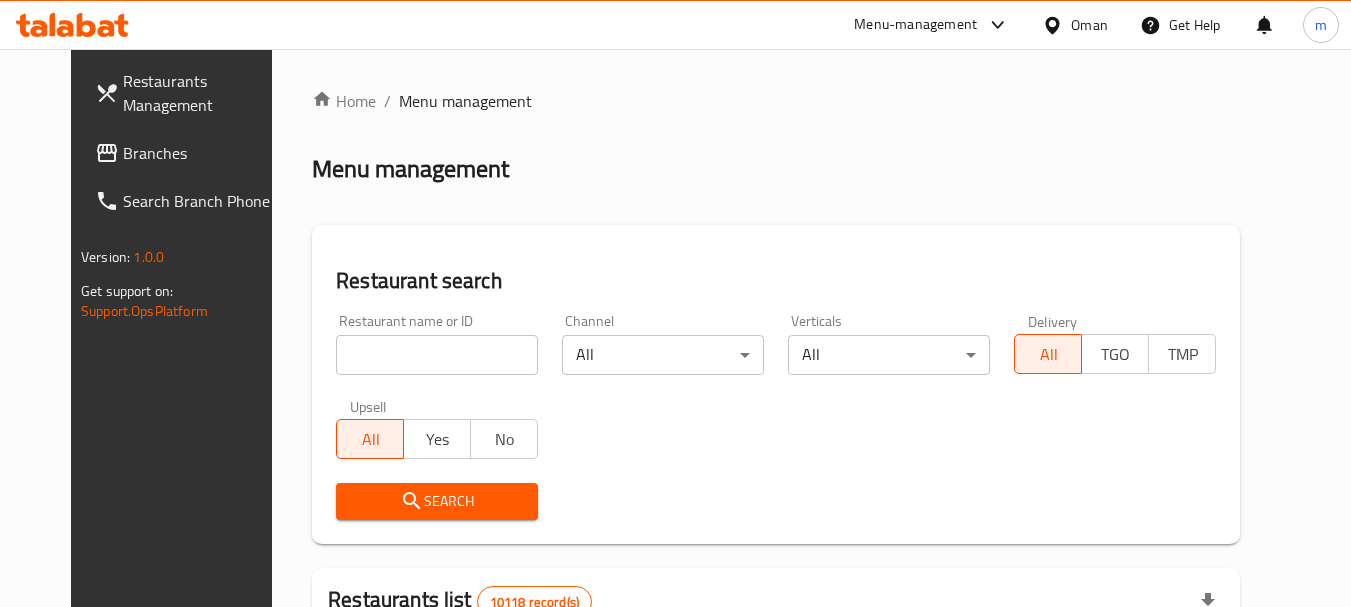 drag, startPoint x: 416, startPoint y: 357, endPoint x: 381, endPoint y: 357, distance: 35 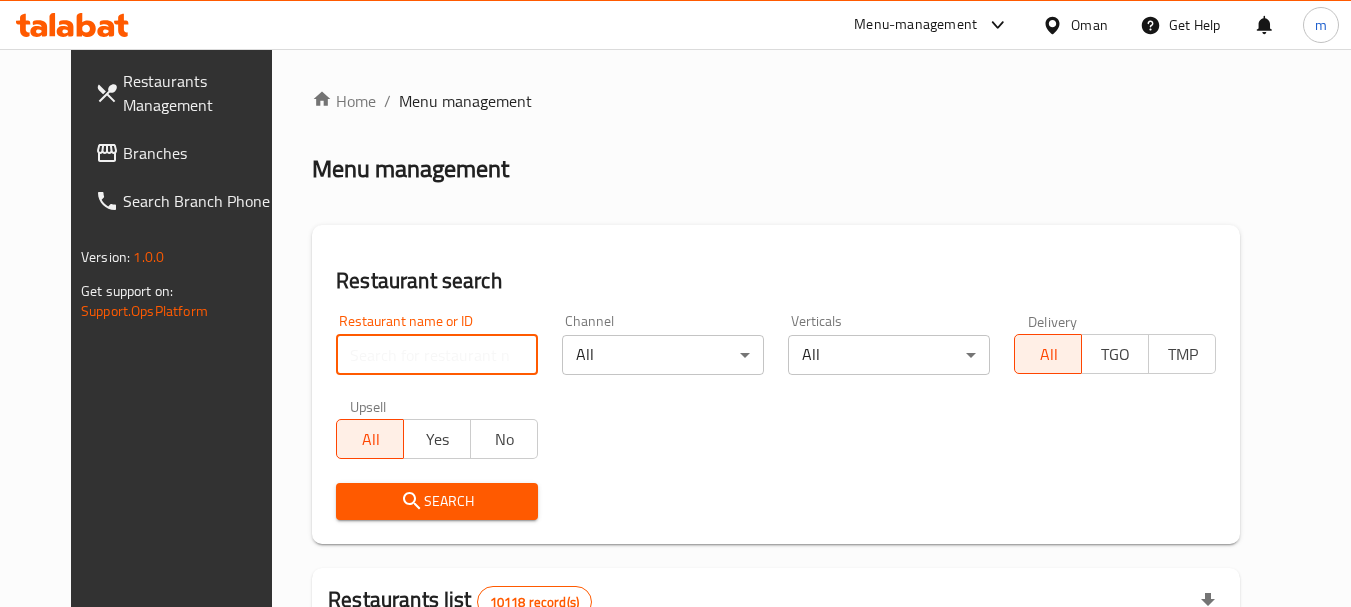 paste on "681994" 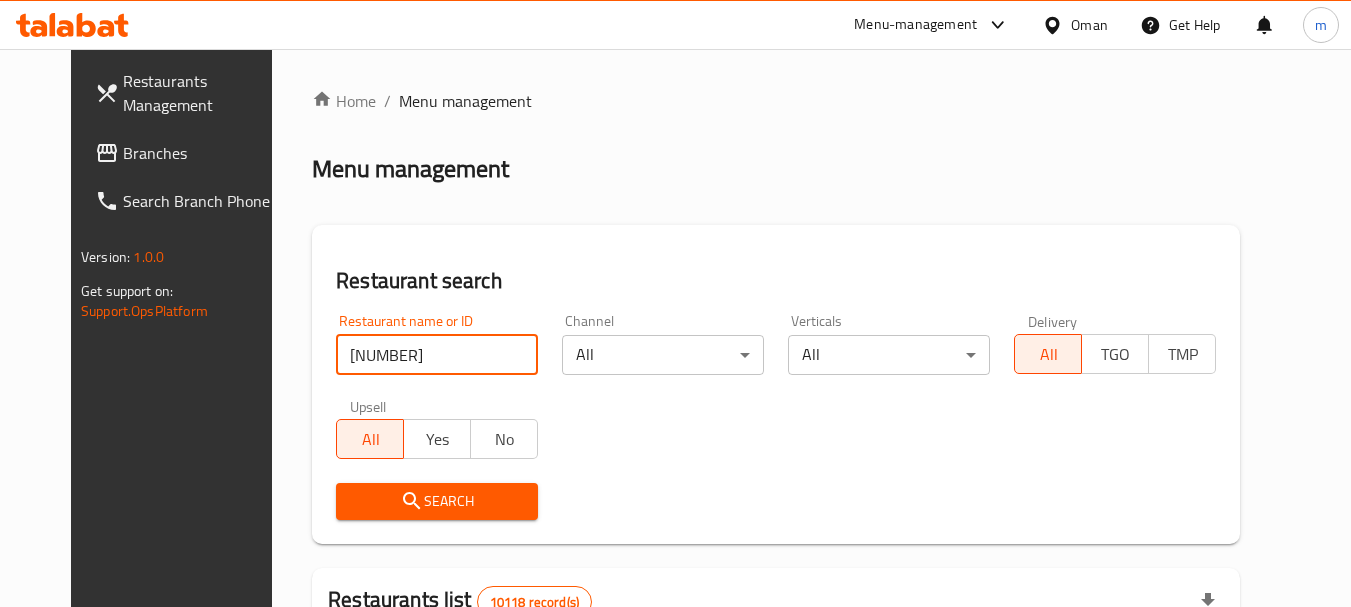 type on "681994" 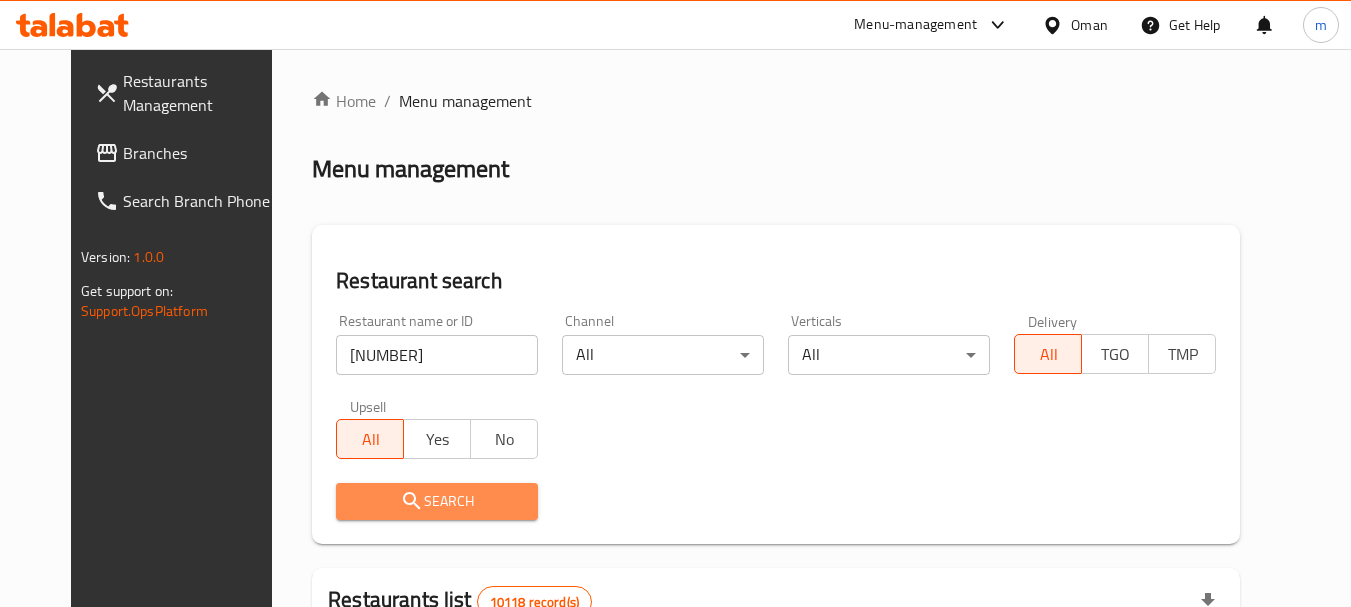 click on "Search" at bounding box center (437, 501) 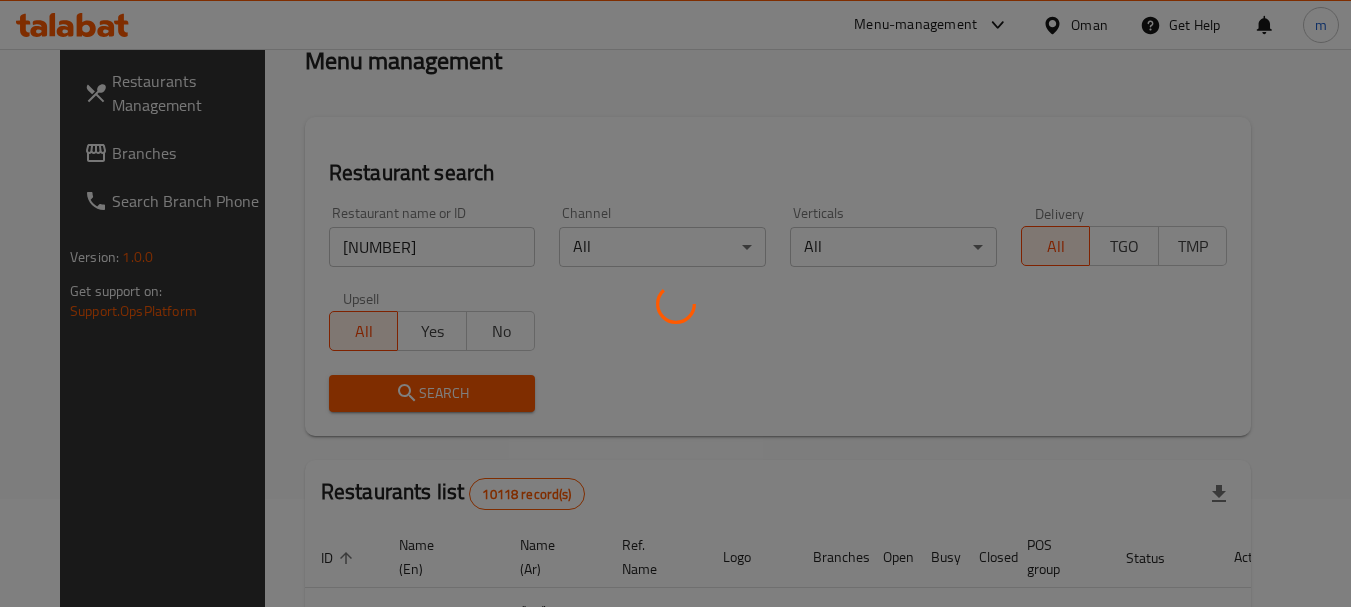 scroll, scrollTop: 268, scrollLeft: 0, axis: vertical 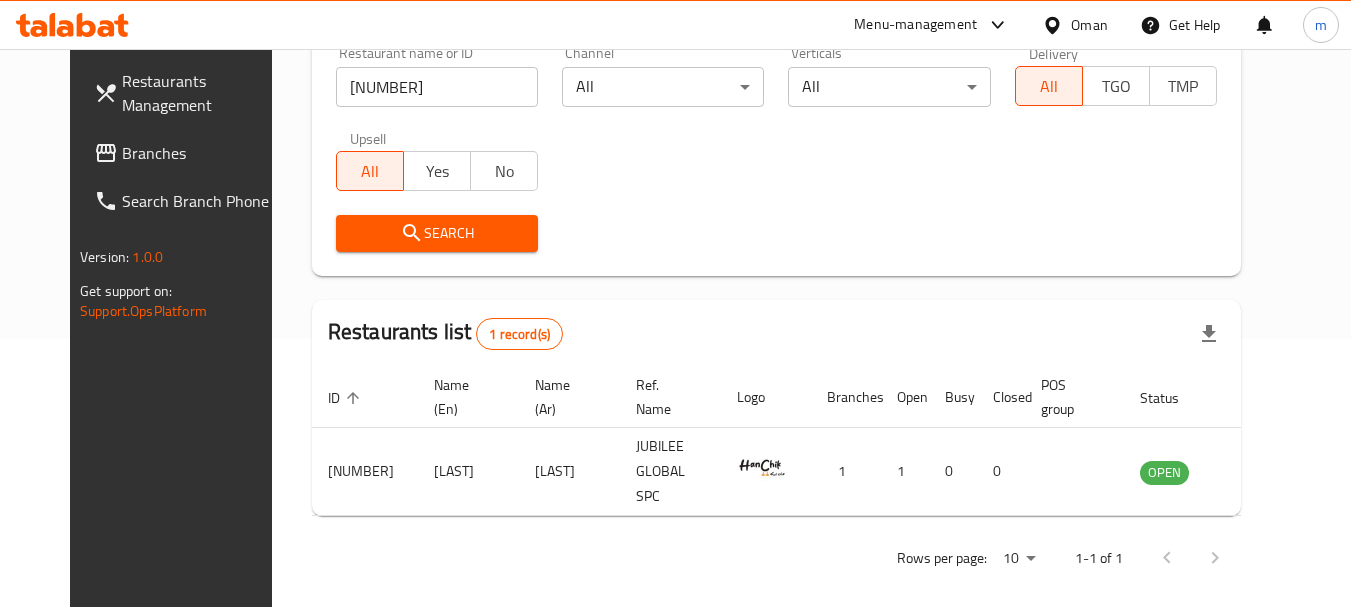 click at bounding box center (1056, 25) 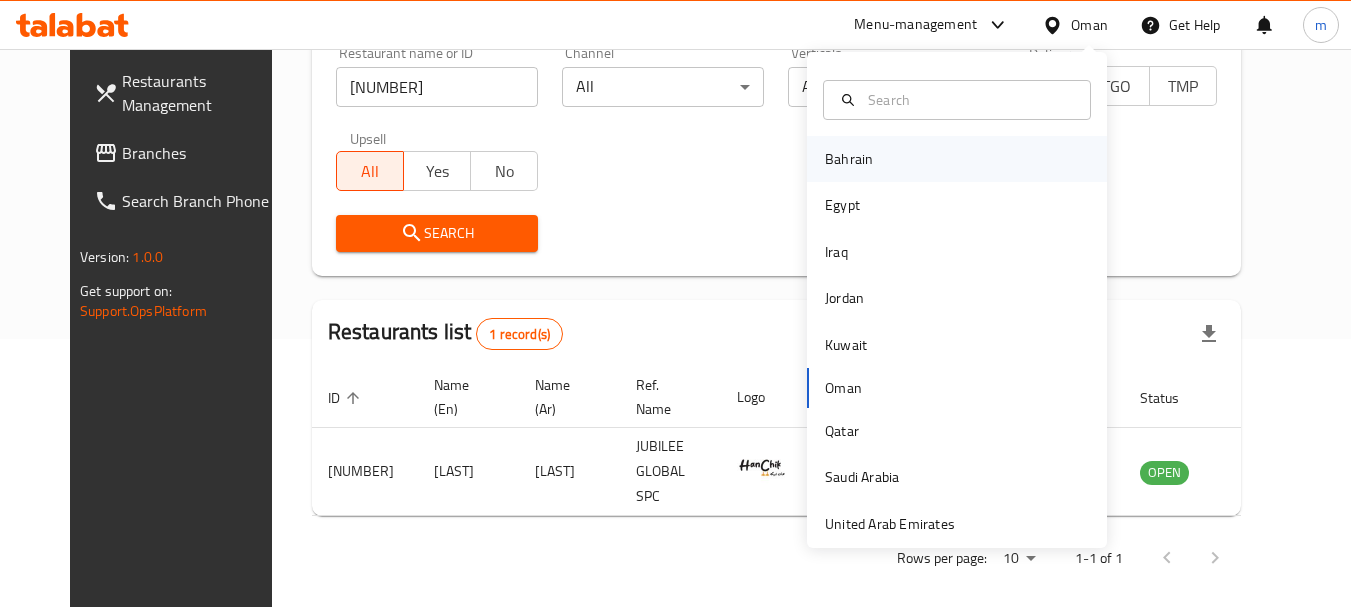 click on "Bahrain" at bounding box center [849, 159] 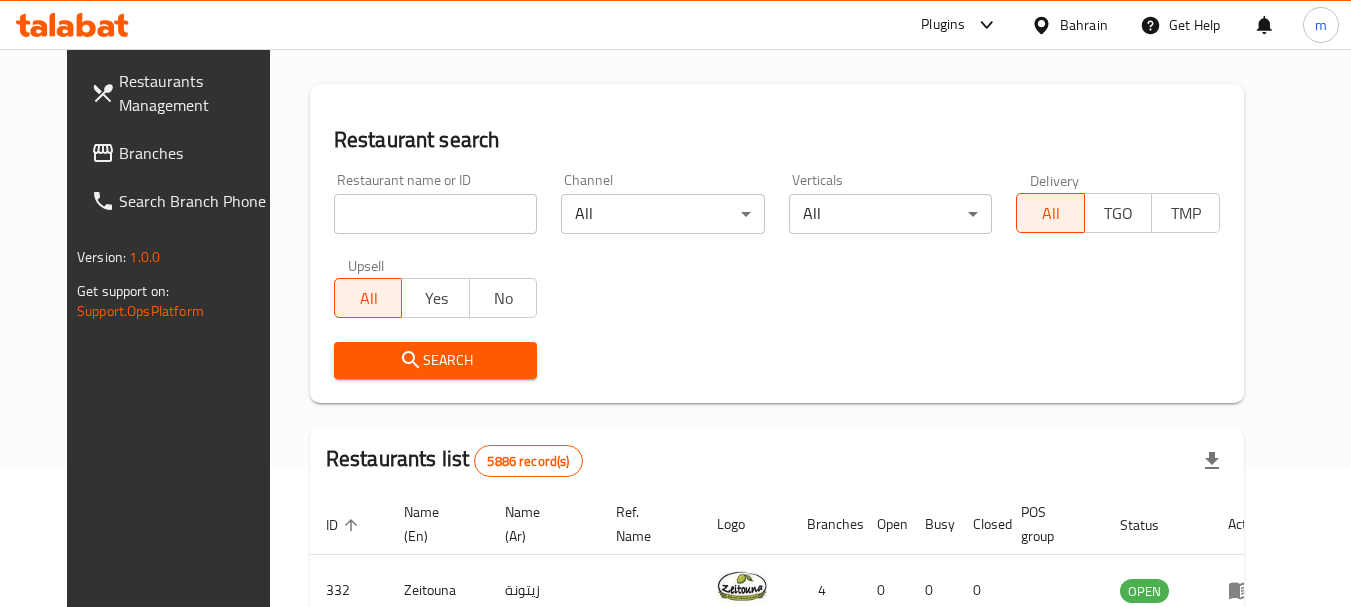 scroll, scrollTop: 68, scrollLeft: 0, axis: vertical 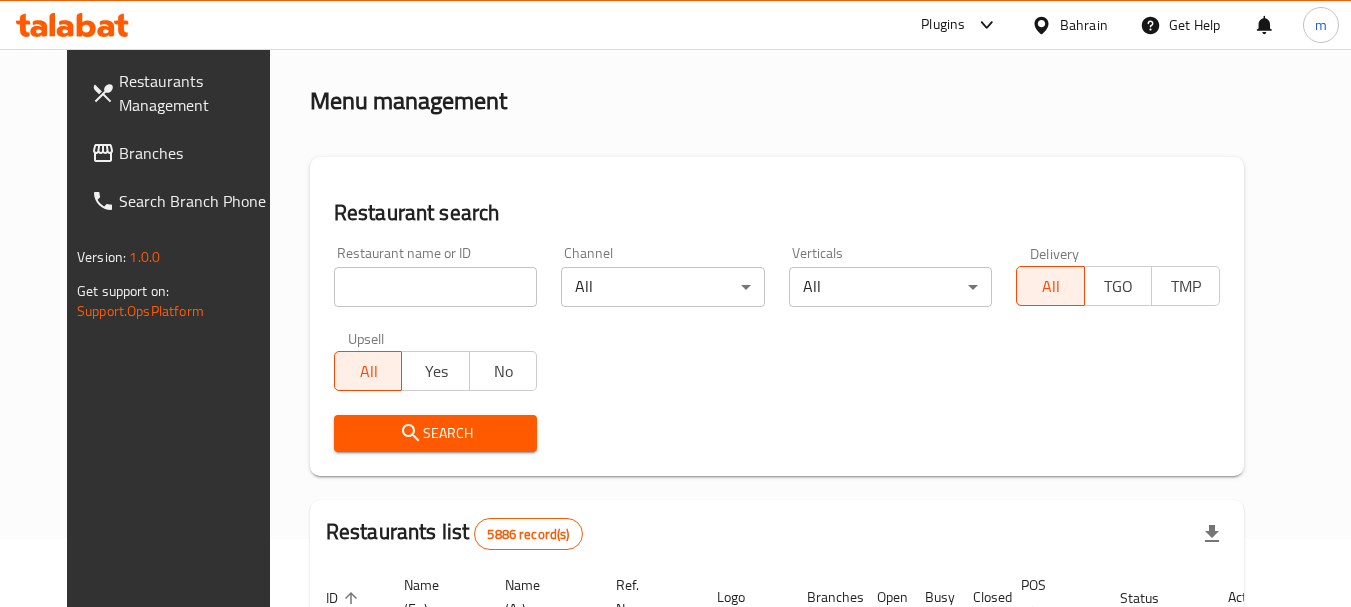 click on "Branches" at bounding box center (198, 153) 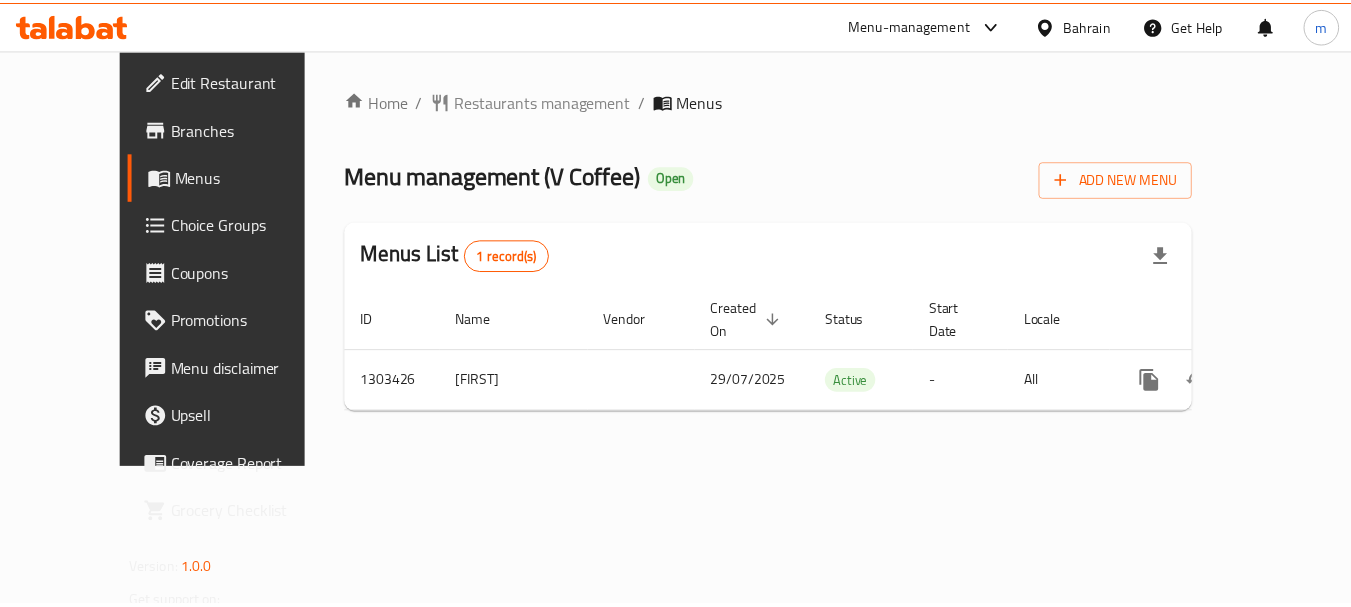 scroll, scrollTop: 0, scrollLeft: 0, axis: both 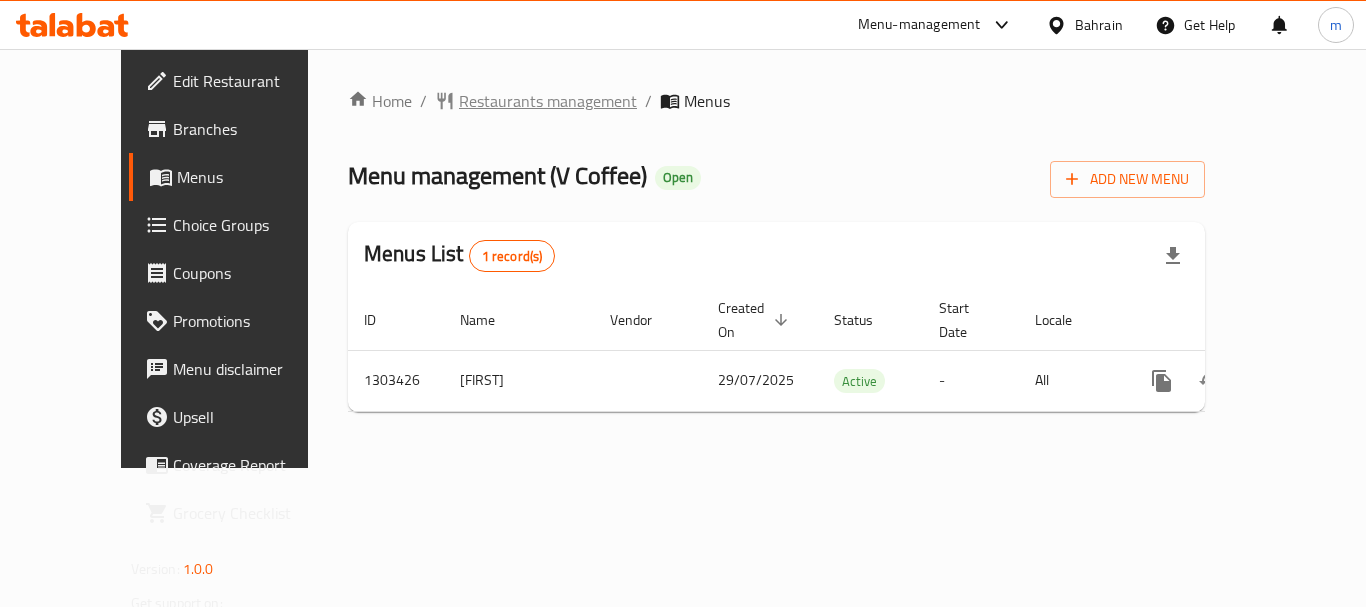 click on "Restaurants management" at bounding box center [548, 101] 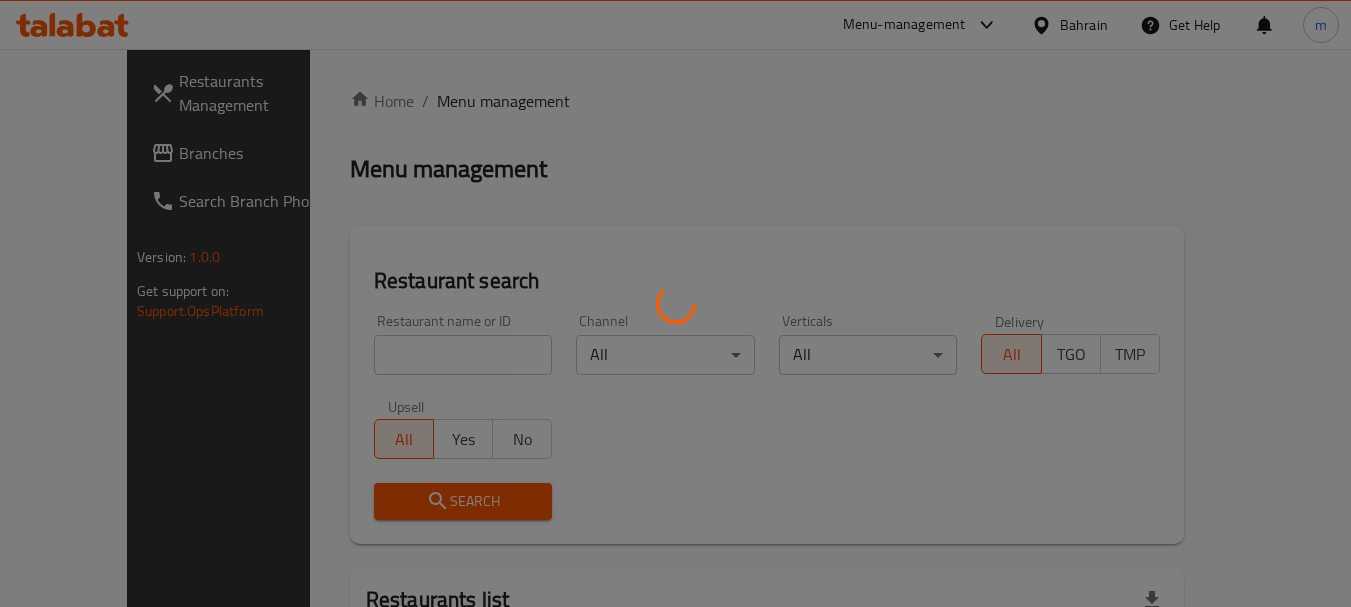 click at bounding box center [675, 303] 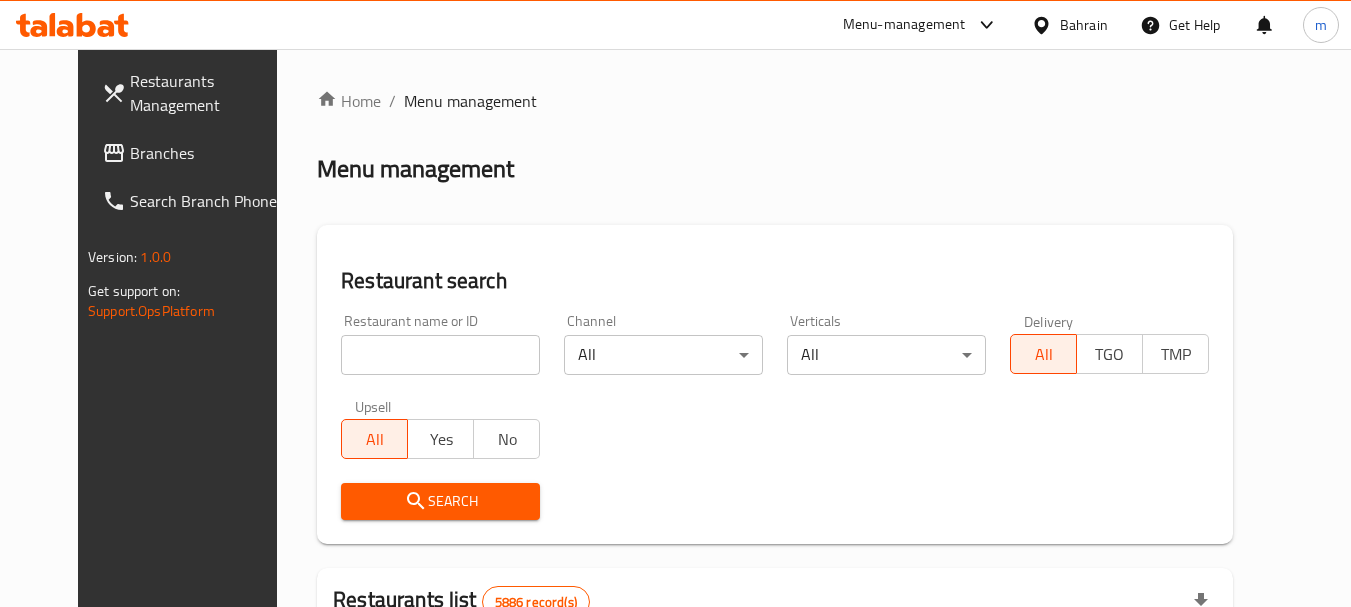 click at bounding box center [675, 303] 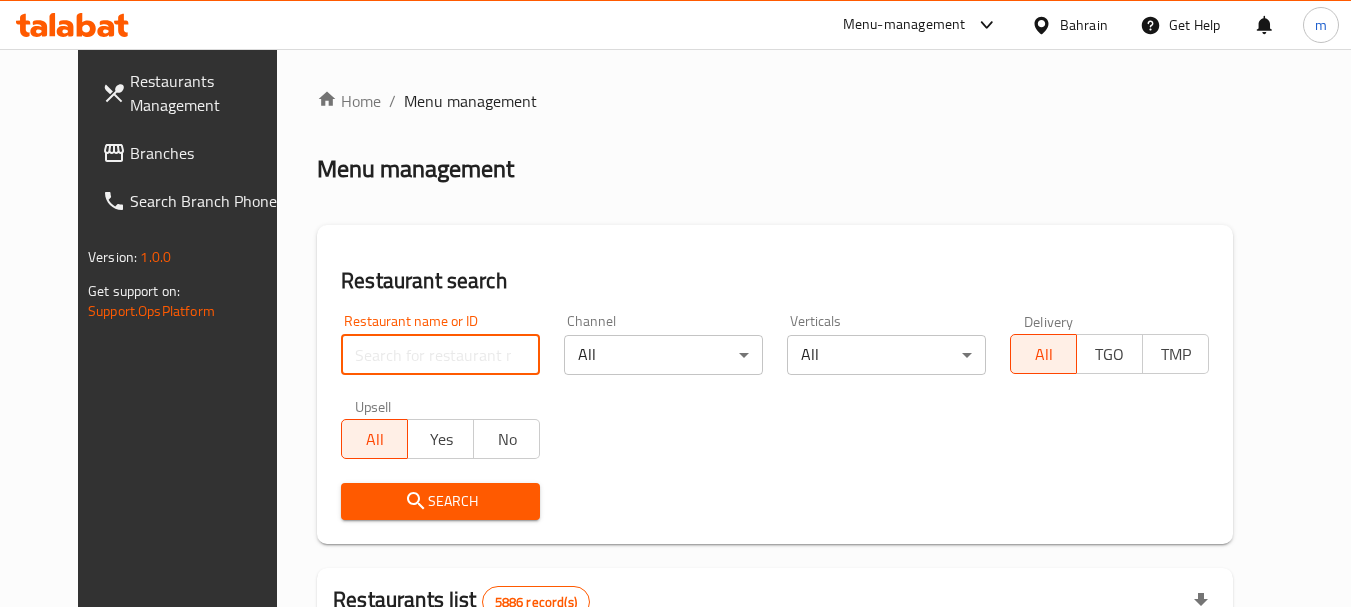 paste on "702804" 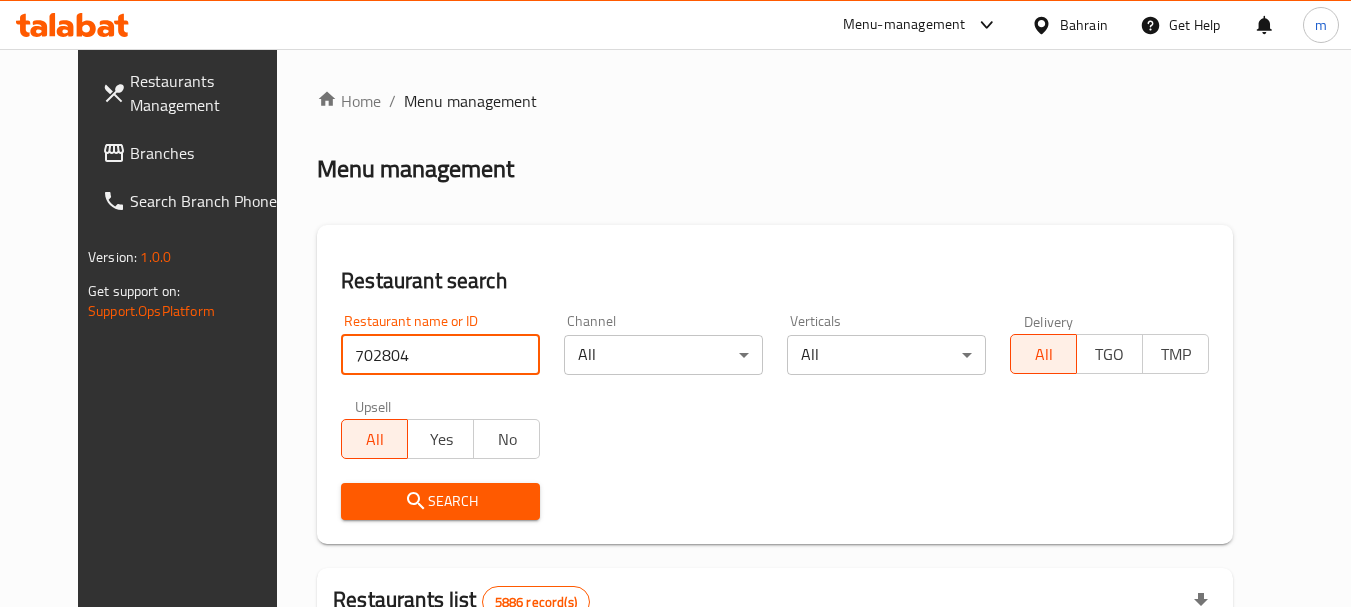 type on "702804" 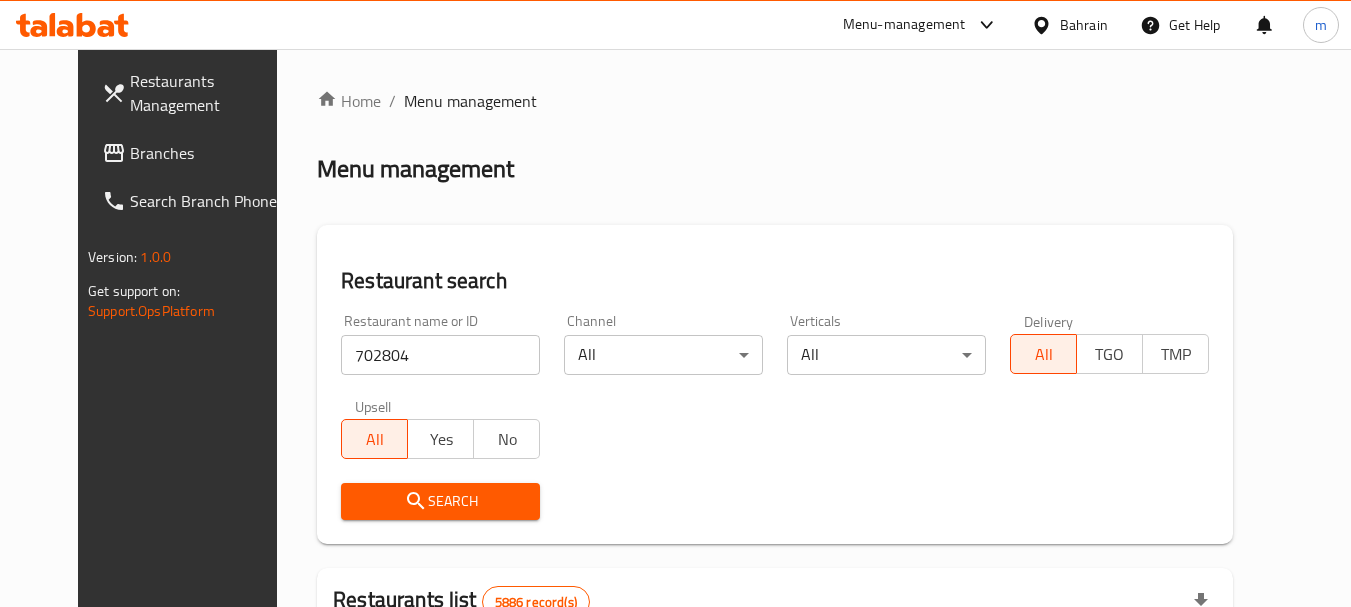 click 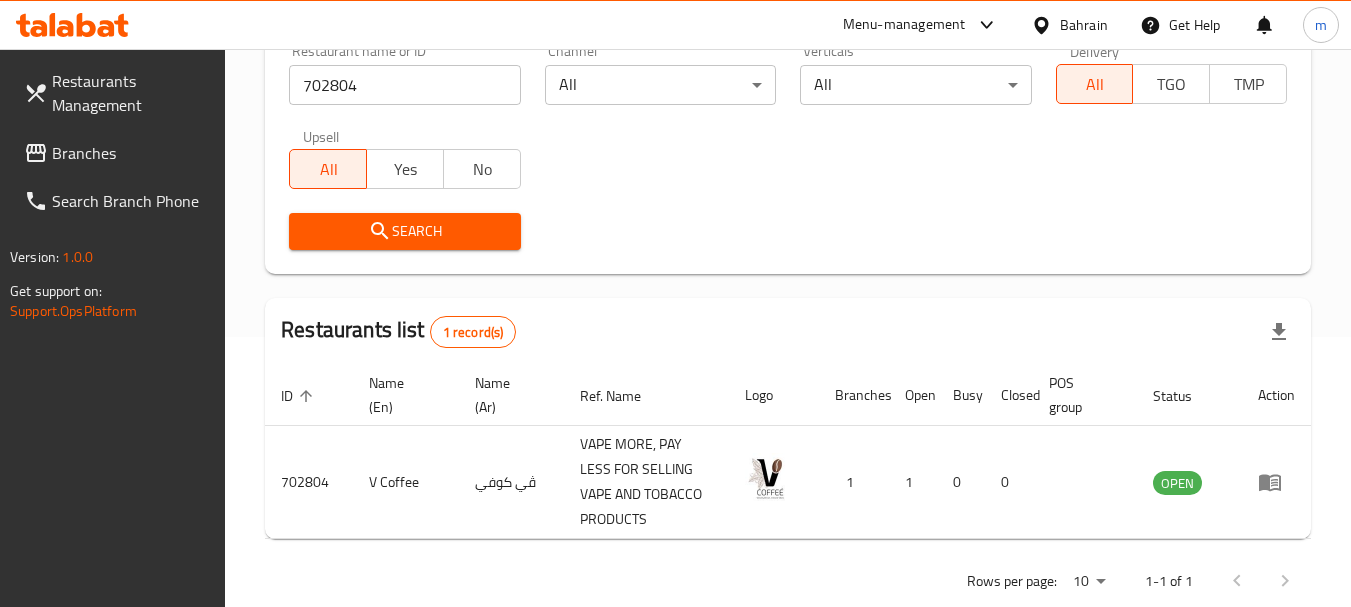 scroll, scrollTop: 300, scrollLeft: 0, axis: vertical 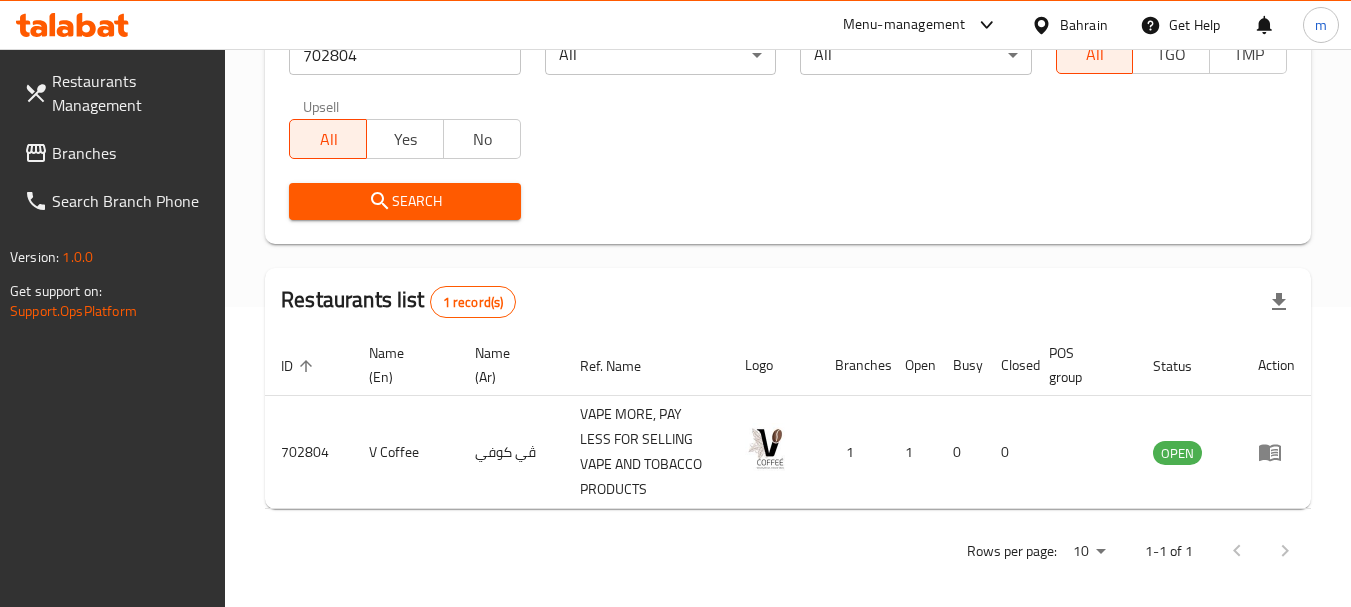drag, startPoint x: 1090, startPoint y: 21, endPoint x: 1079, endPoint y: 20, distance: 11.045361 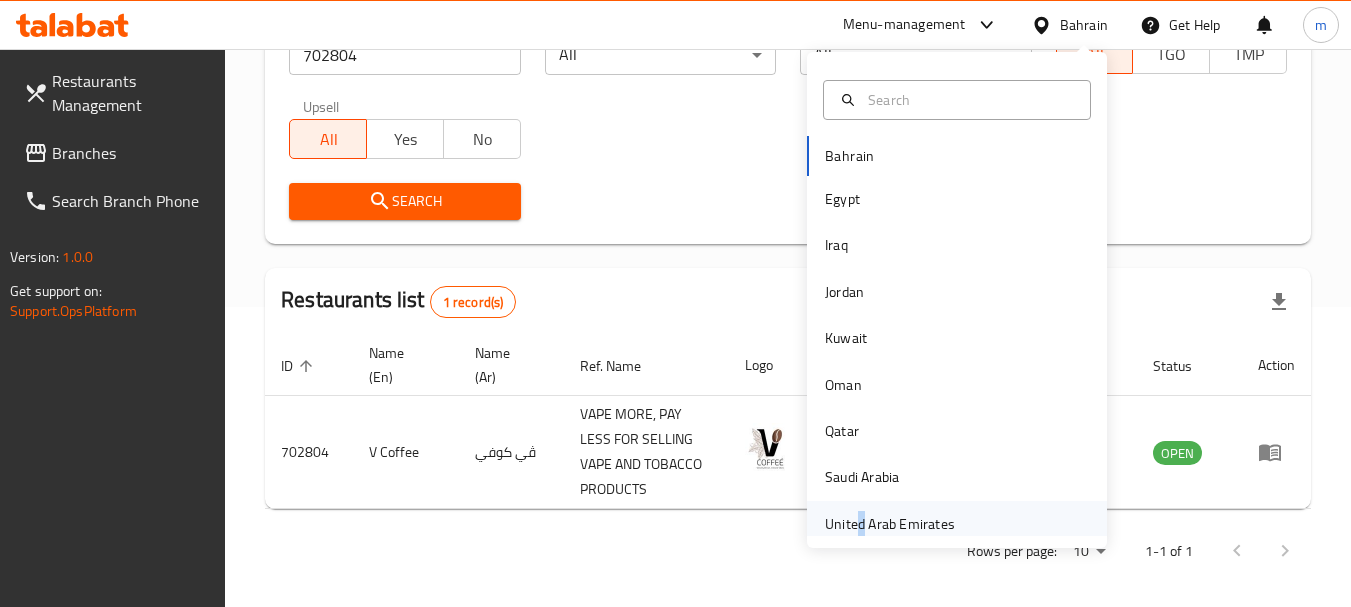 click on "United Arab Emirates" at bounding box center [890, 524] 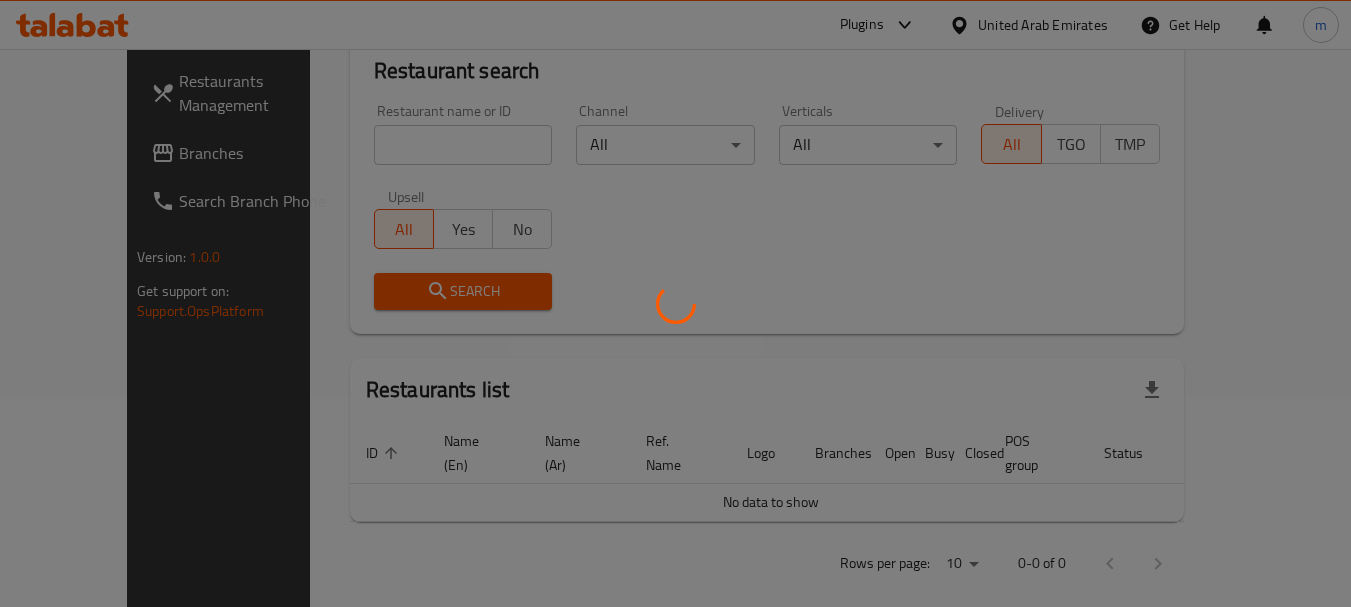scroll, scrollTop: 300, scrollLeft: 0, axis: vertical 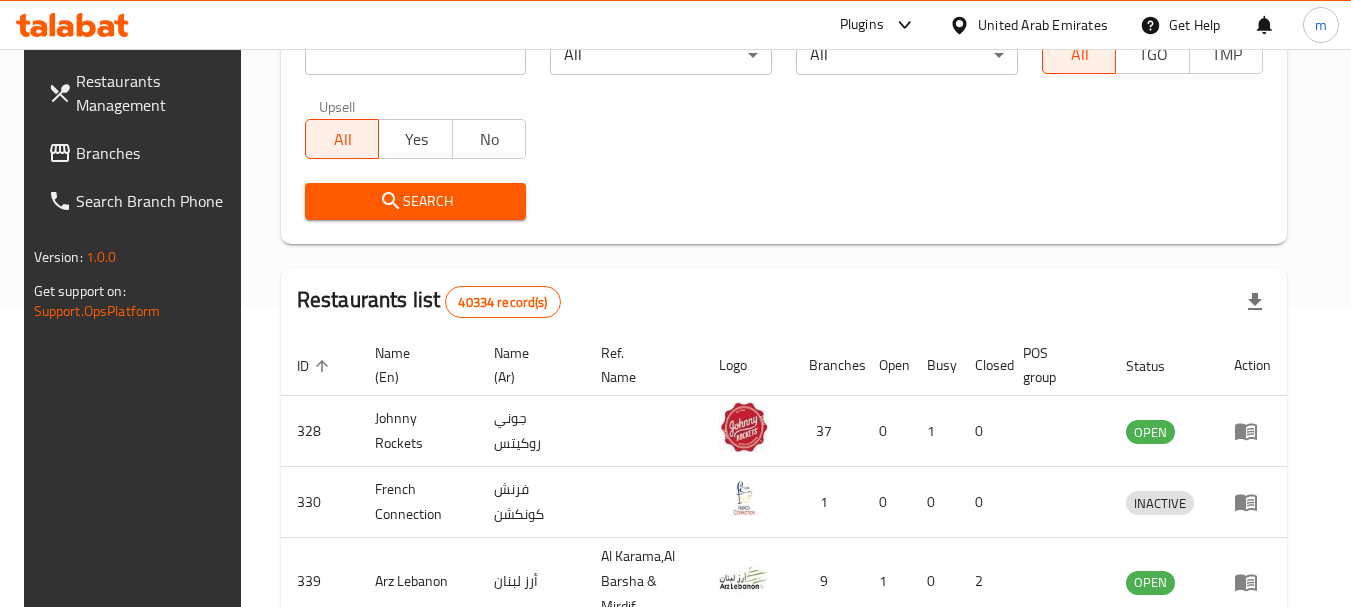 click on "Branches" at bounding box center (155, 153) 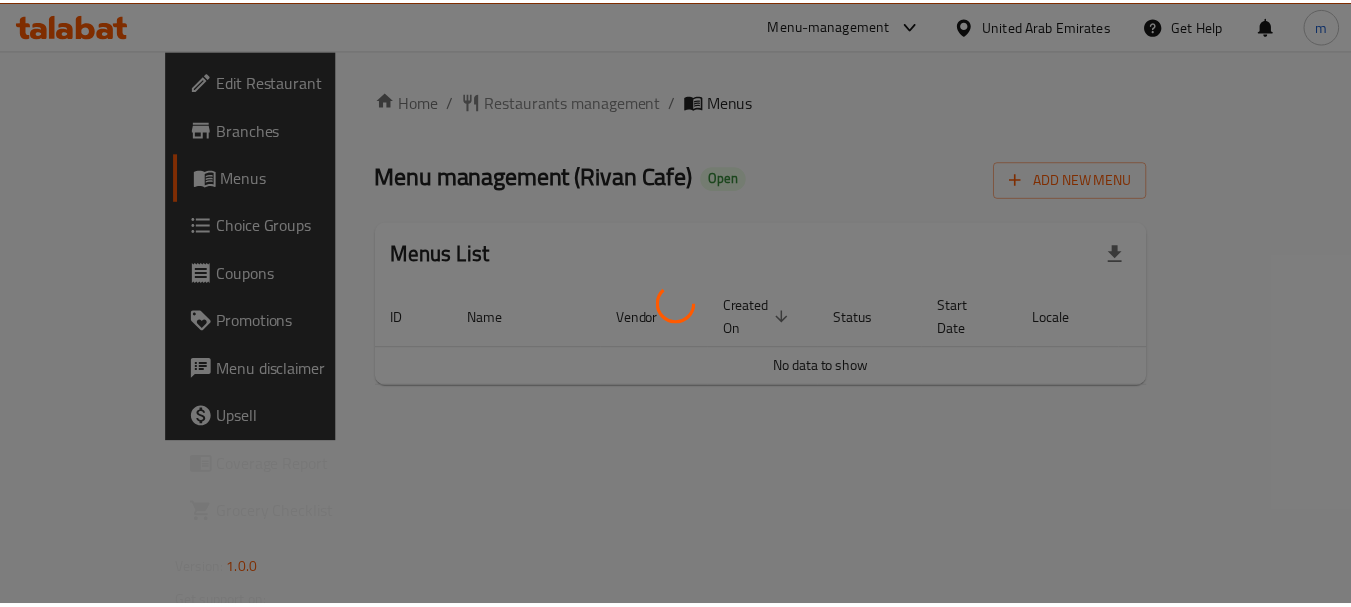scroll, scrollTop: 0, scrollLeft: 0, axis: both 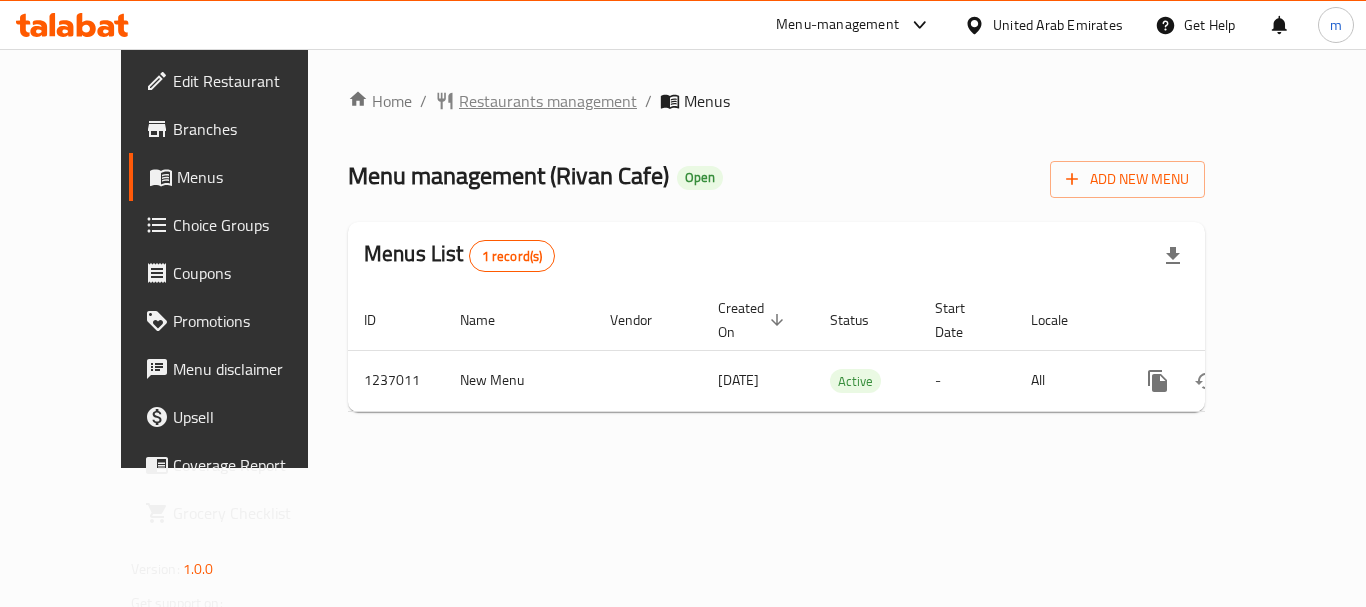 click on "Restaurants management" at bounding box center (548, 101) 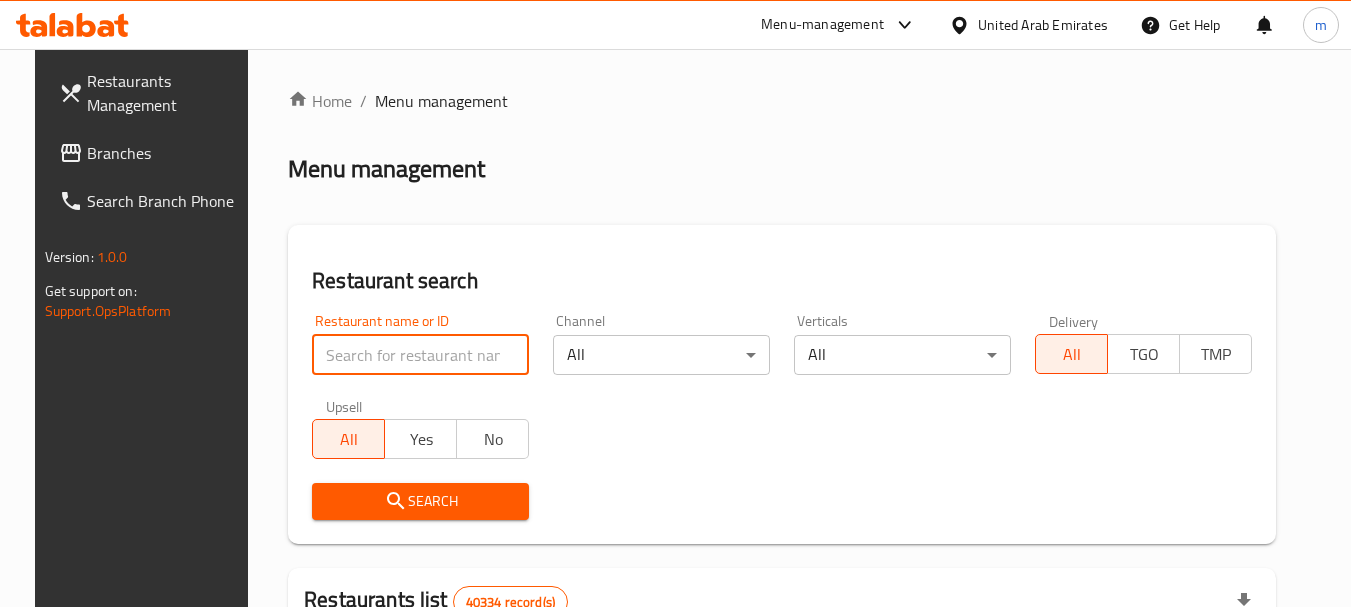 click at bounding box center (420, 355) 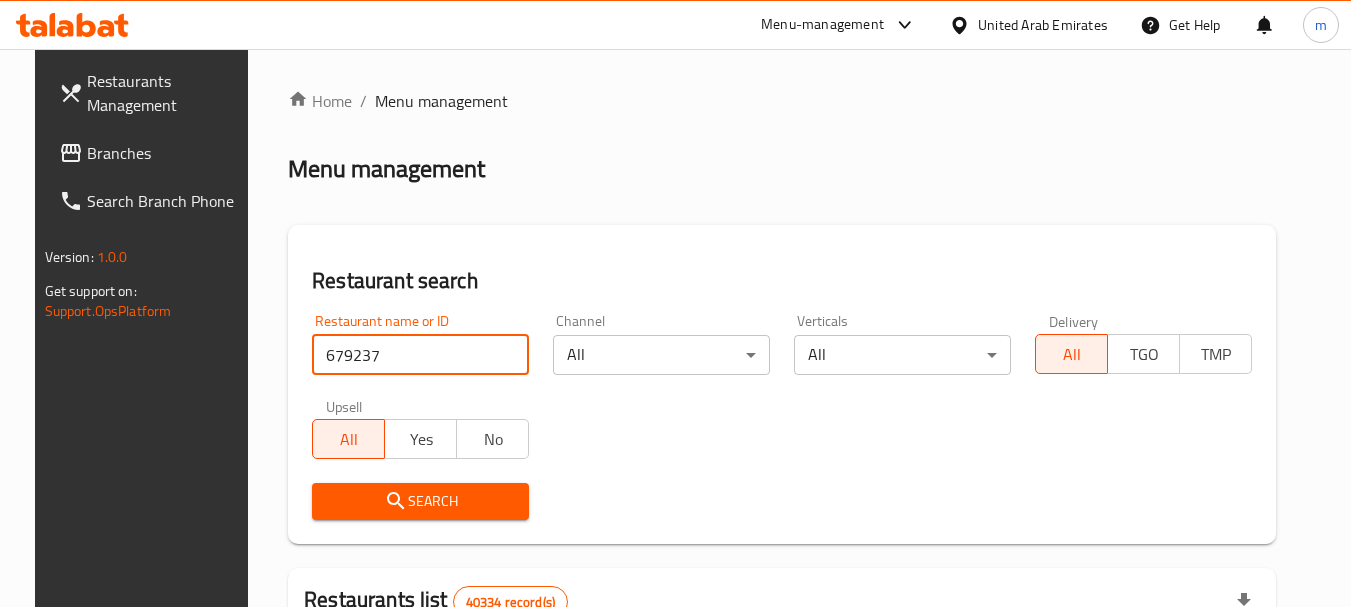type on "679237" 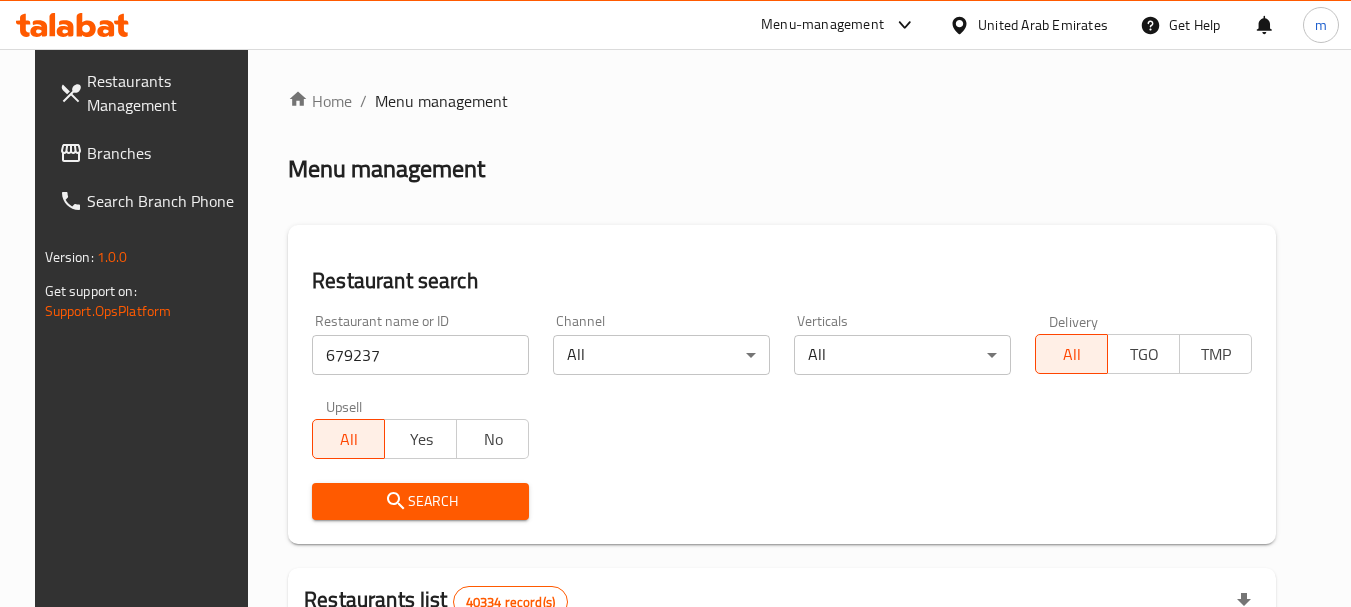 click 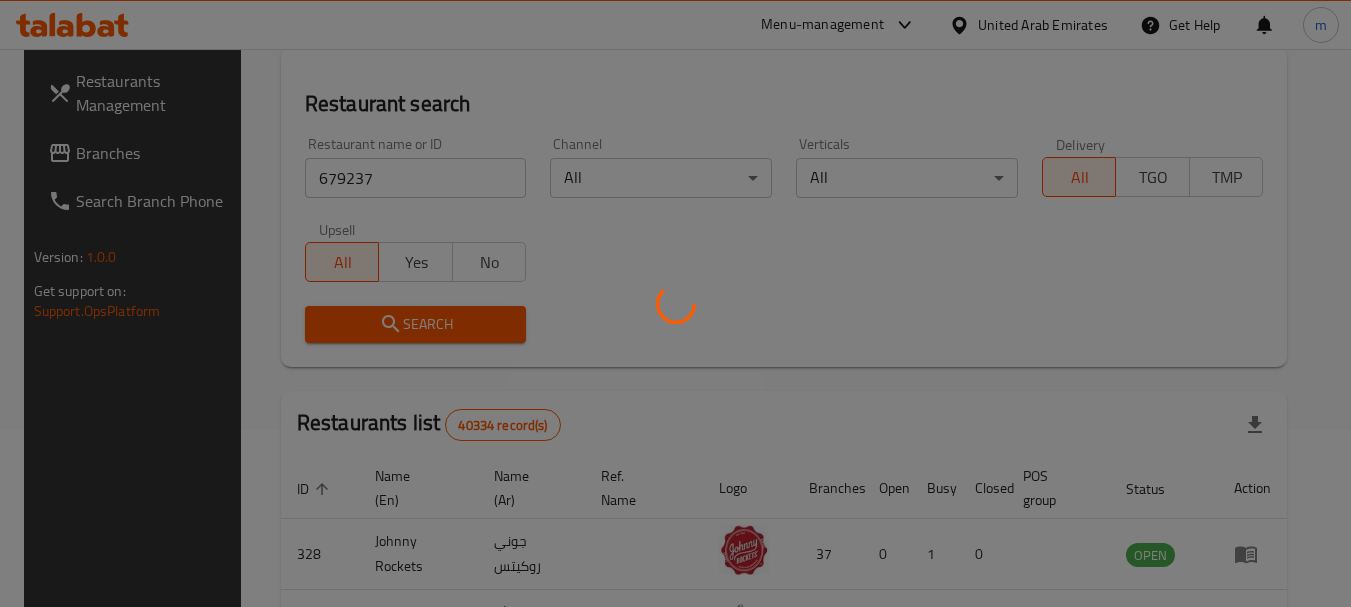 scroll, scrollTop: 200, scrollLeft: 0, axis: vertical 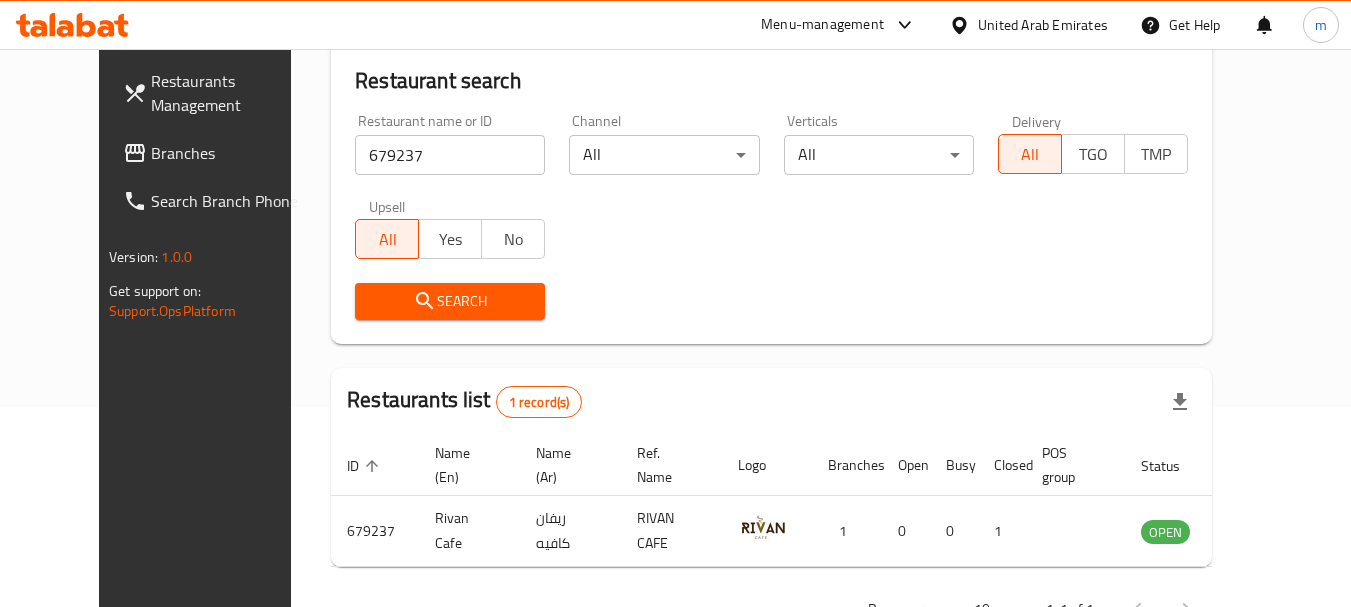 click on "Branches" at bounding box center [230, 153] 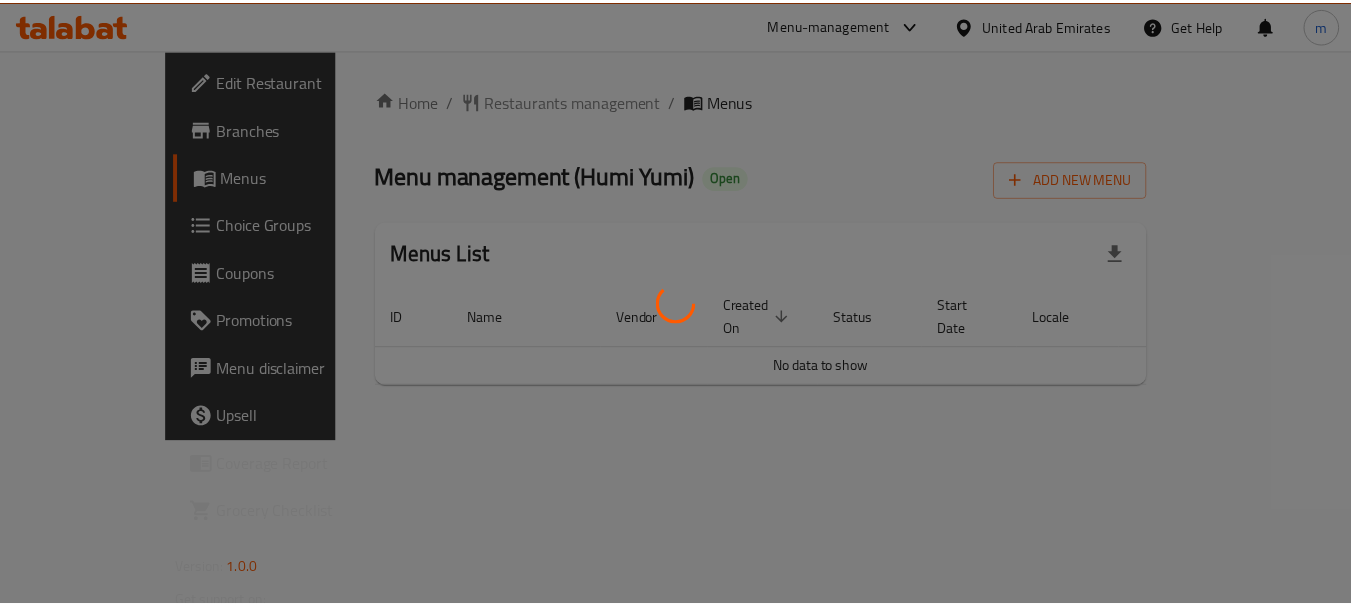 scroll, scrollTop: 0, scrollLeft: 0, axis: both 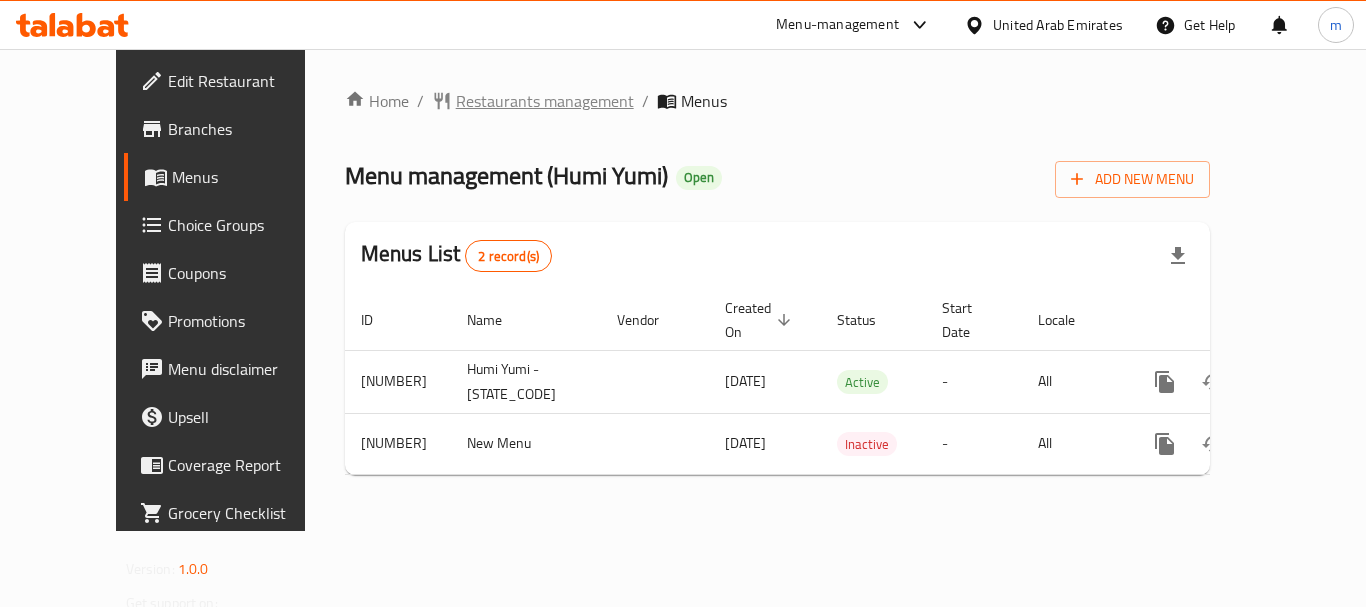 click on "Restaurants management" at bounding box center [545, 101] 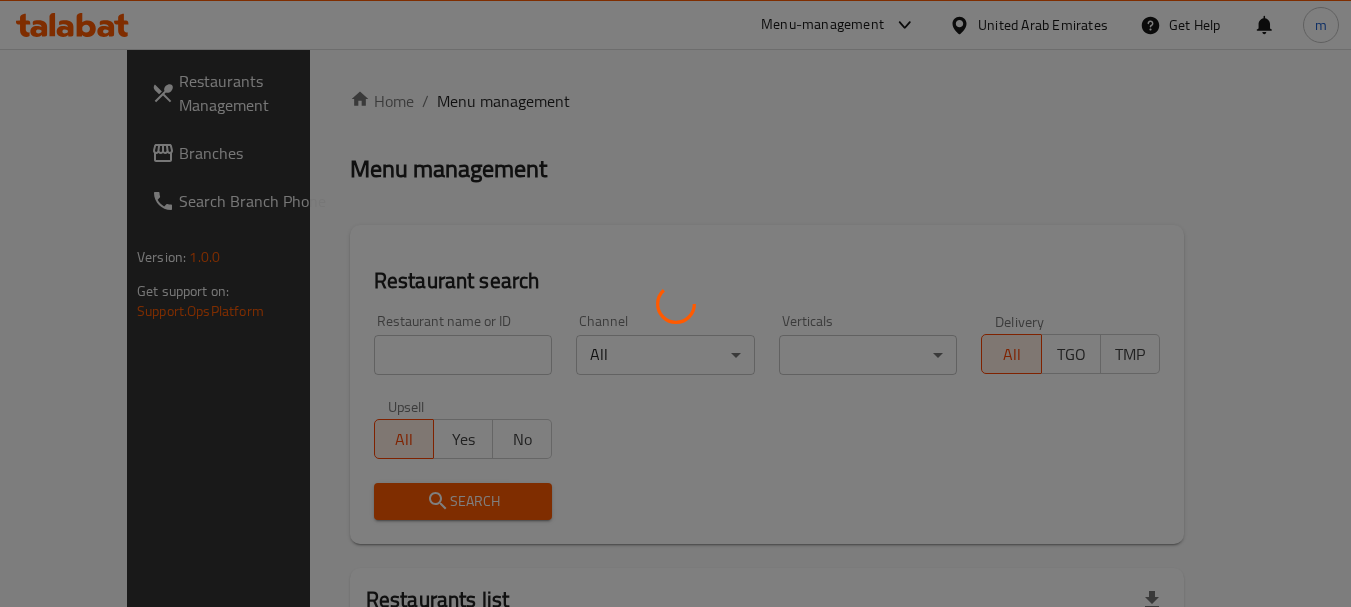 drag, startPoint x: 406, startPoint y: 349, endPoint x: 397, endPoint y: 354, distance: 10.29563 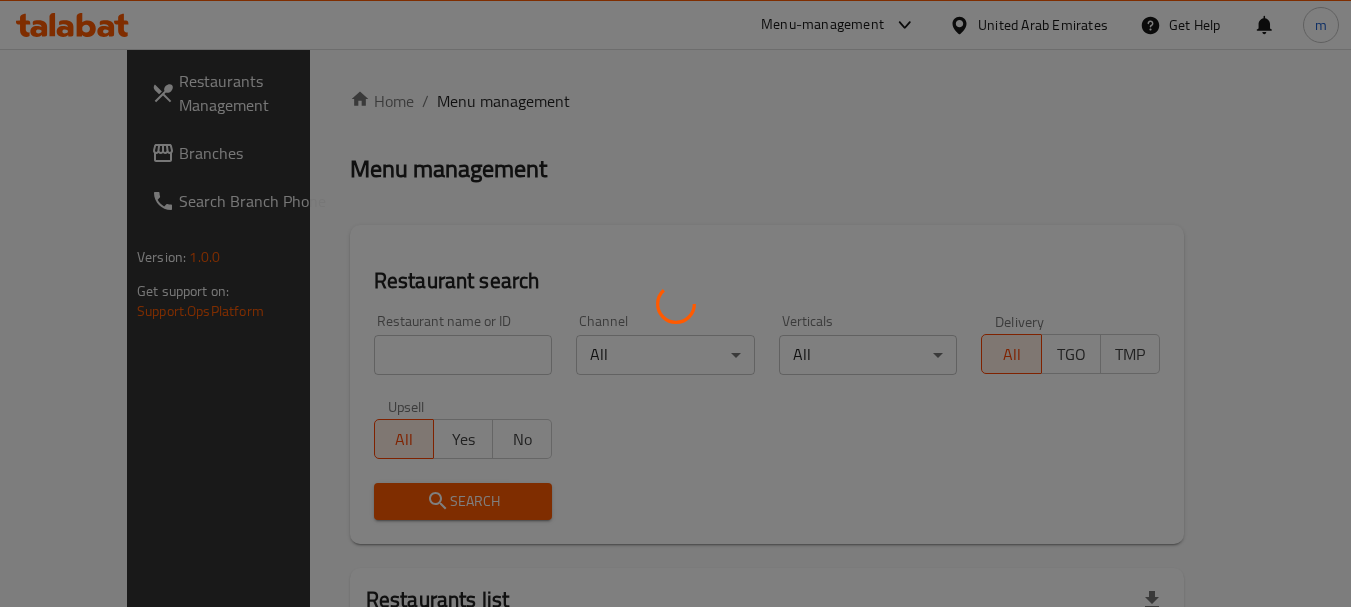 click at bounding box center [675, 303] 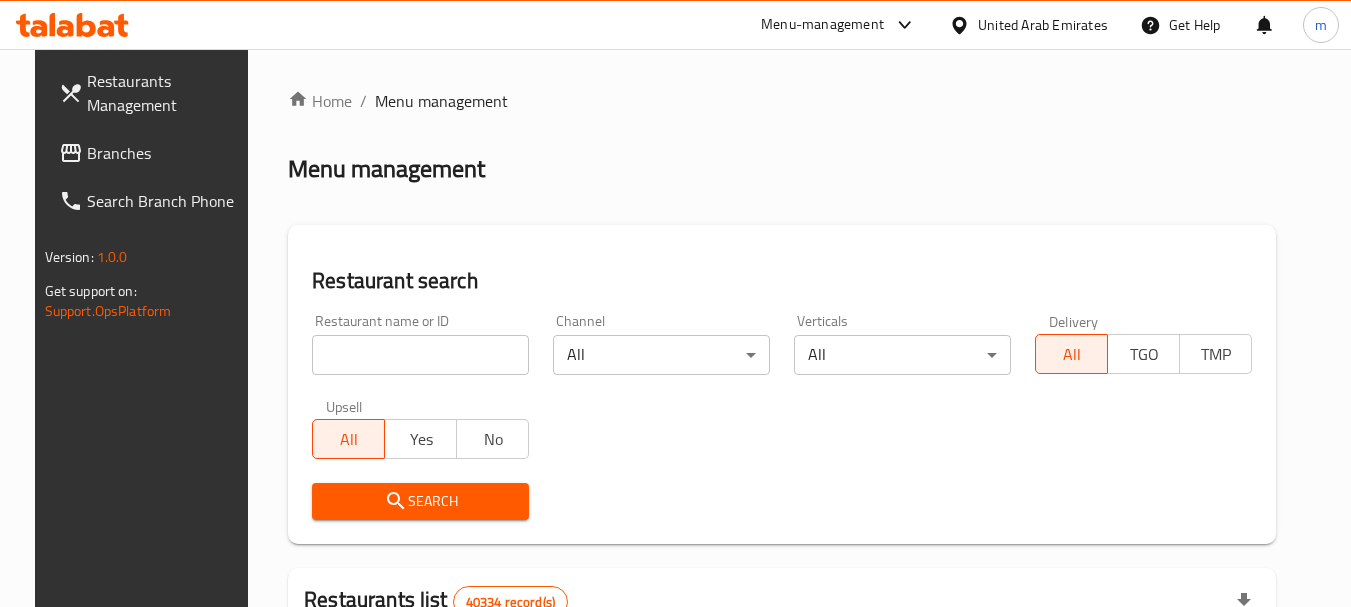 click at bounding box center (420, 355) 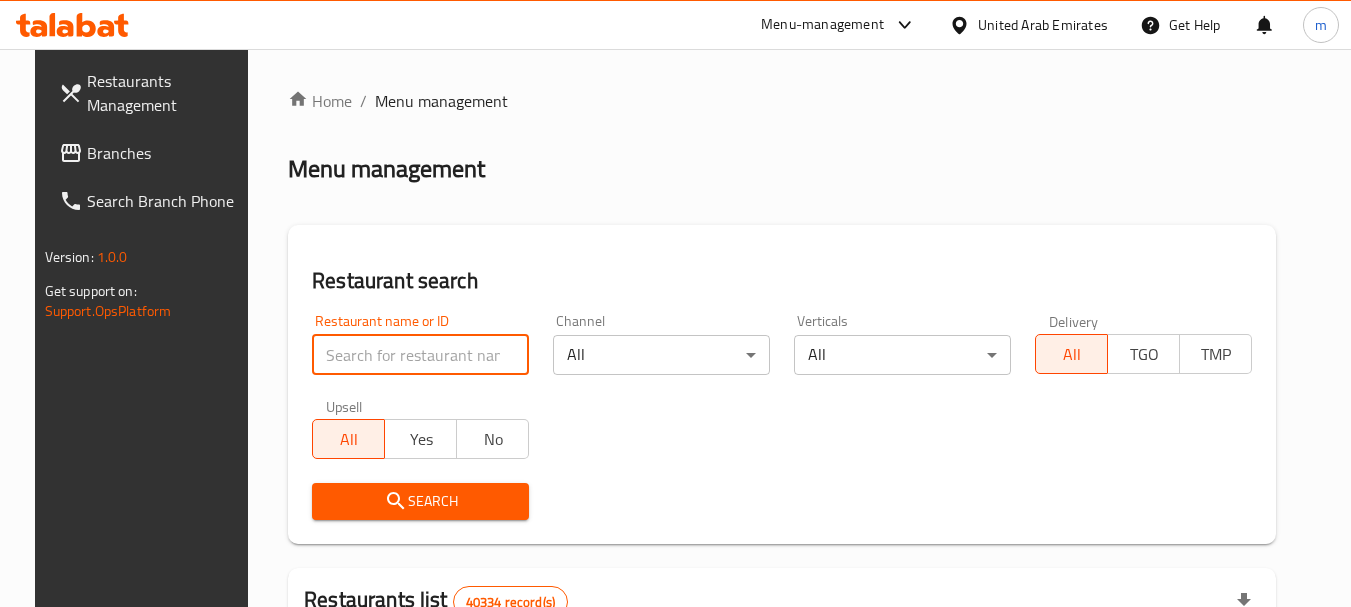 paste on "678443" 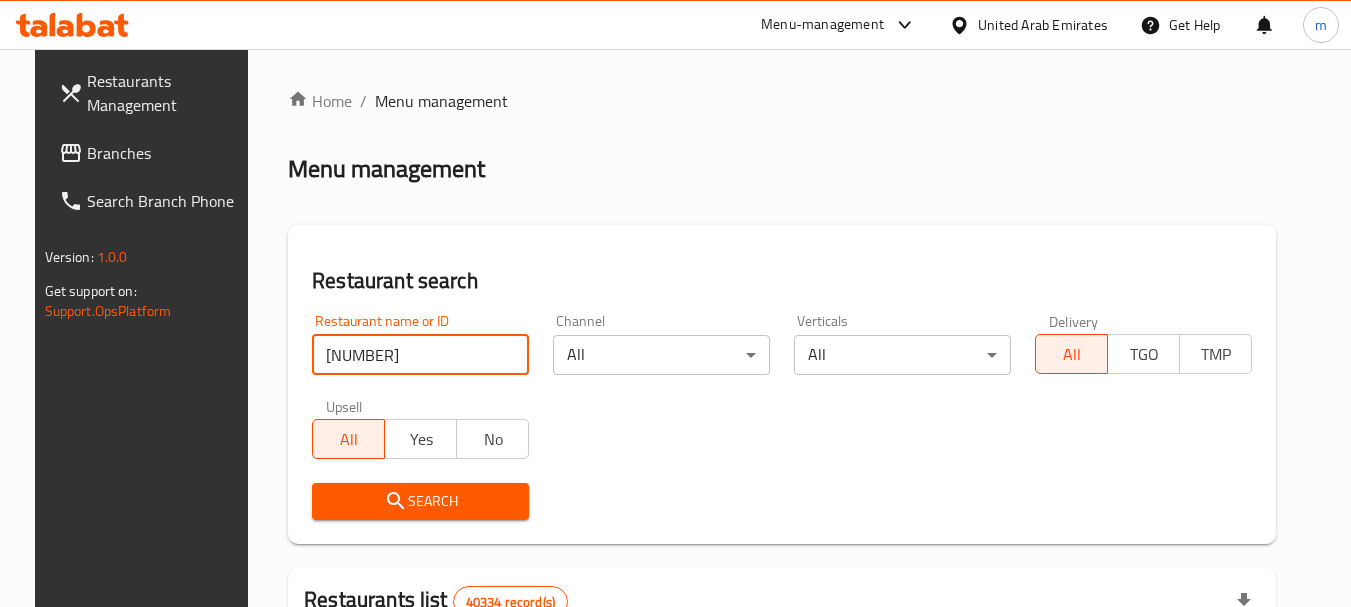 type on "678443" 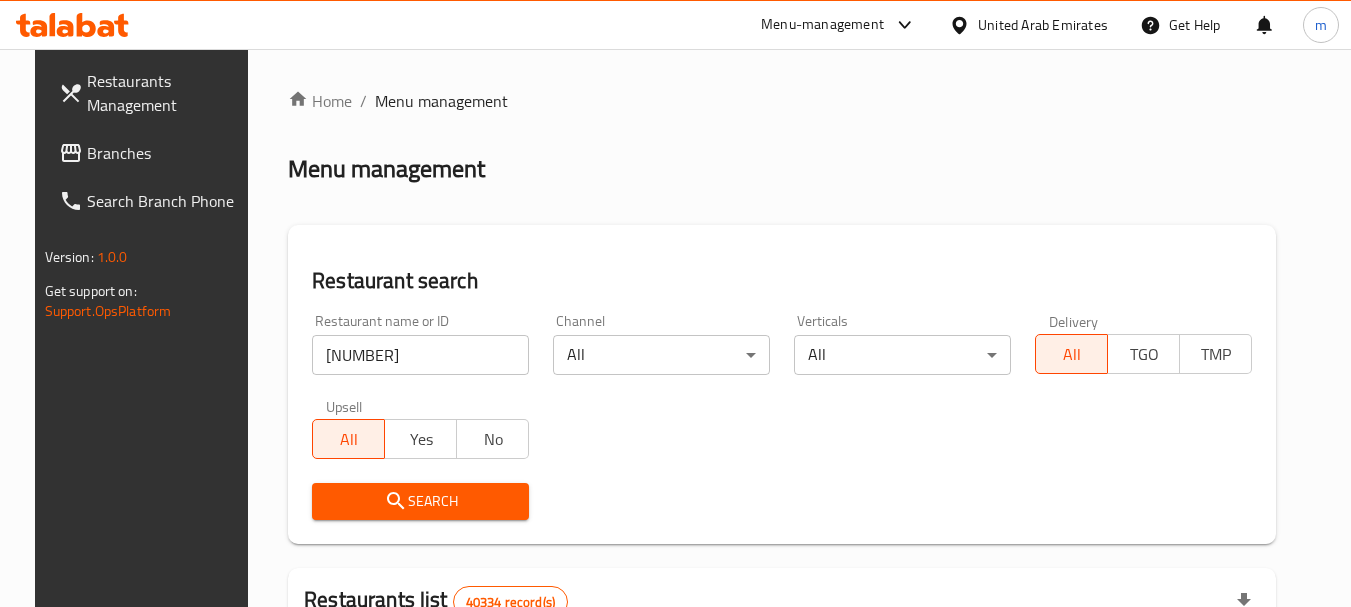 click on "Search" at bounding box center (420, 501) 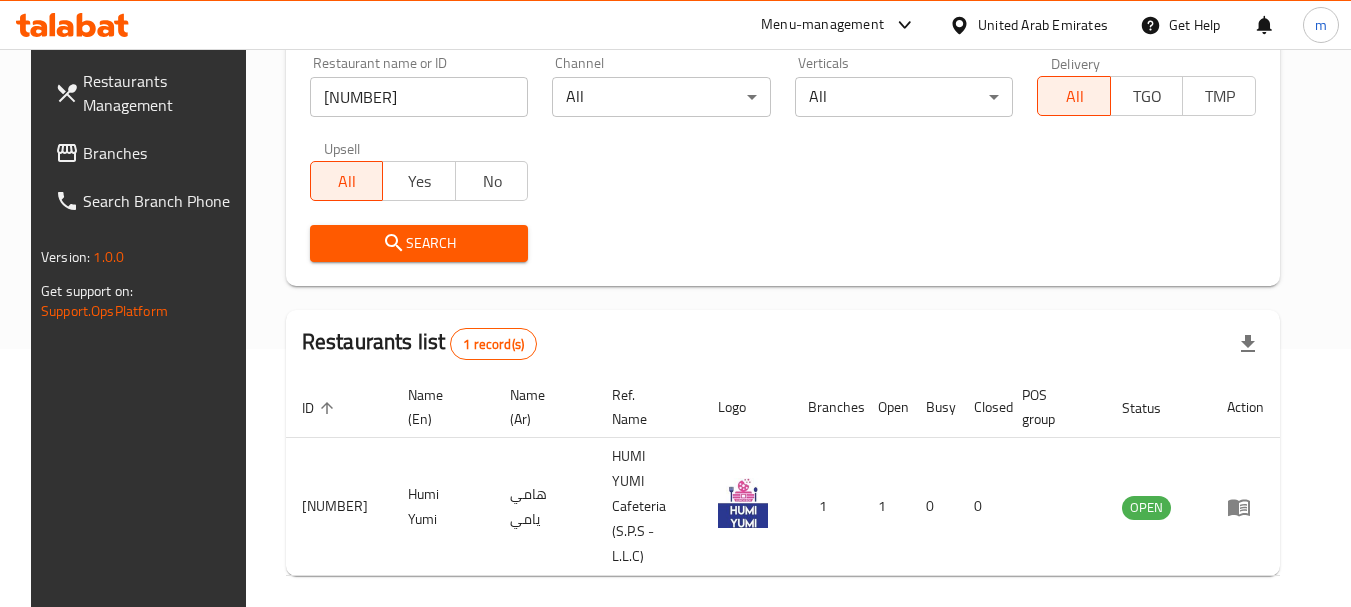 scroll, scrollTop: 285, scrollLeft: 0, axis: vertical 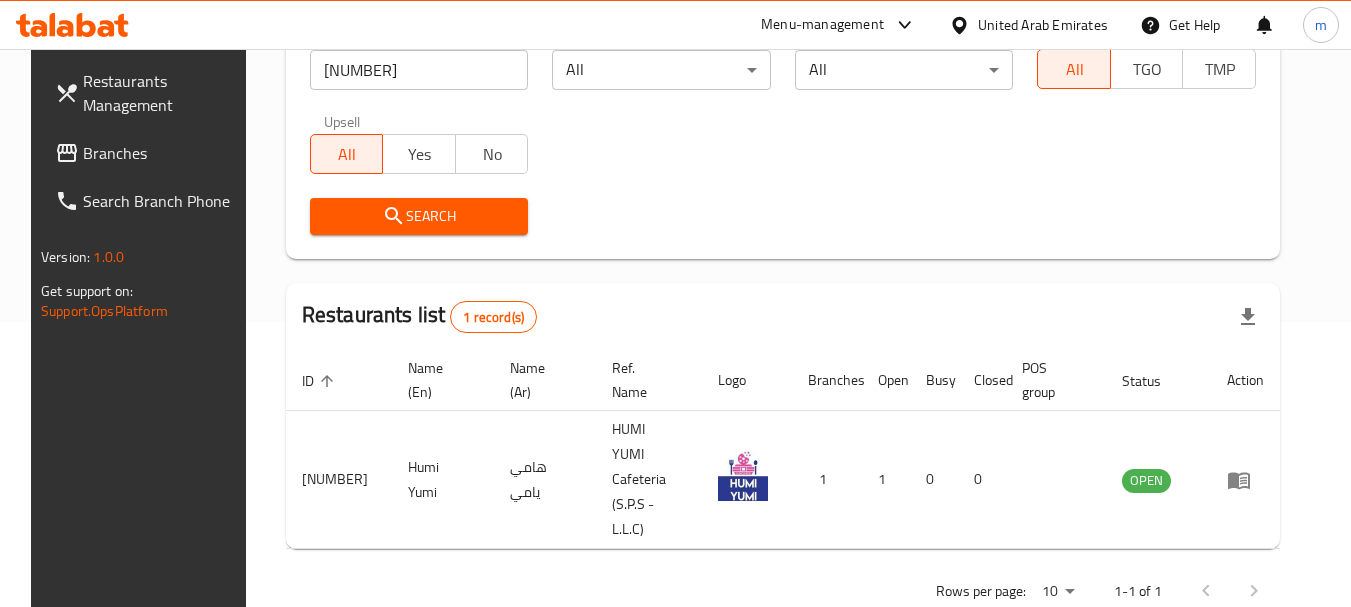 click on "Rows per page: 10 1-1 of 1" at bounding box center (783, 591) 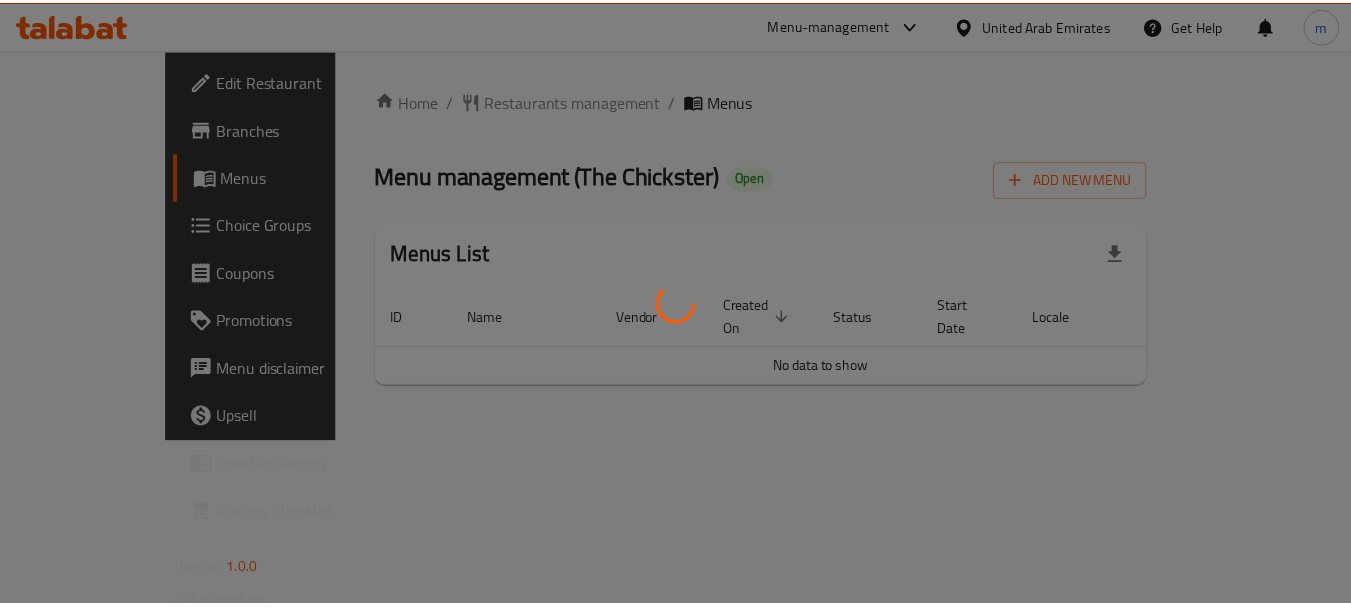 scroll, scrollTop: 0, scrollLeft: 0, axis: both 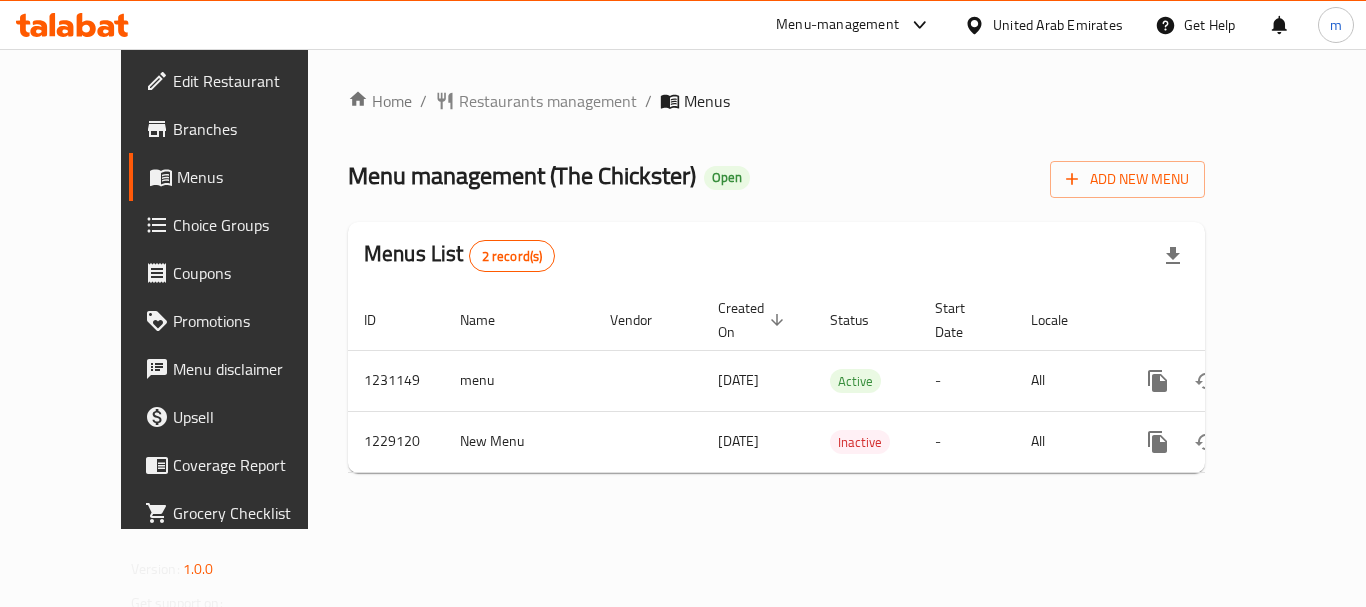 click on "Restaurants management" at bounding box center [548, 101] 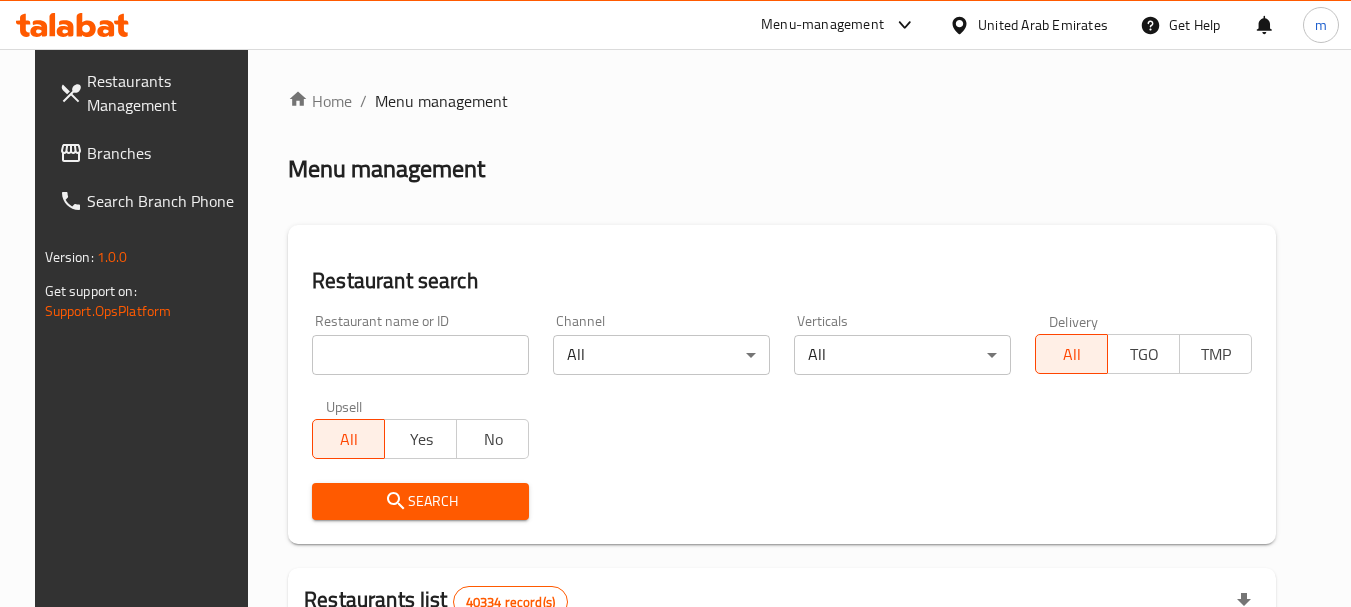 click at bounding box center [675, 303] 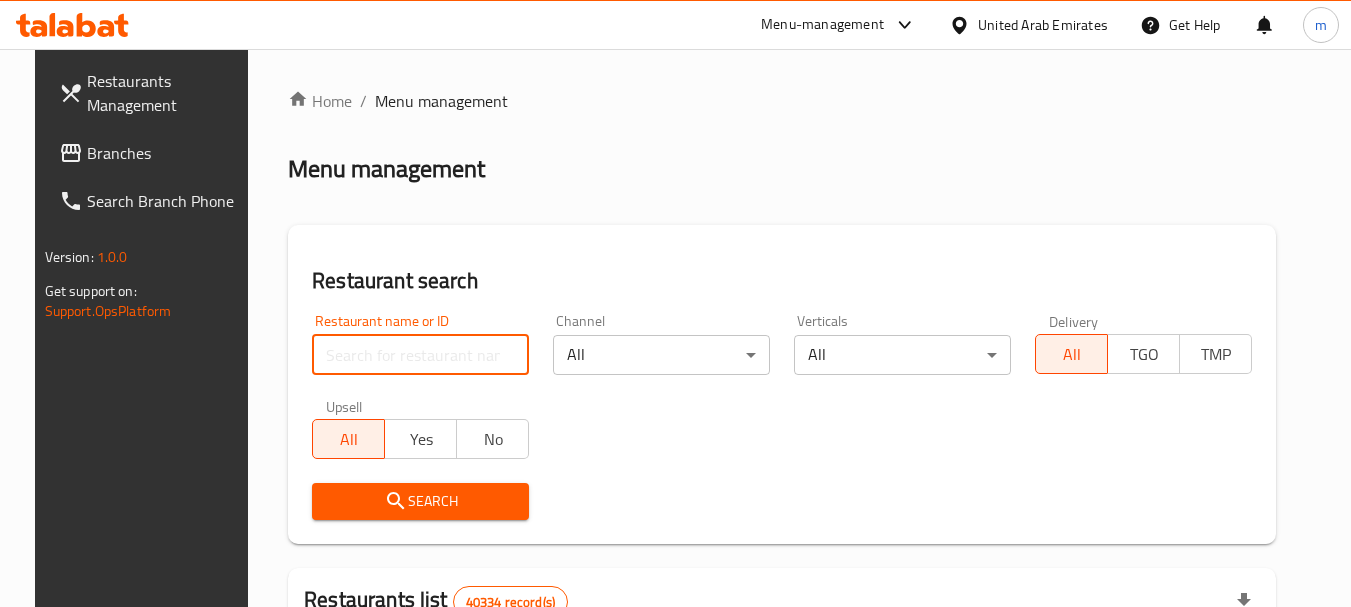 paste on "676575" 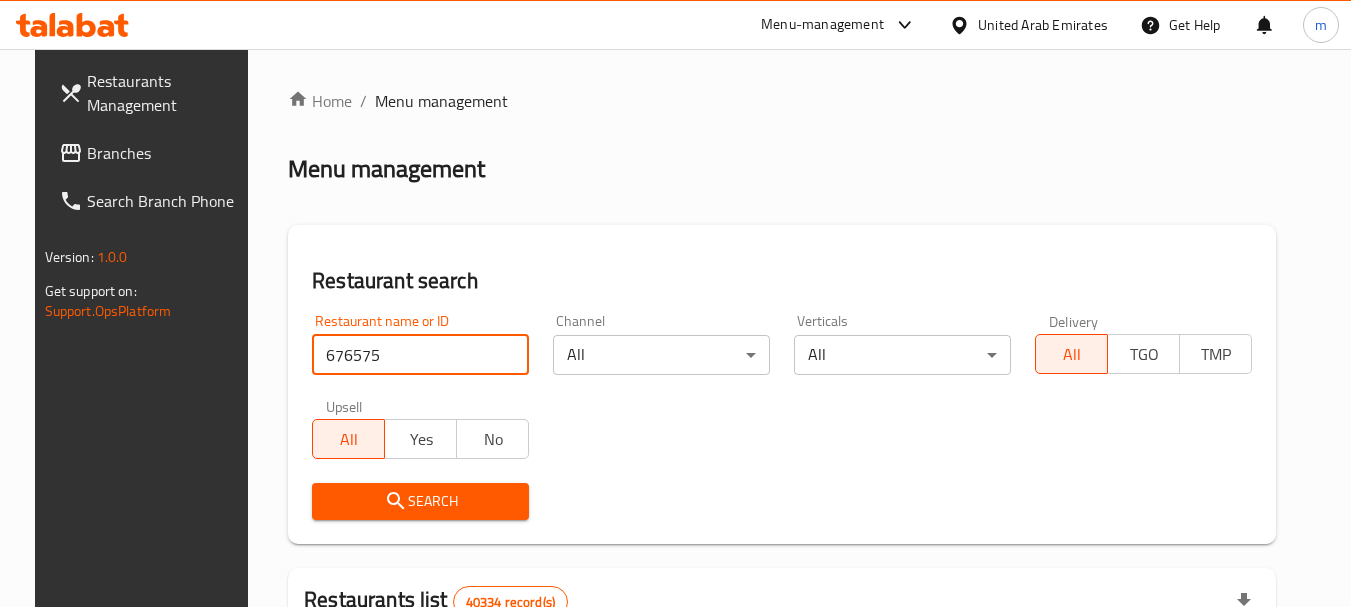 type on "676575" 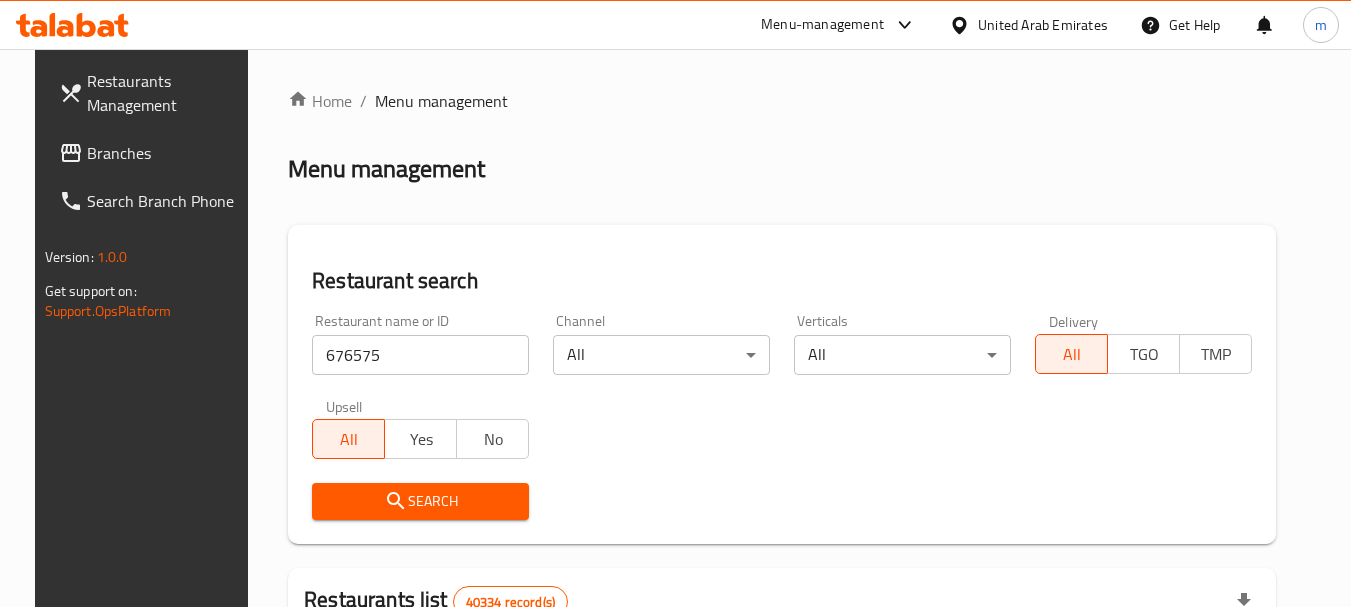 drag, startPoint x: 384, startPoint y: 505, endPoint x: 419, endPoint y: 493, distance: 37 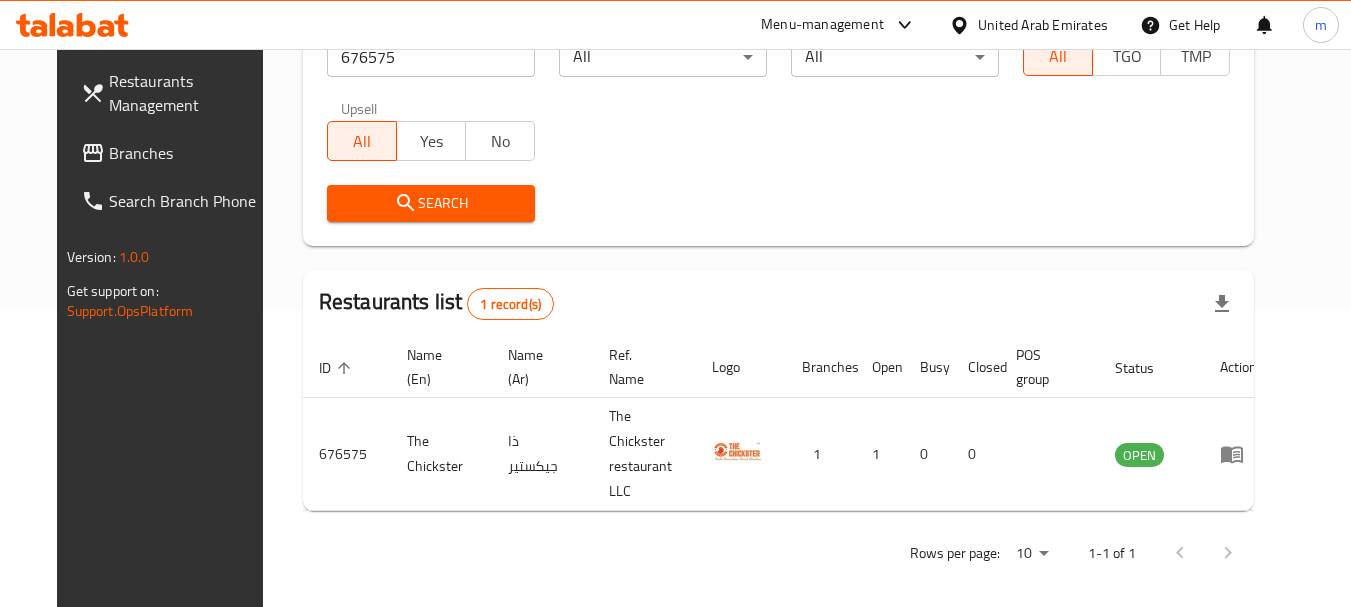 scroll, scrollTop: 268, scrollLeft: 0, axis: vertical 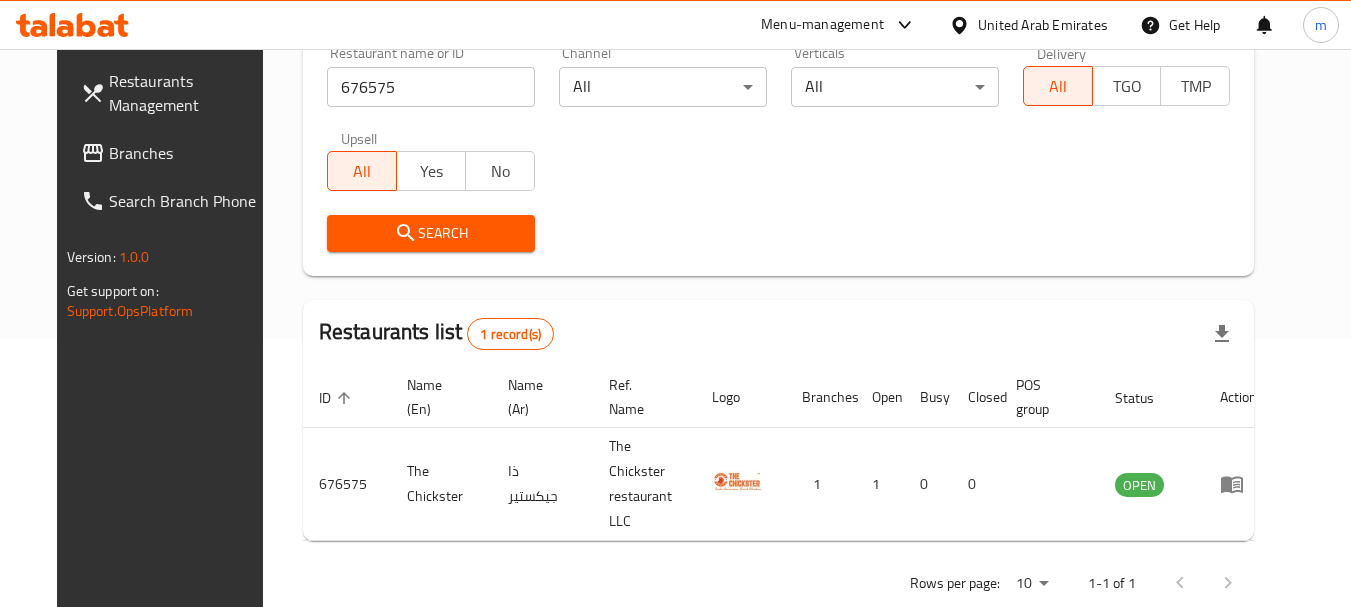 click on "Branches" at bounding box center [188, 153] 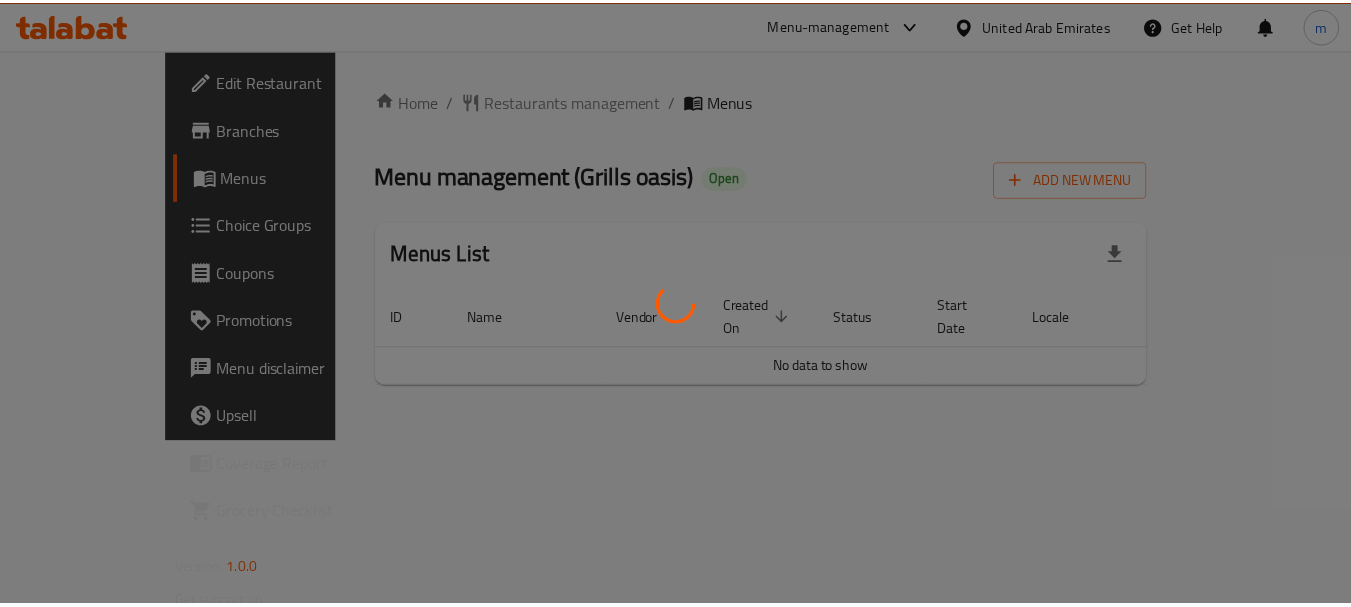 scroll, scrollTop: 0, scrollLeft: 0, axis: both 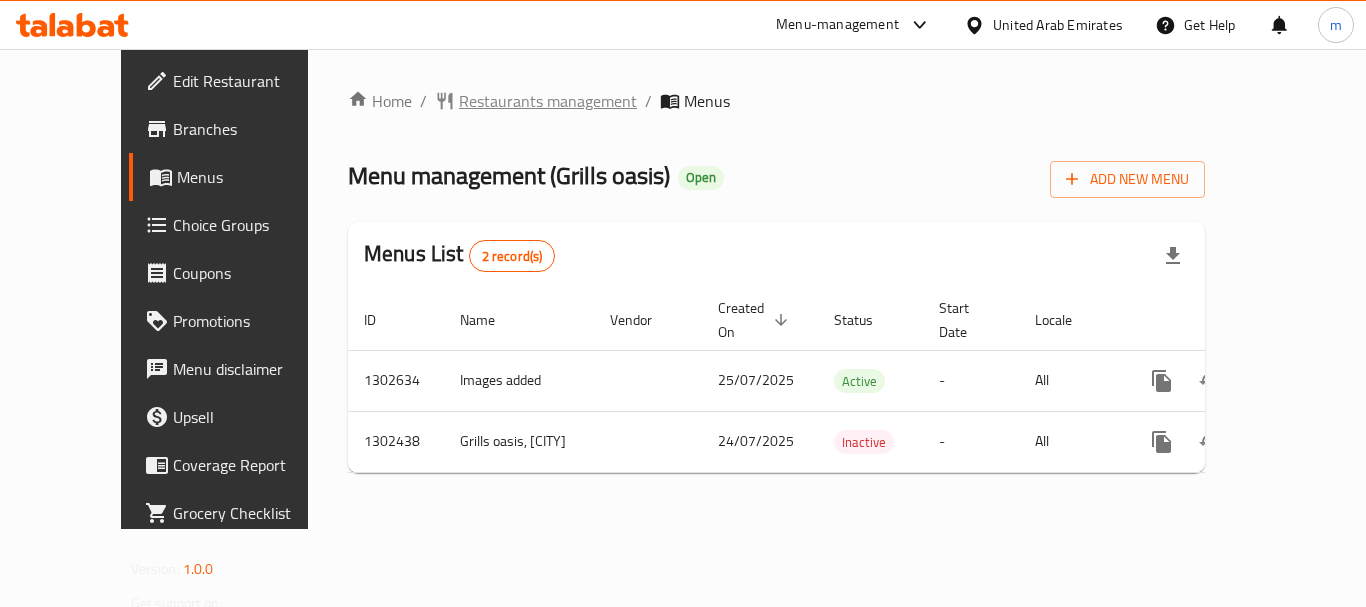 click on "Restaurants management" at bounding box center [548, 101] 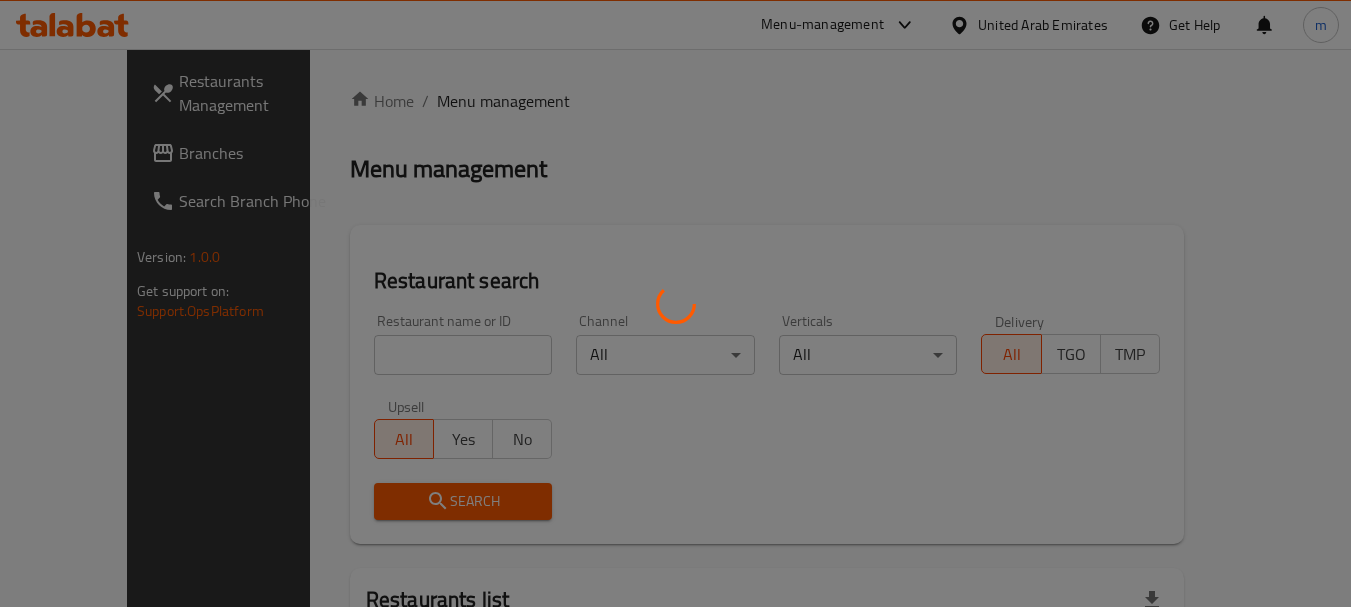 click at bounding box center (675, 303) 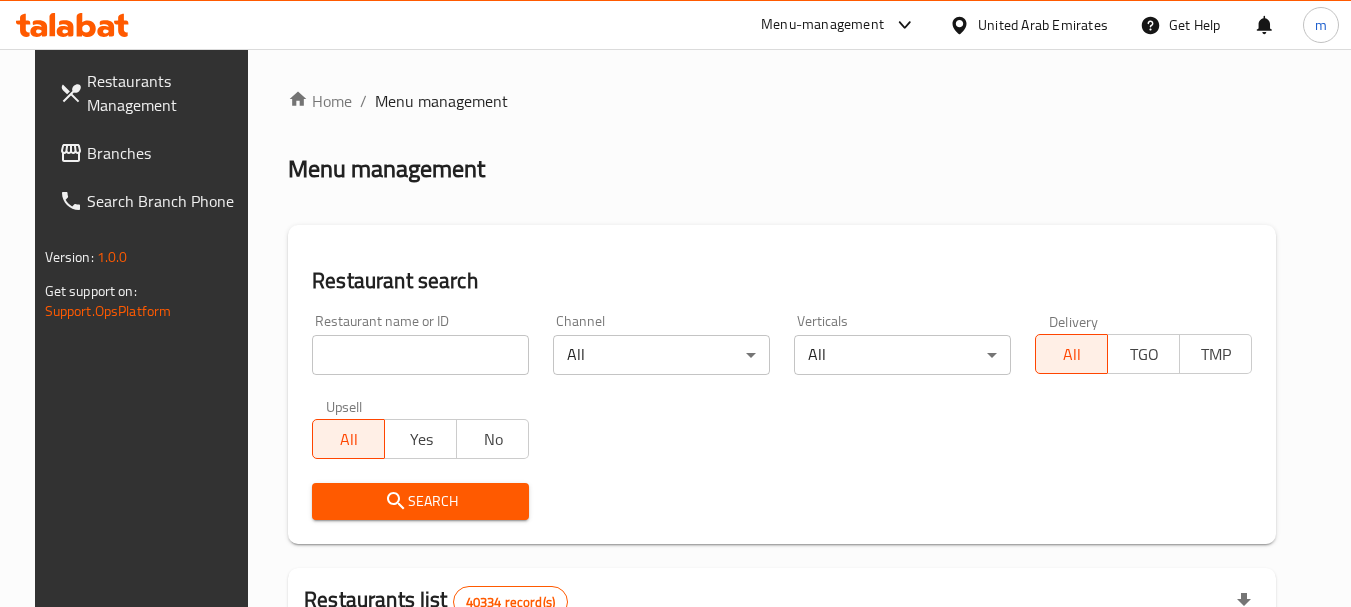 click at bounding box center (420, 355) 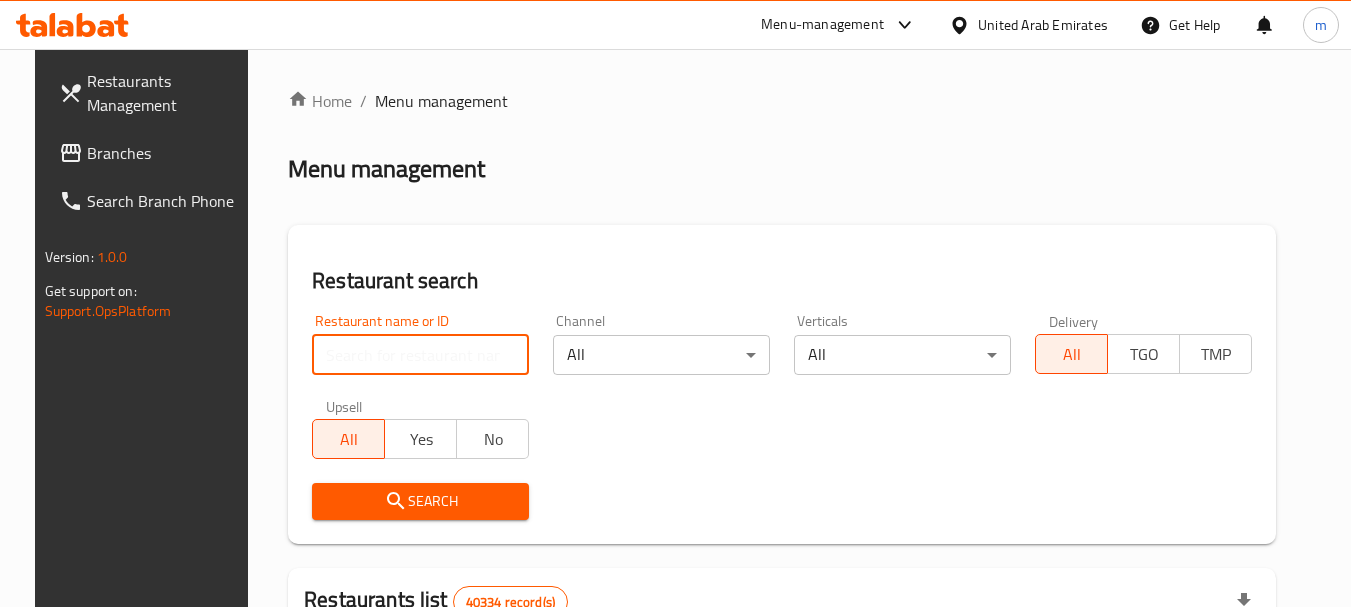 paste on "702418" 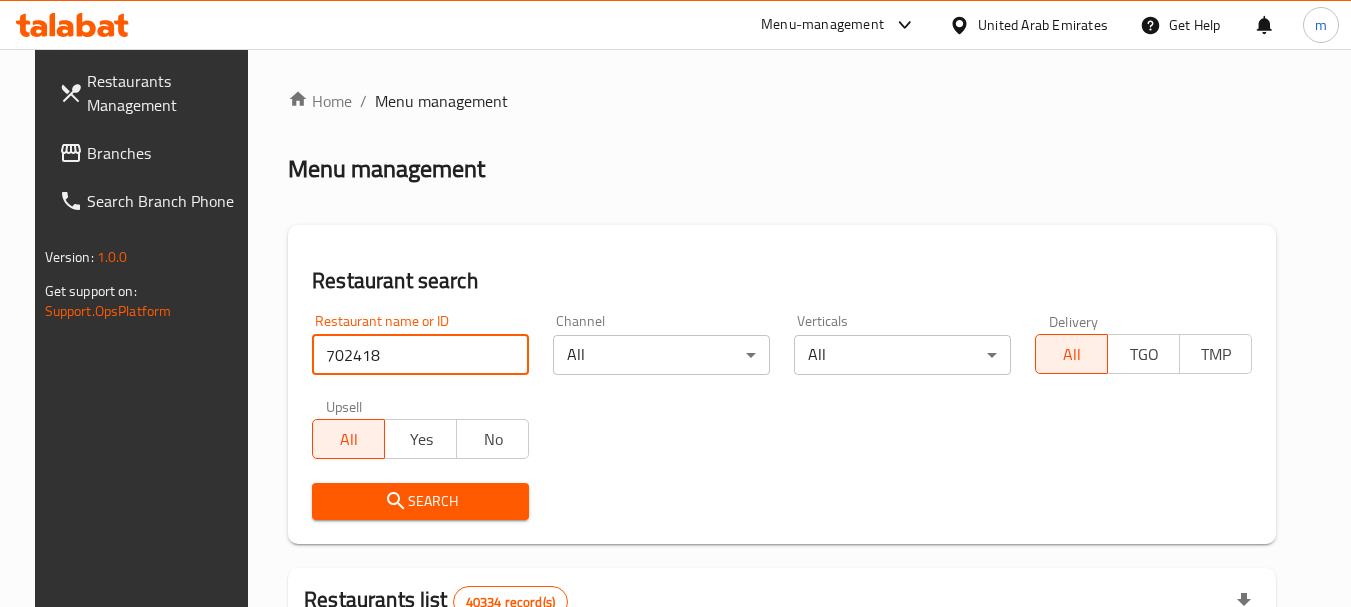 type on "702418" 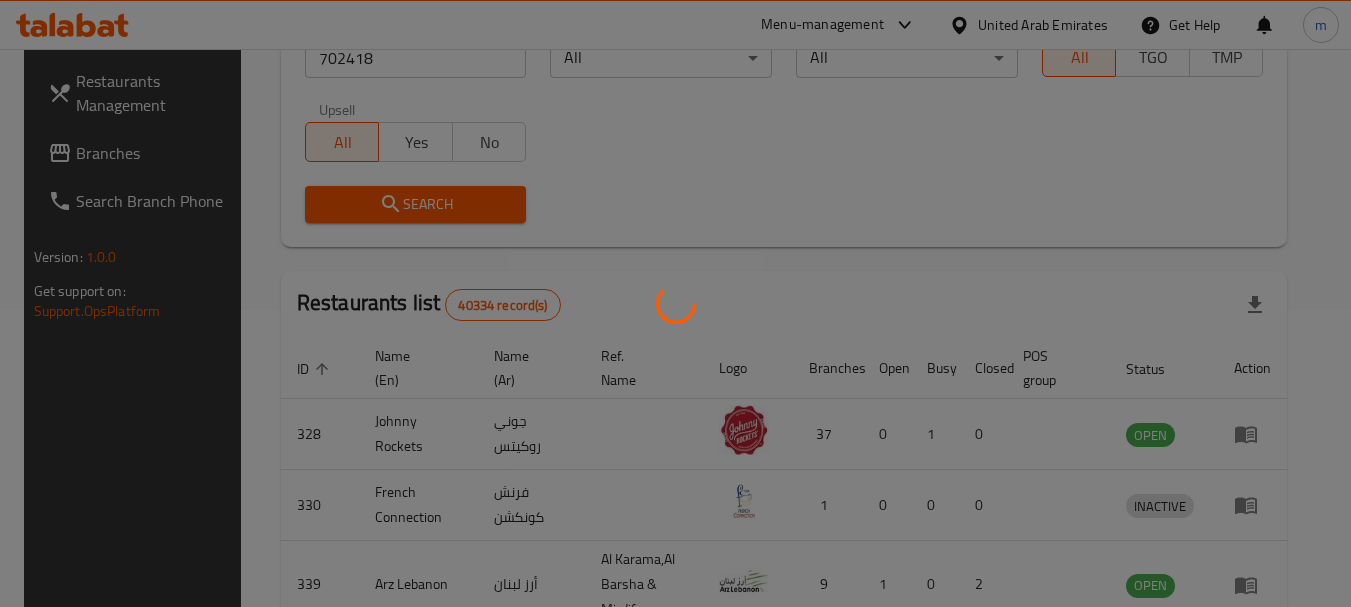 scroll, scrollTop: 285, scrollLeft: 0, axis: vertical 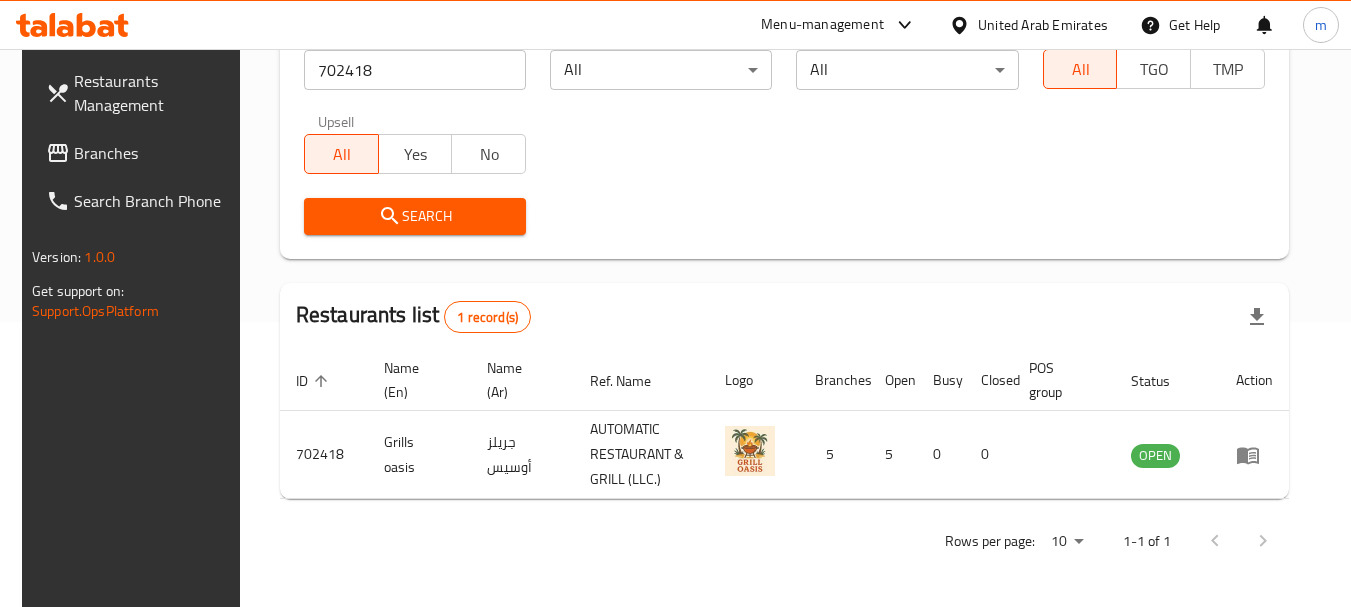 click on "Restaurants Management   Branches   Search Branch Phone  Version:    1.0.0  Get support on:    Support.OpsPlatform" at bounding box center (135, 352) 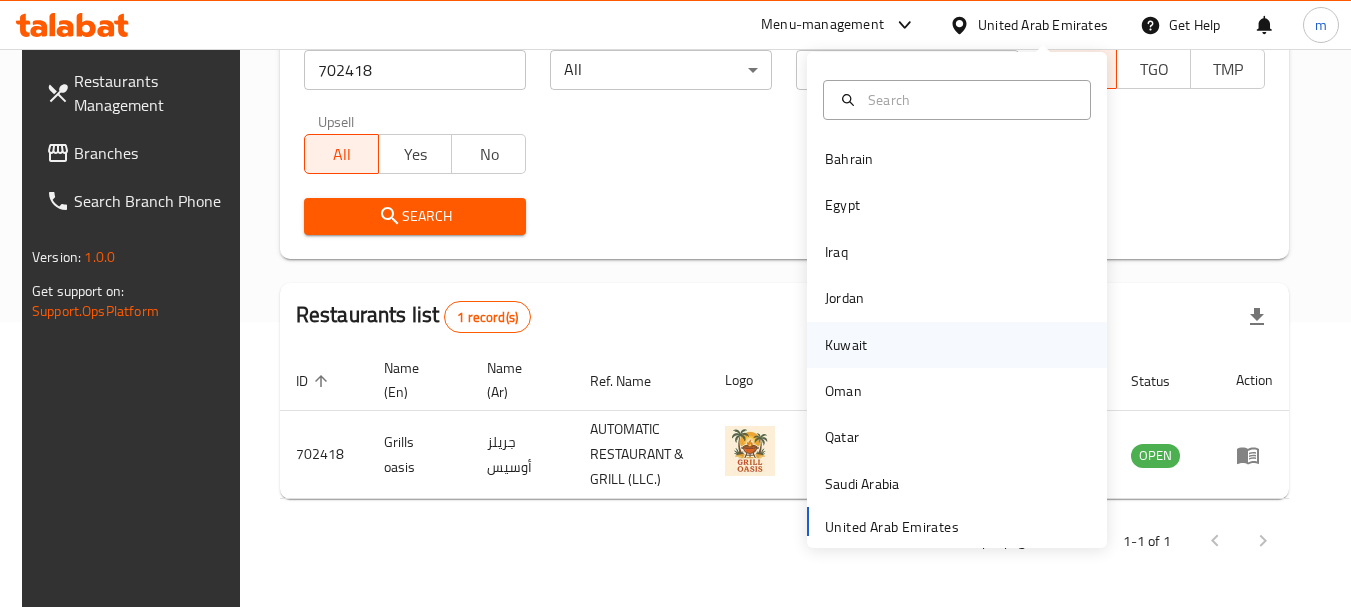 click on "Kuwait" at bounding box center [846, 345] 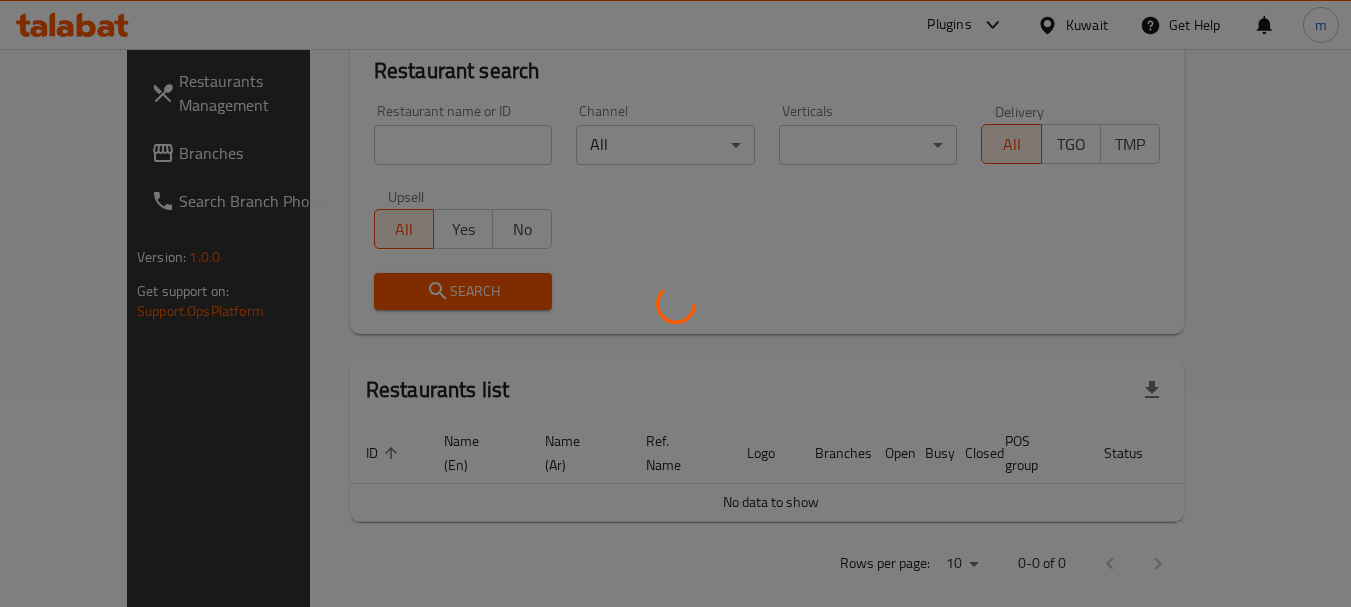 scroll, scrollTop: 285, scrollLeft: 0, axis: vertical 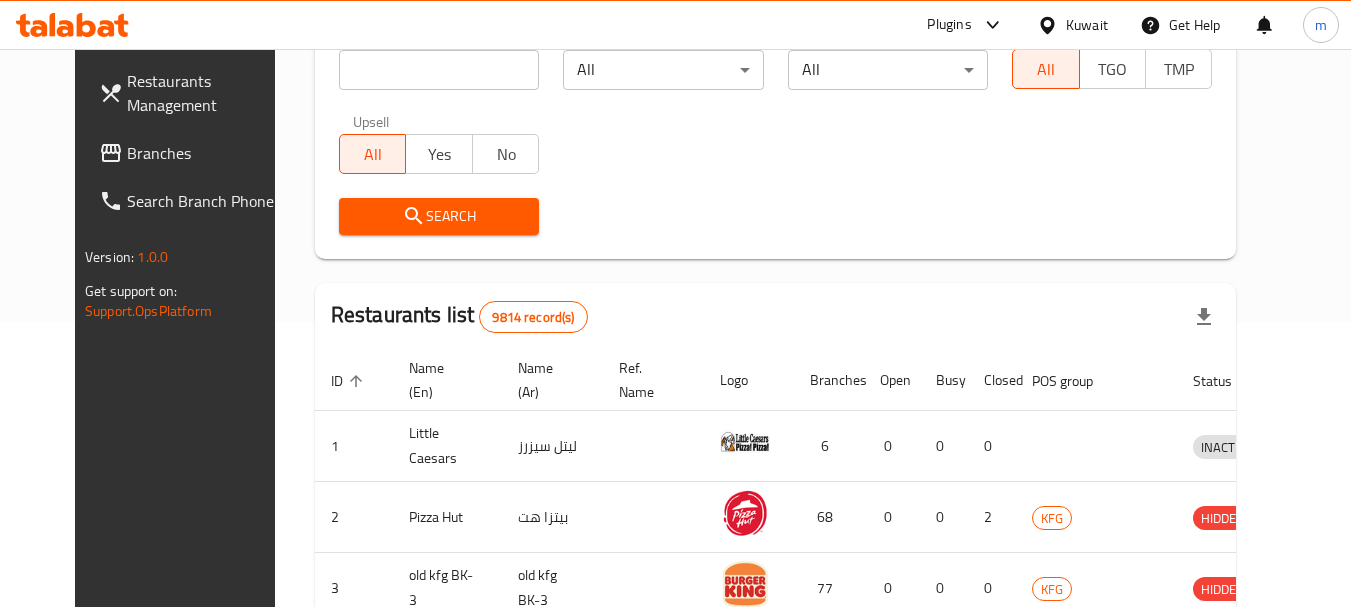 click on "Branches" at bounding box center (206, 153) 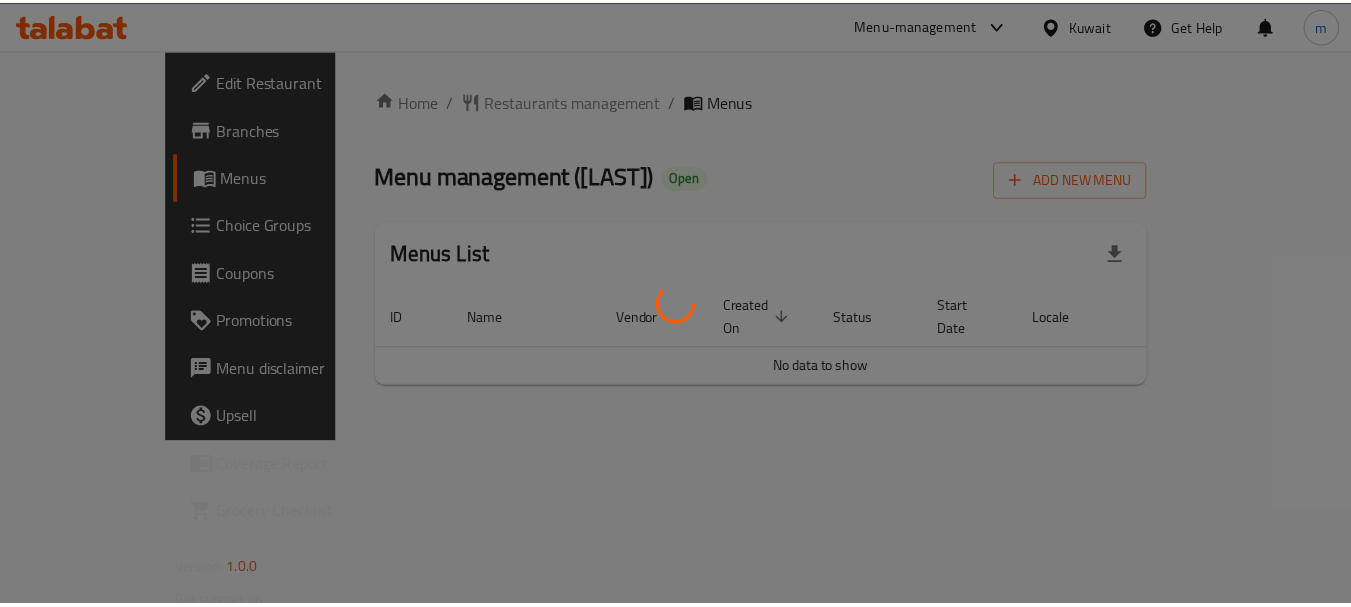 scroll, scrollTop: 0, scrollLeft: 0, axis: both 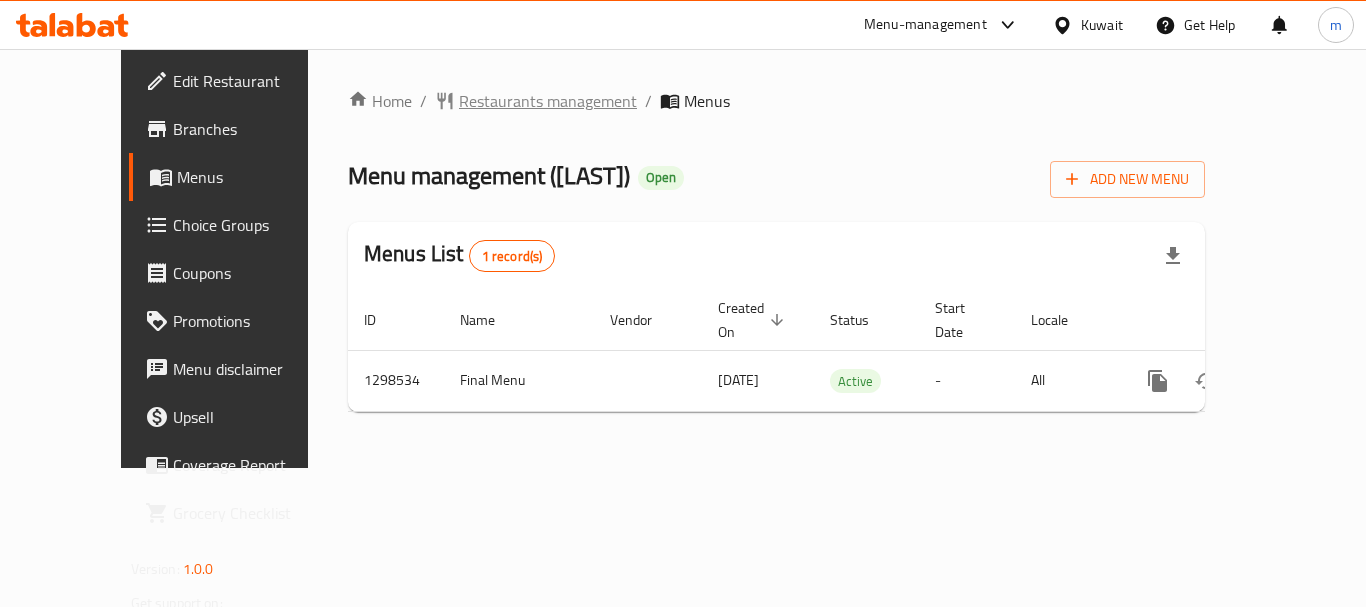 click on "Restaurants management" at bounding box center (548, 101) 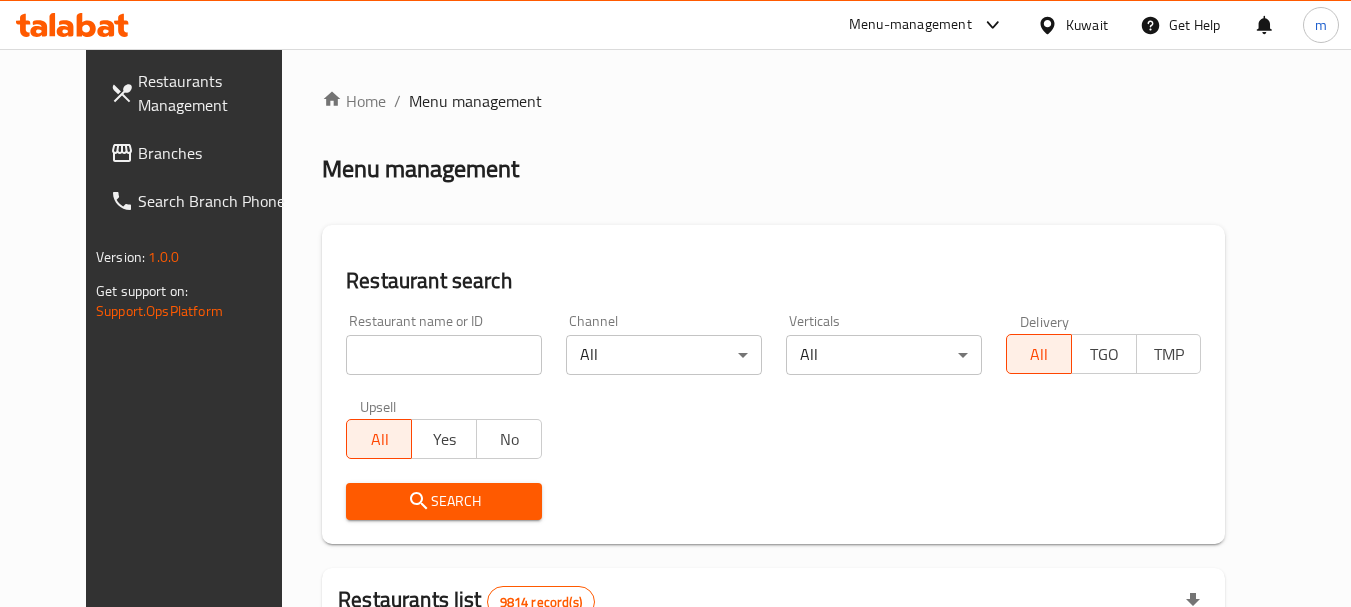click at bounding box center (675, 303) 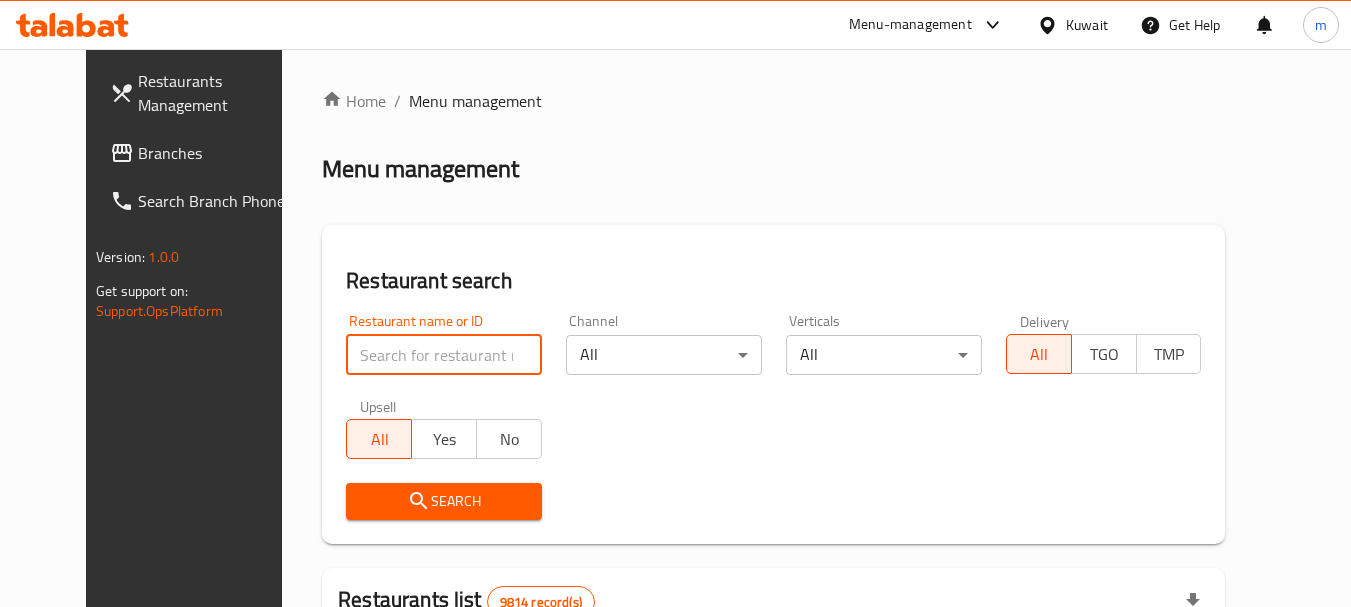 click at bounding box center (444, 355) 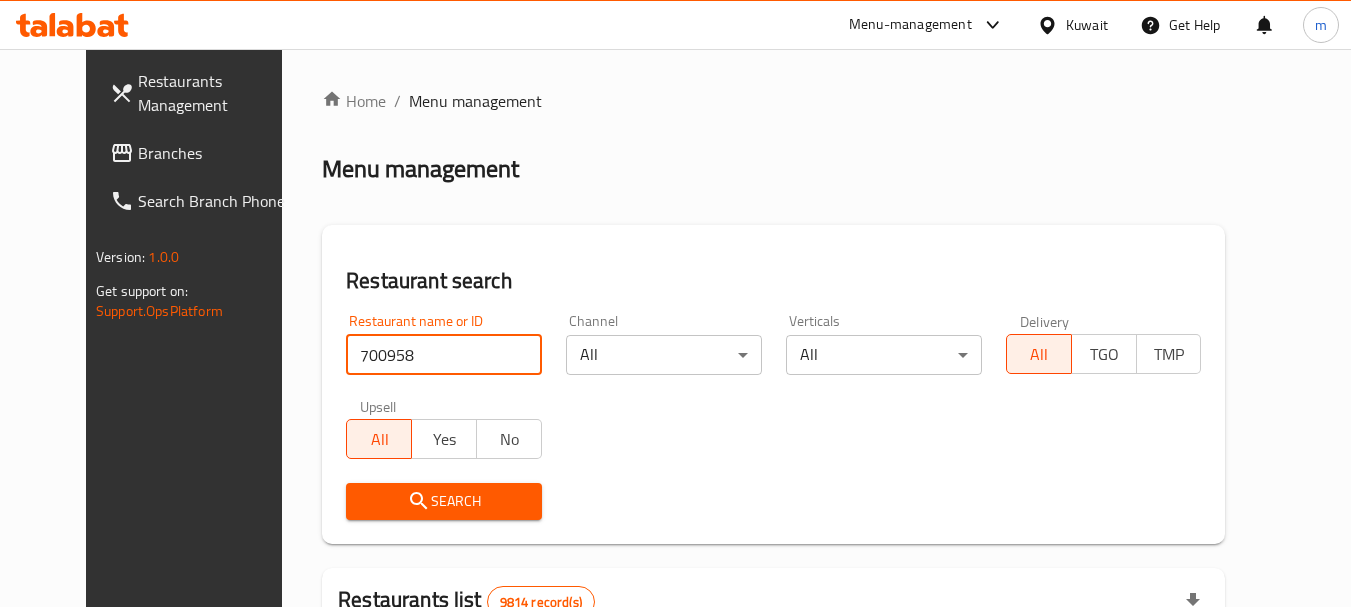 type on "700958" 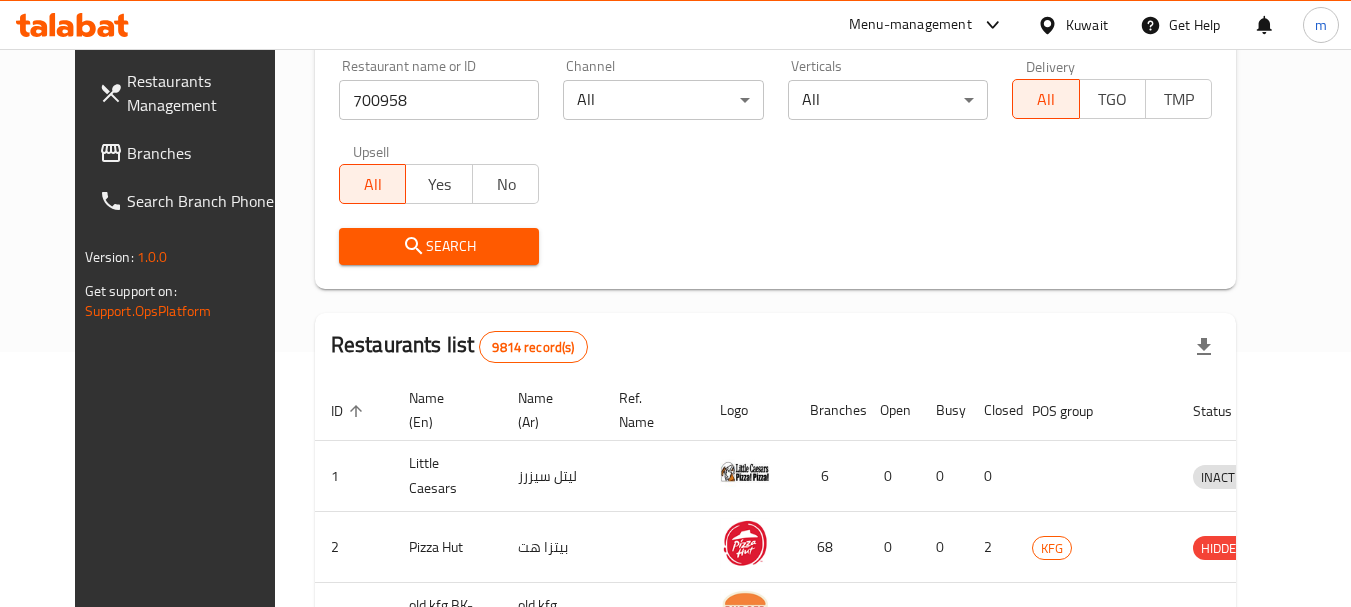 scroll, scrollTop: 300, scrollLeft: 0, axis: vertical 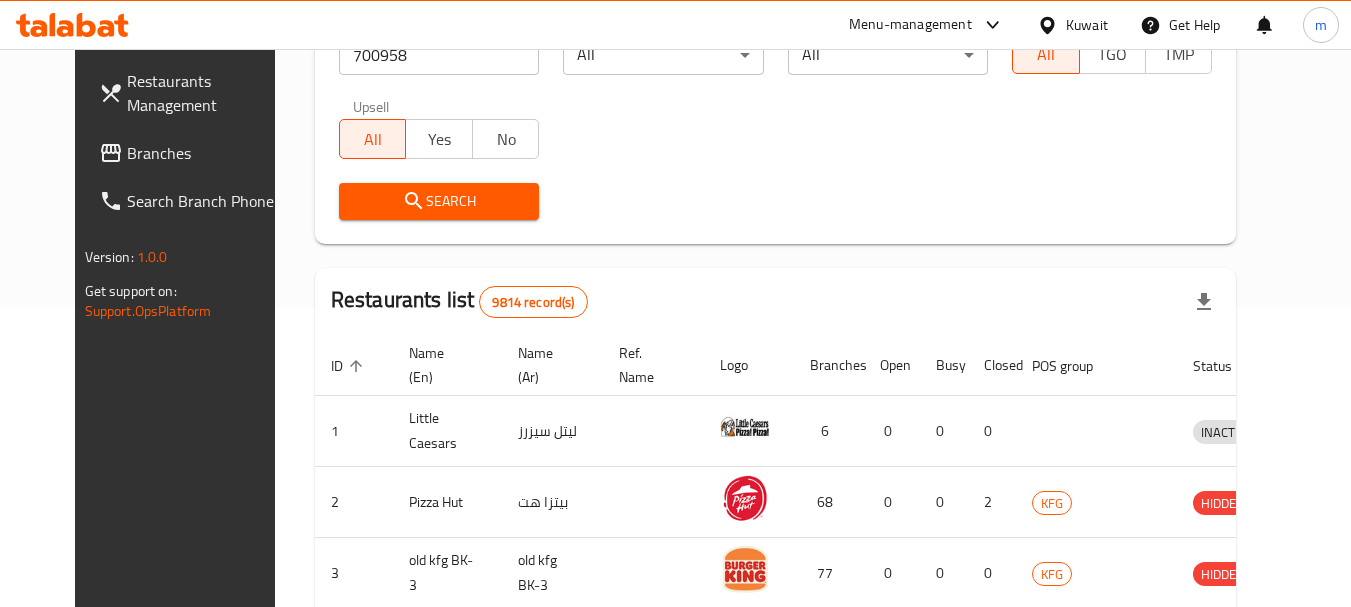 click on "Search" at bounding box center [439, 201] 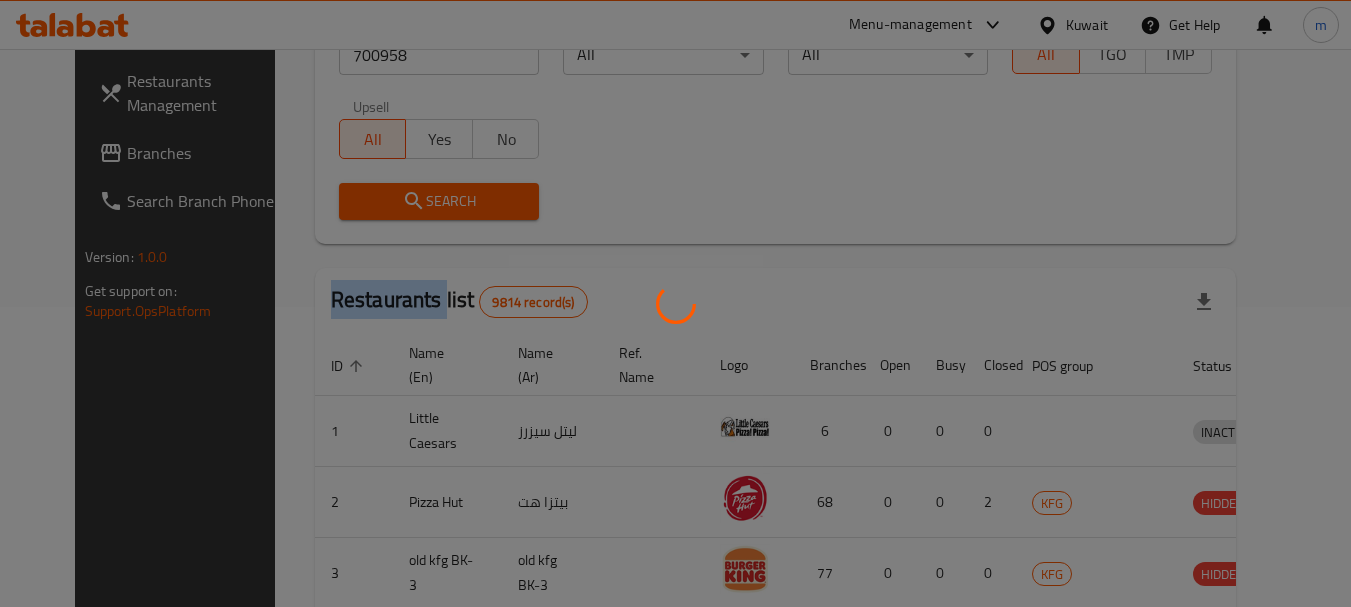 click at bounding box center [675, 303] 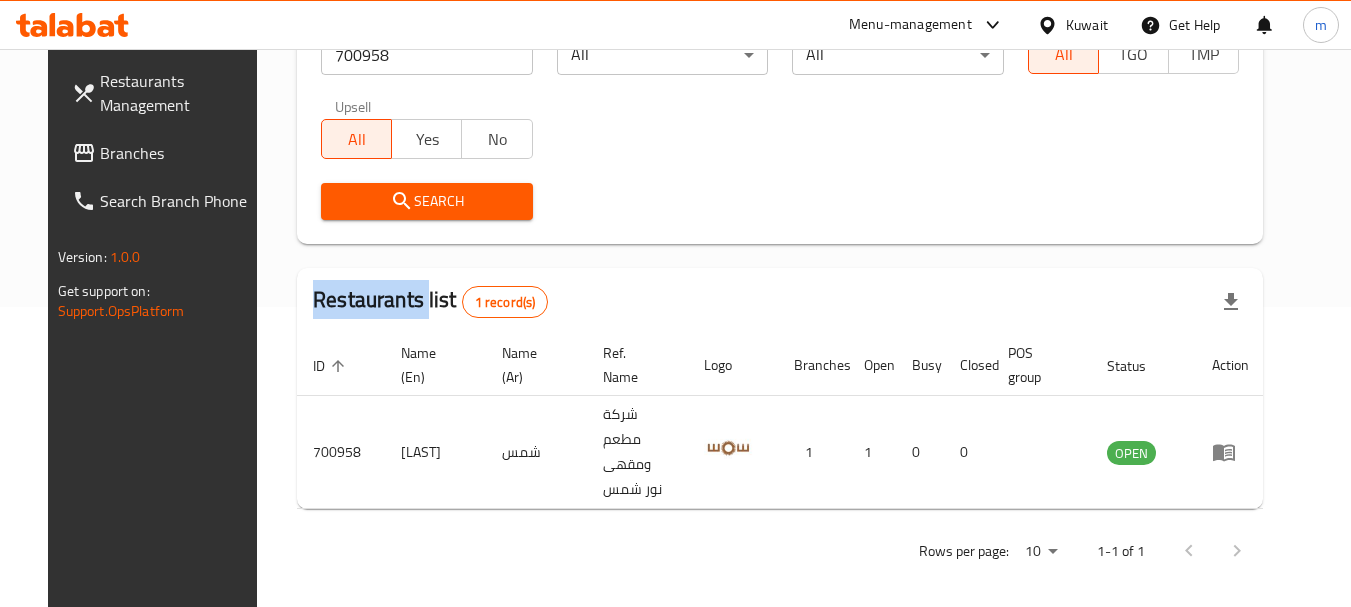 scroll, scrollTop: 285, scrollLeft: 0, axis: vertical 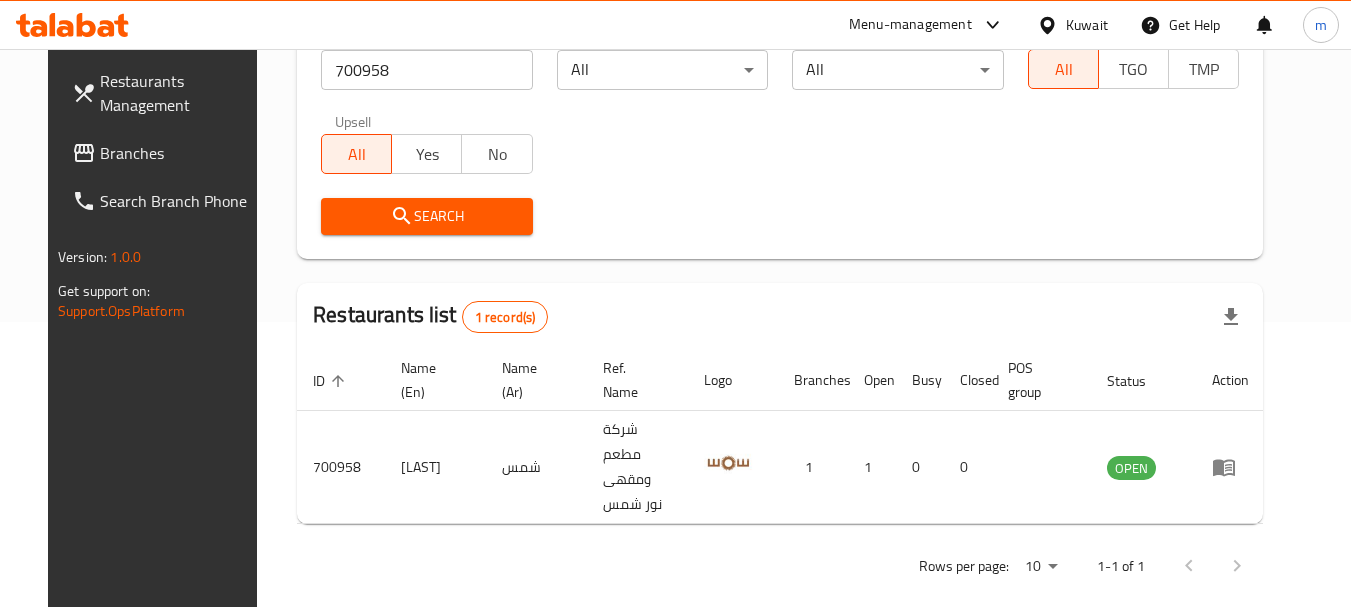 click on "Kuwait" at bounding box center [1087, 25] 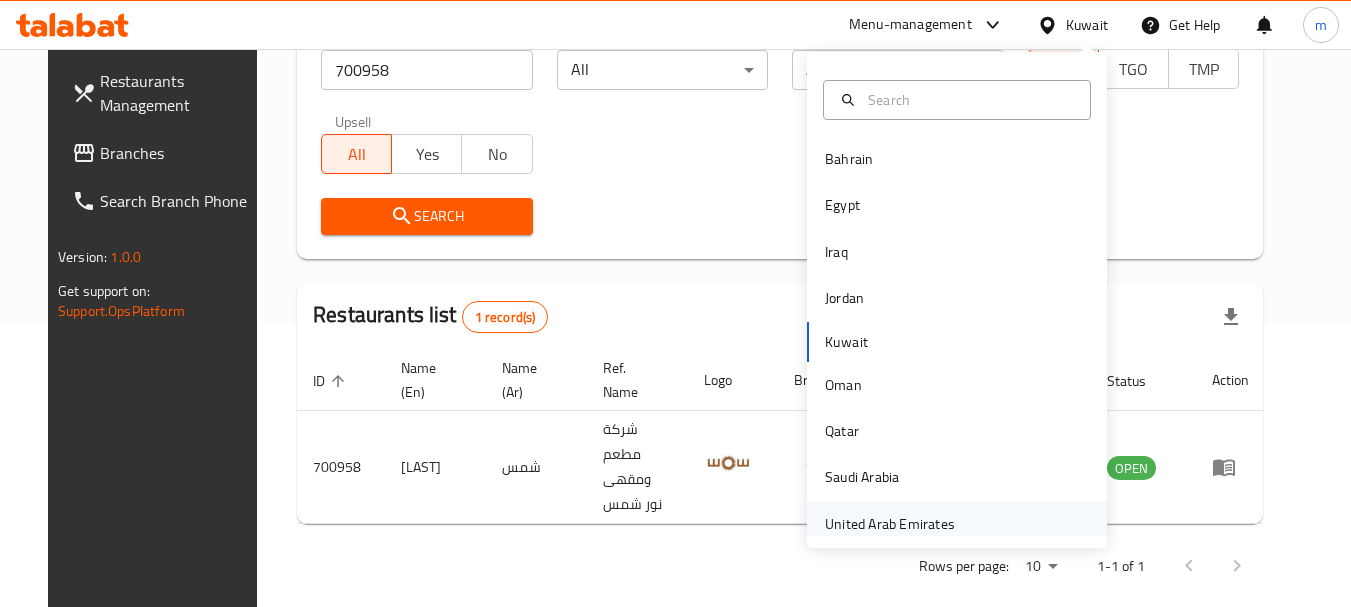 click on "United Arab Emirates" at bounding box center [890, 524] 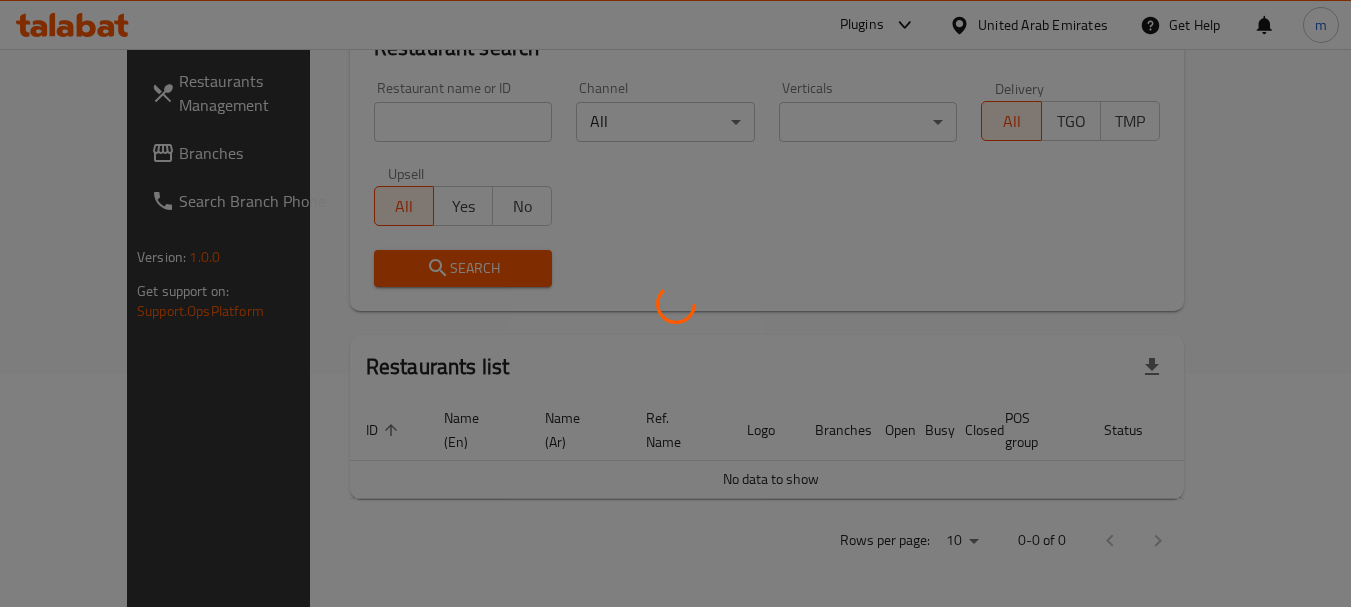 scroll, scrollTop: 210, scrollLeft: 0, axis: vertical 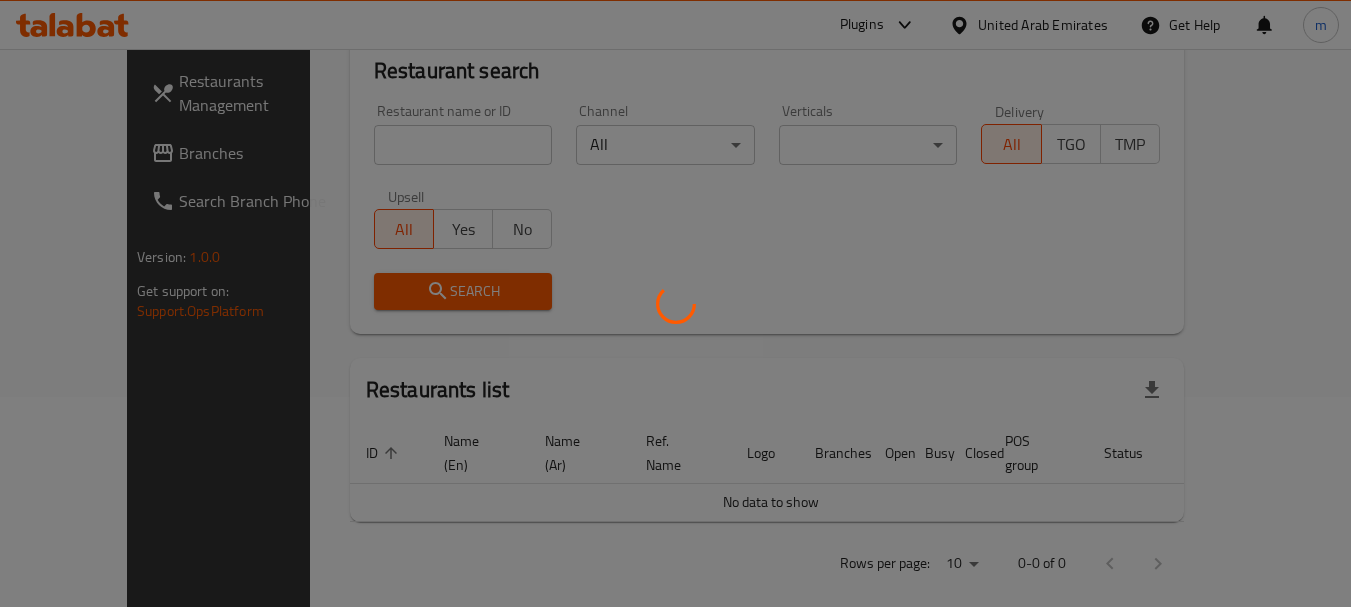 click at bounding box center [675, 303] 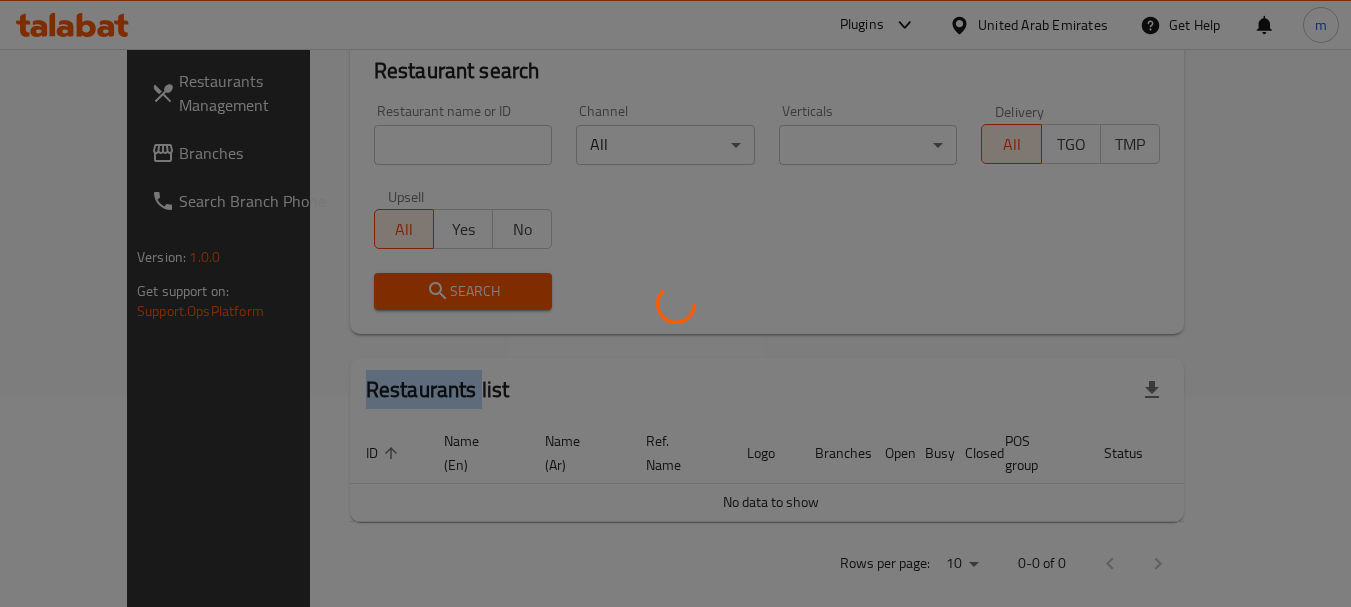 click at bounding box center (675, 303) 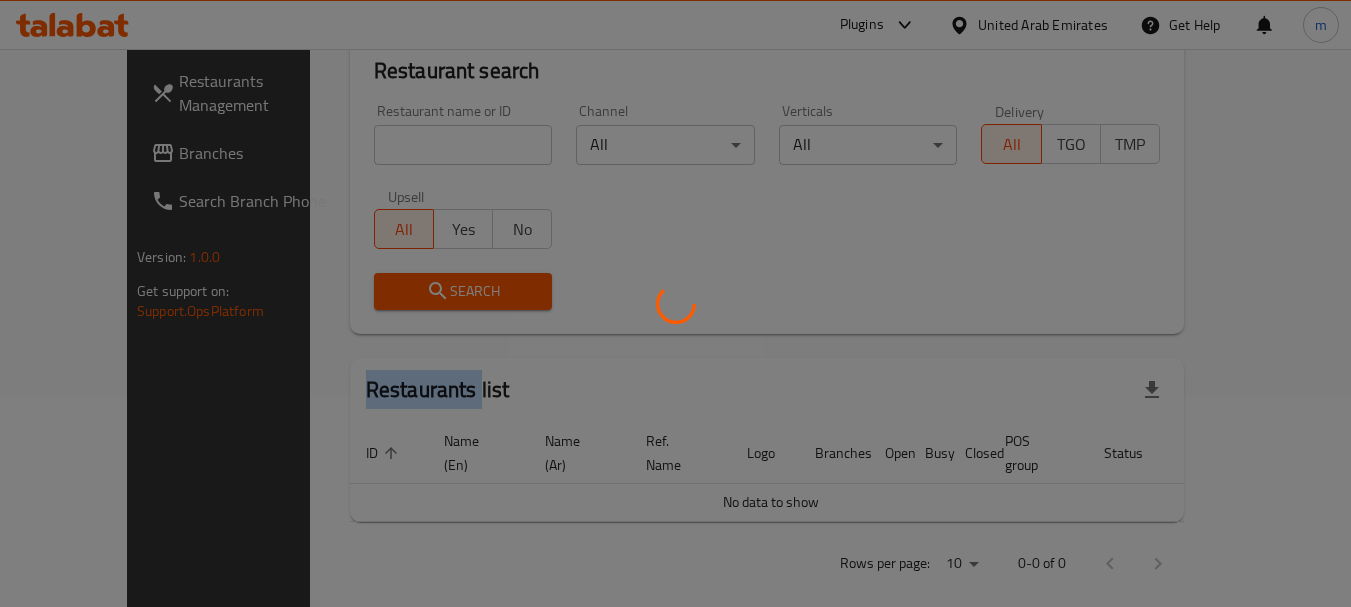 click at bounding box center (675, 303) 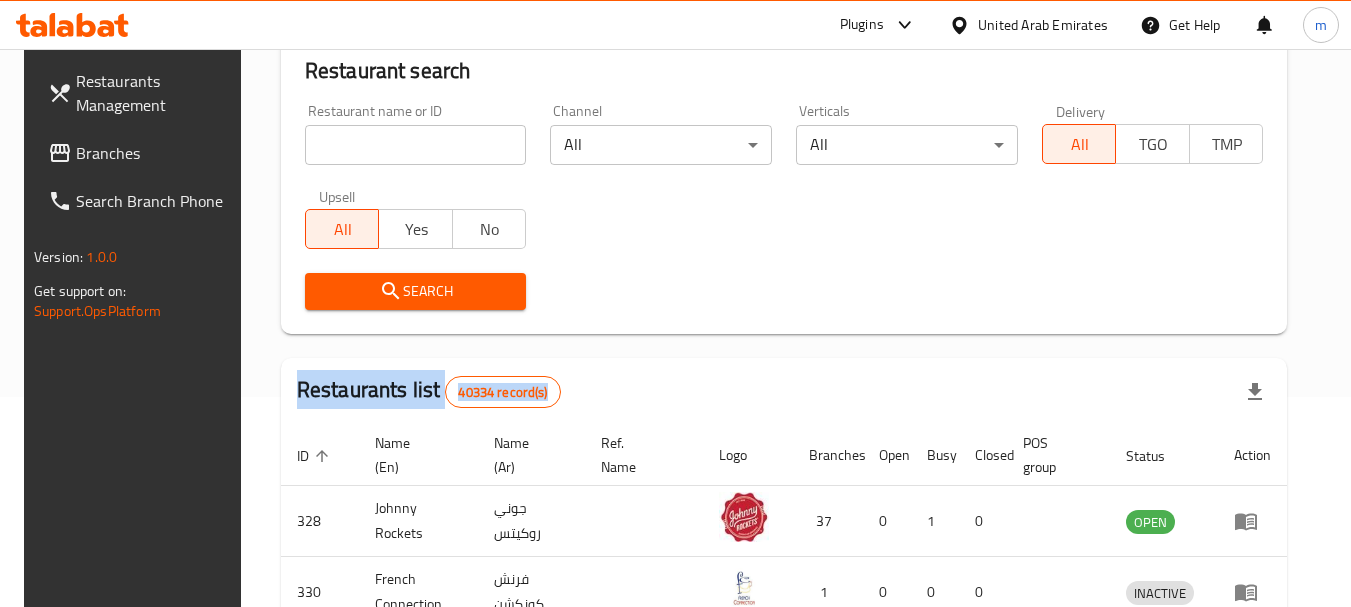 scroll, scrollTop: 285, scrollLeft: 0, axis: vertical 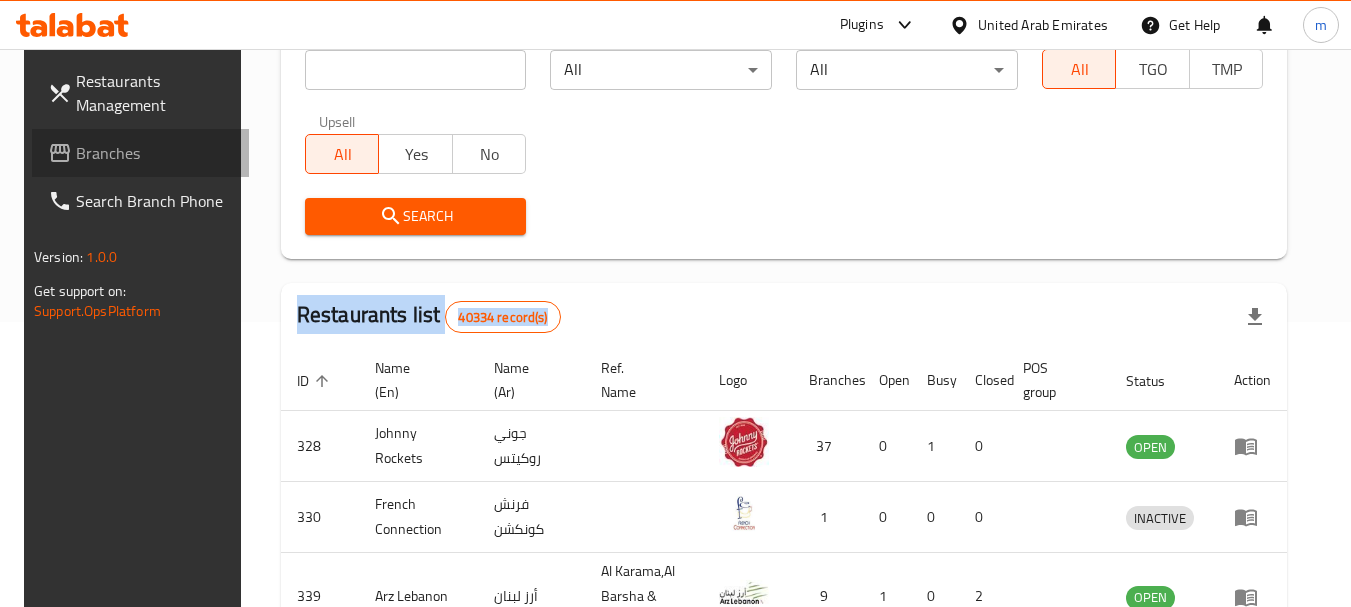 click on "Branches" at bounding box center [155, 153] 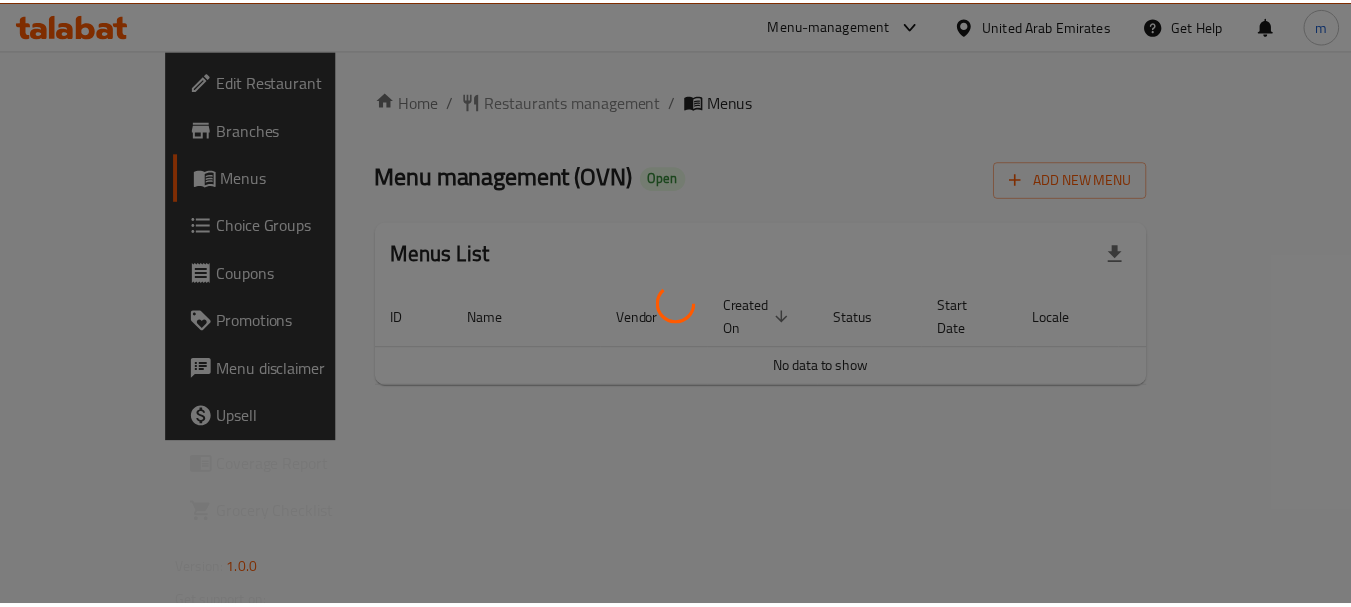 scroll, scrollTop: 0, scrollLeft: 0, axis: both 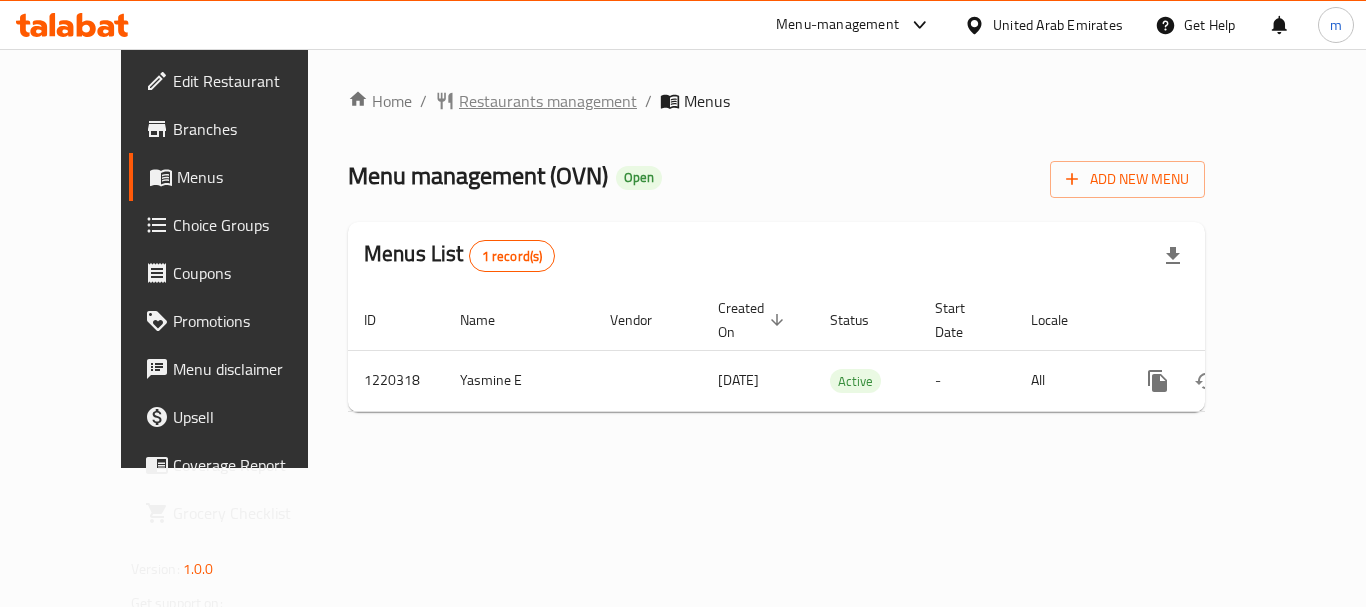 click on "Restaurants management" at bounding box center (548, 101) 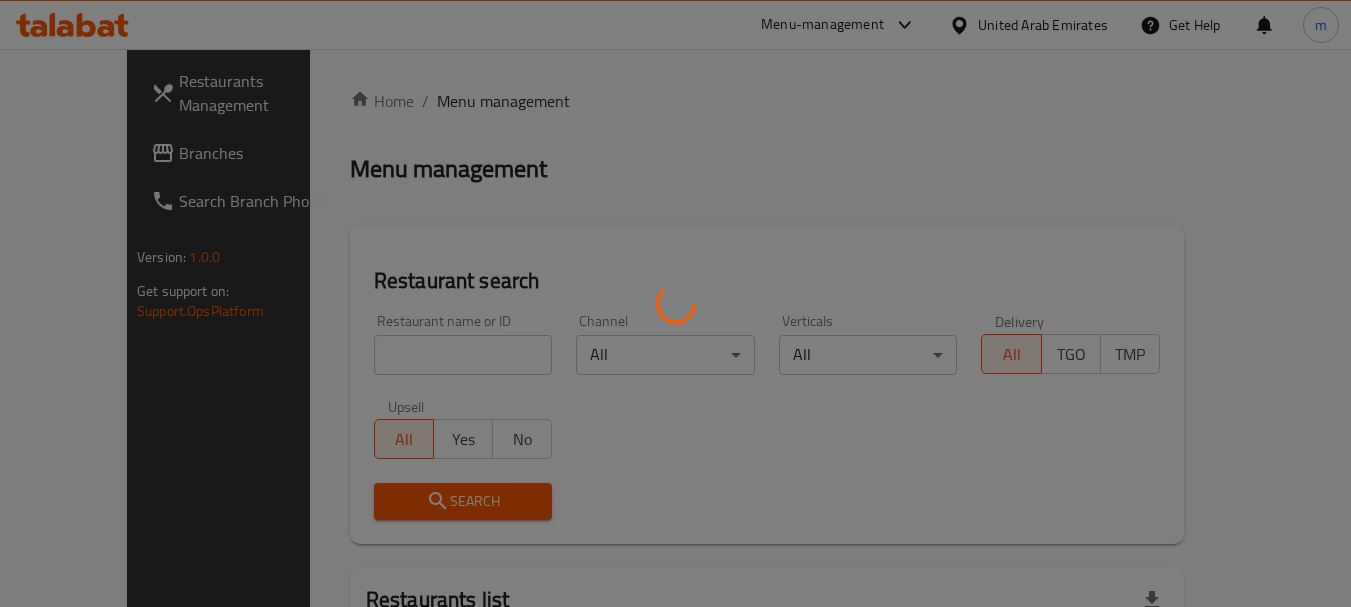 click at bounding box center [675, 303] 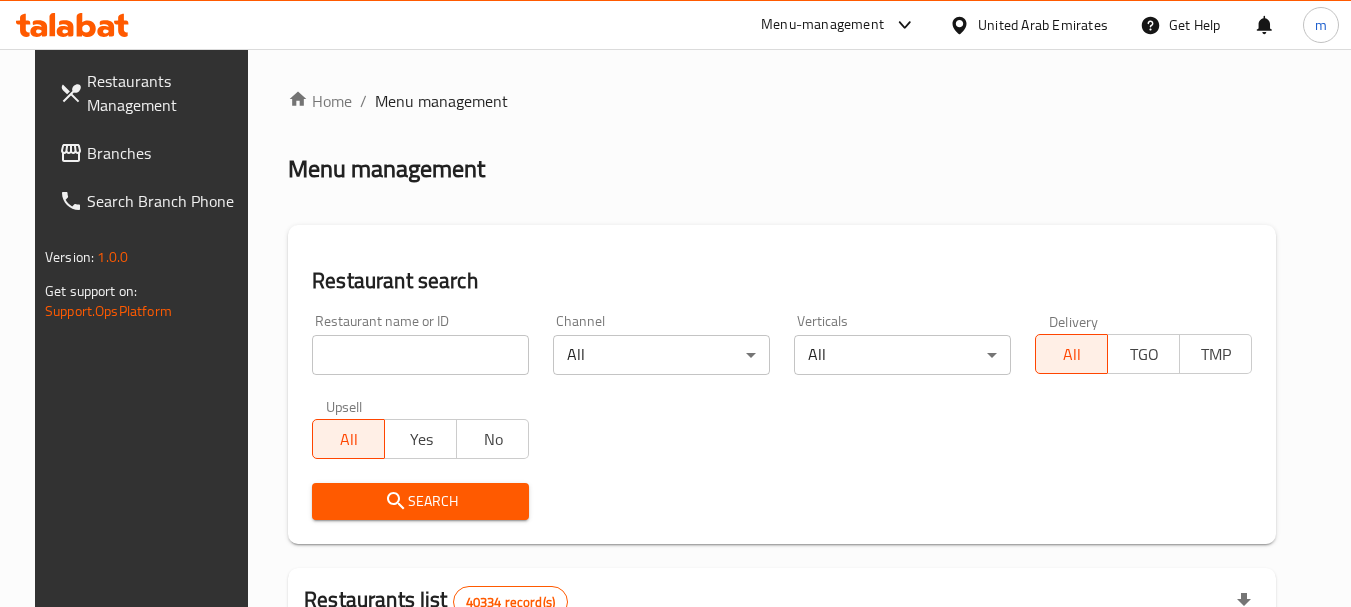 click at bounding box center (420, 355) 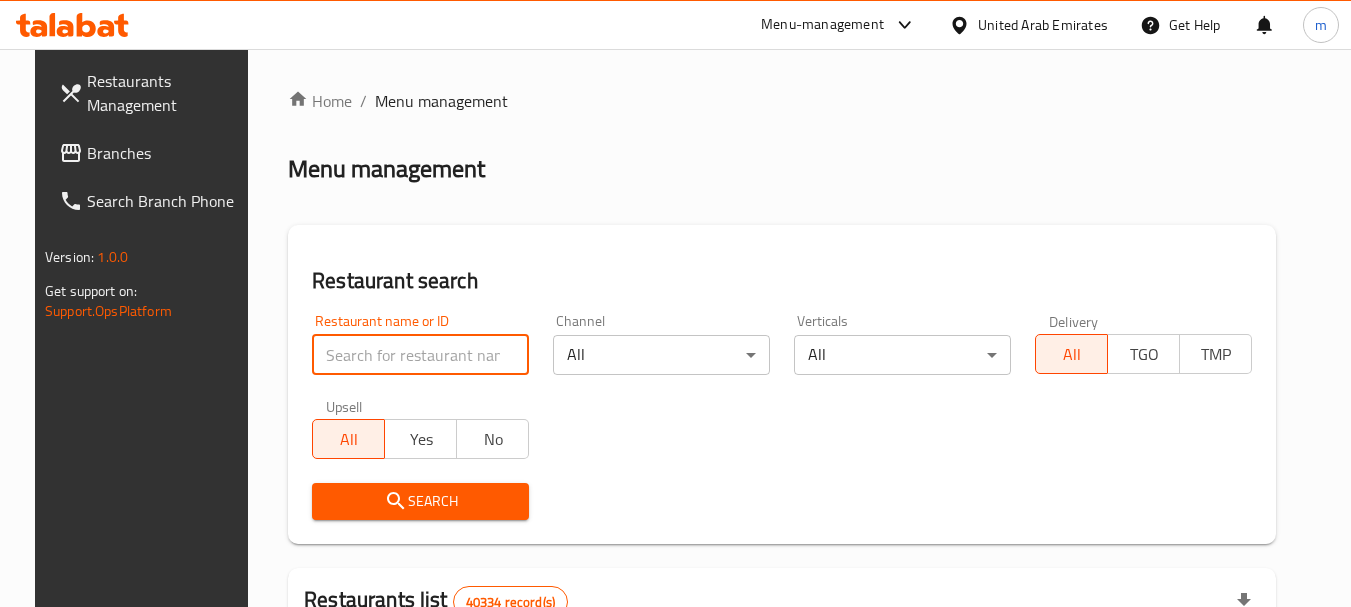 click at bounding box center (420, 355) 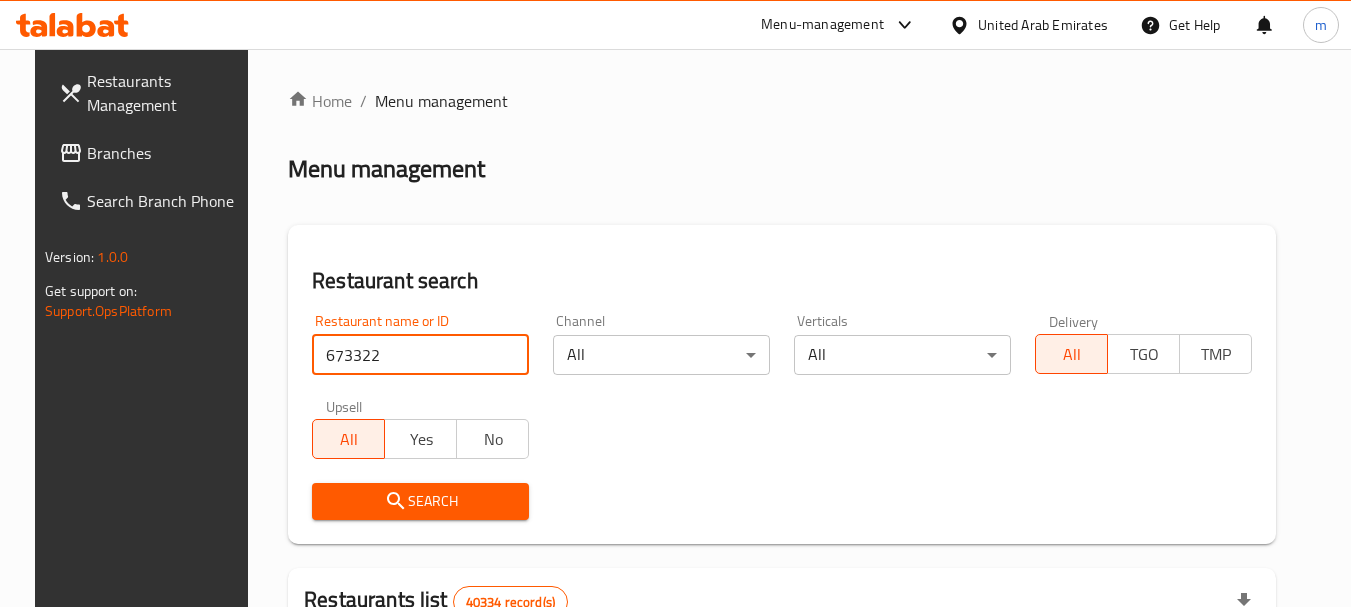type on "673322" 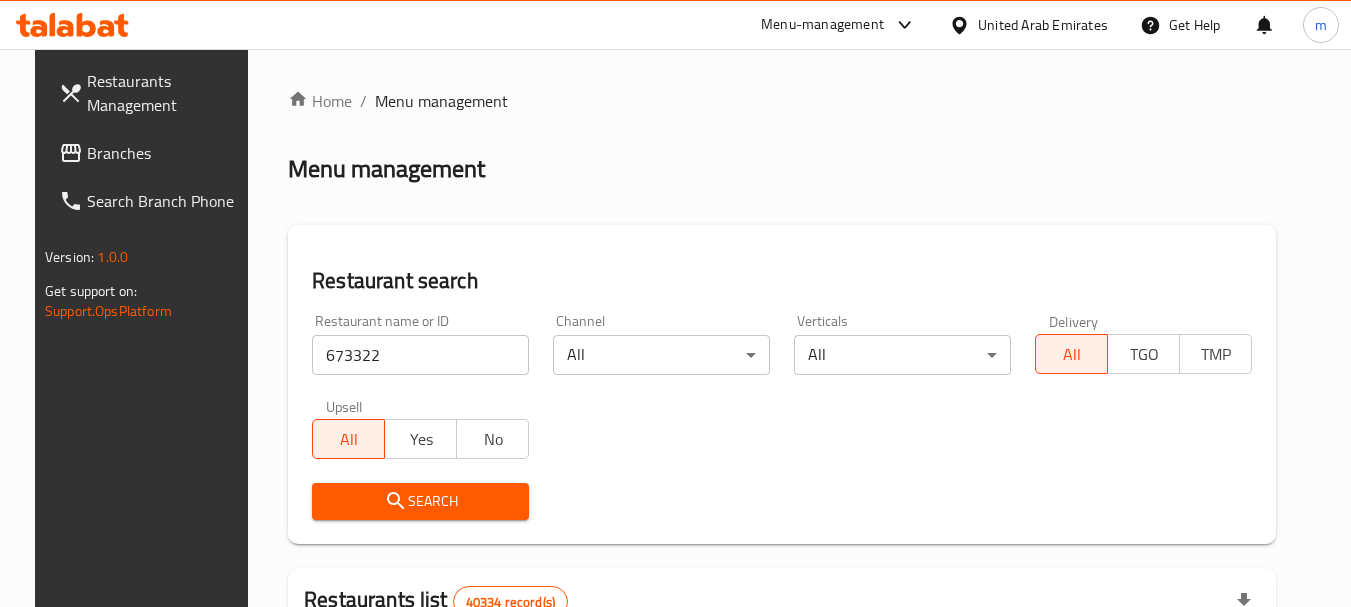 click on "Search" at bounding box center (420, 501) 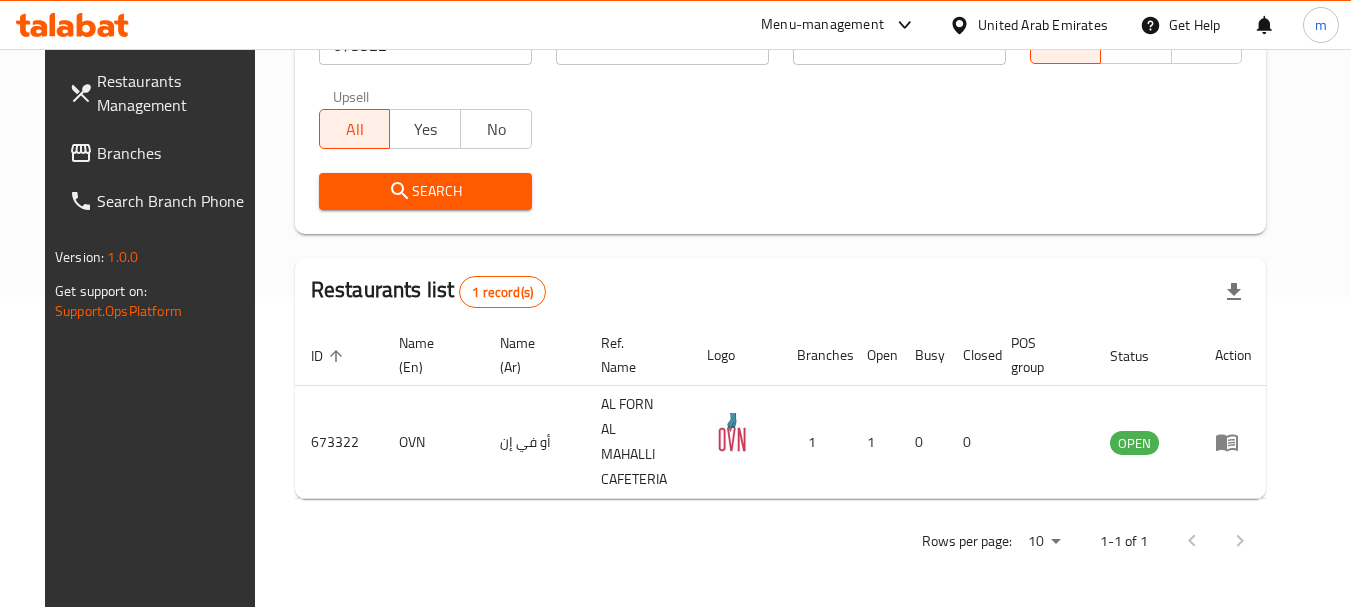 scroll, scrollTop: 285, scrollLeft: 0, axis: vertical 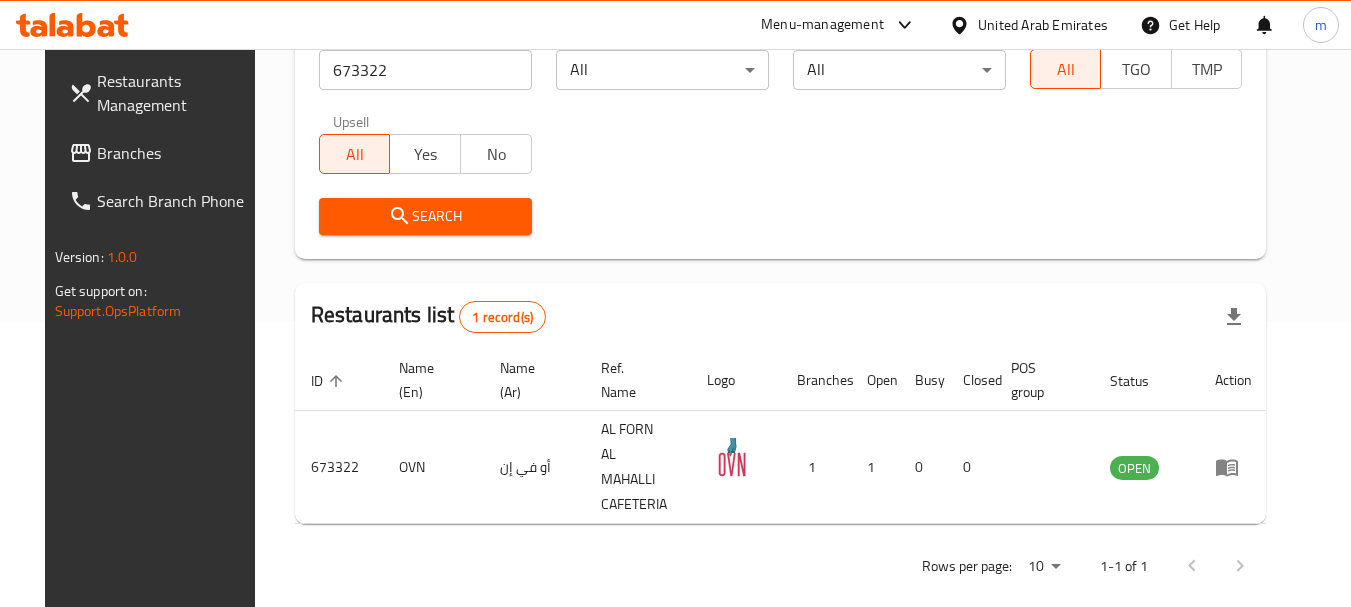 click on "United Arab Emirates" at bounding box center (1043, 25) 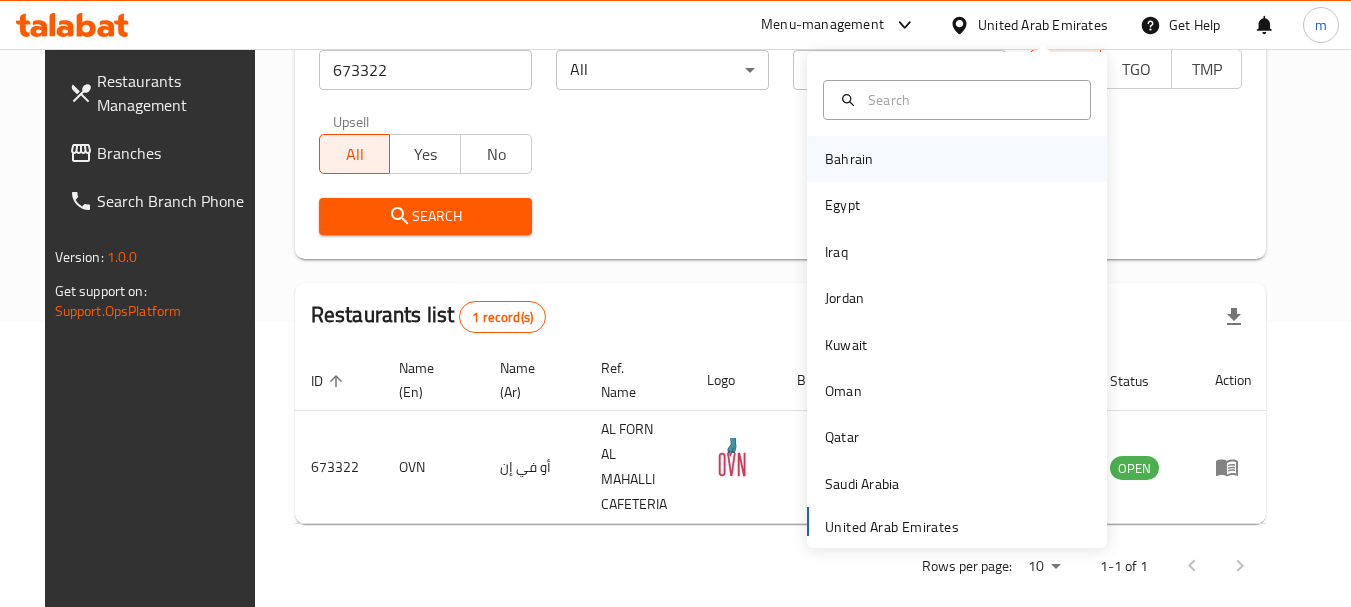 click on "Bahrain" at bounding box center [849, 159] 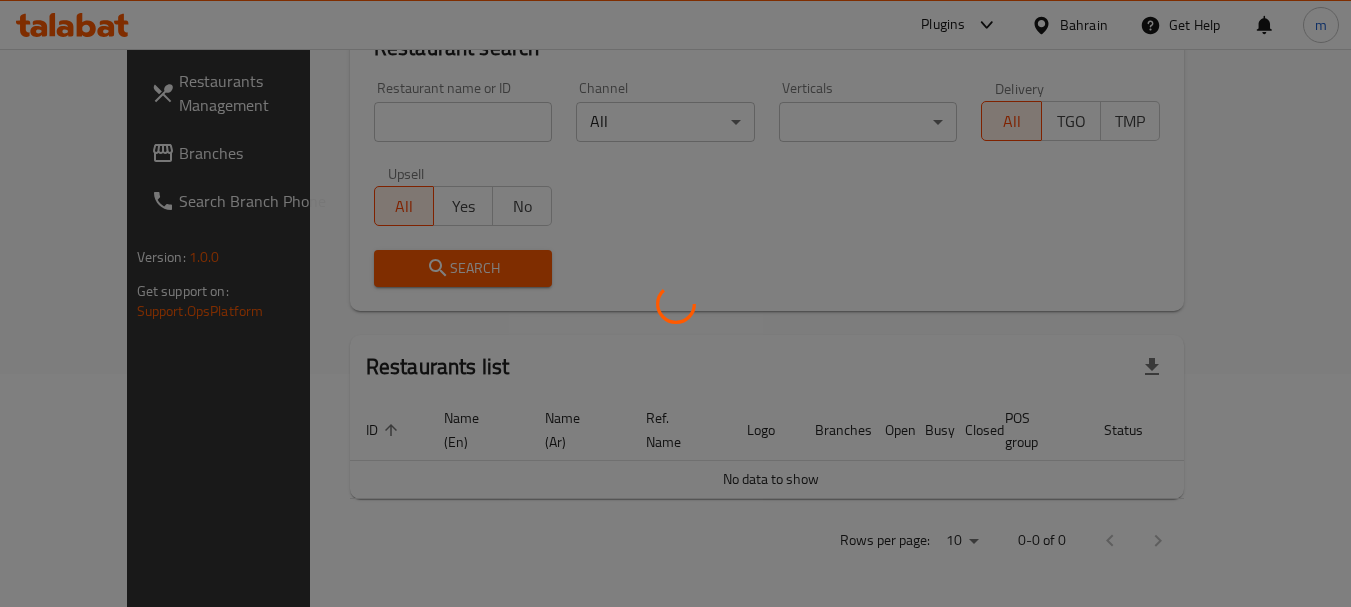 scroll, scrollTop: 210, scrollLeft: 0, axis: vertical 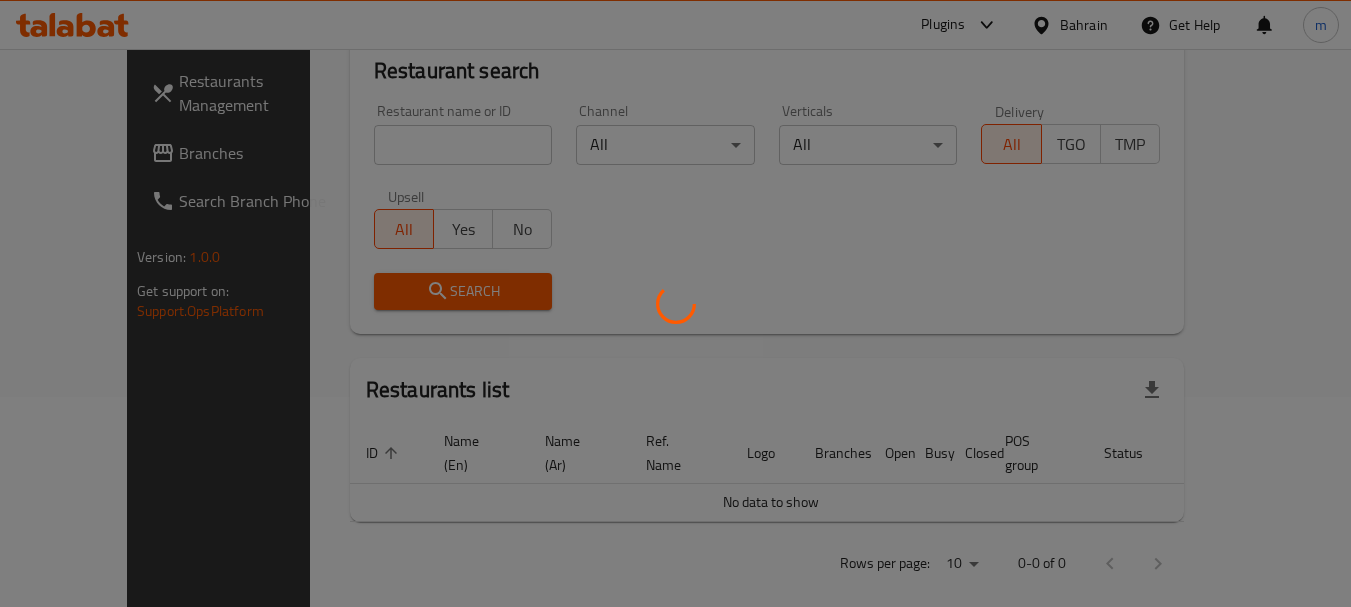 click at bounding box center (675, 303) 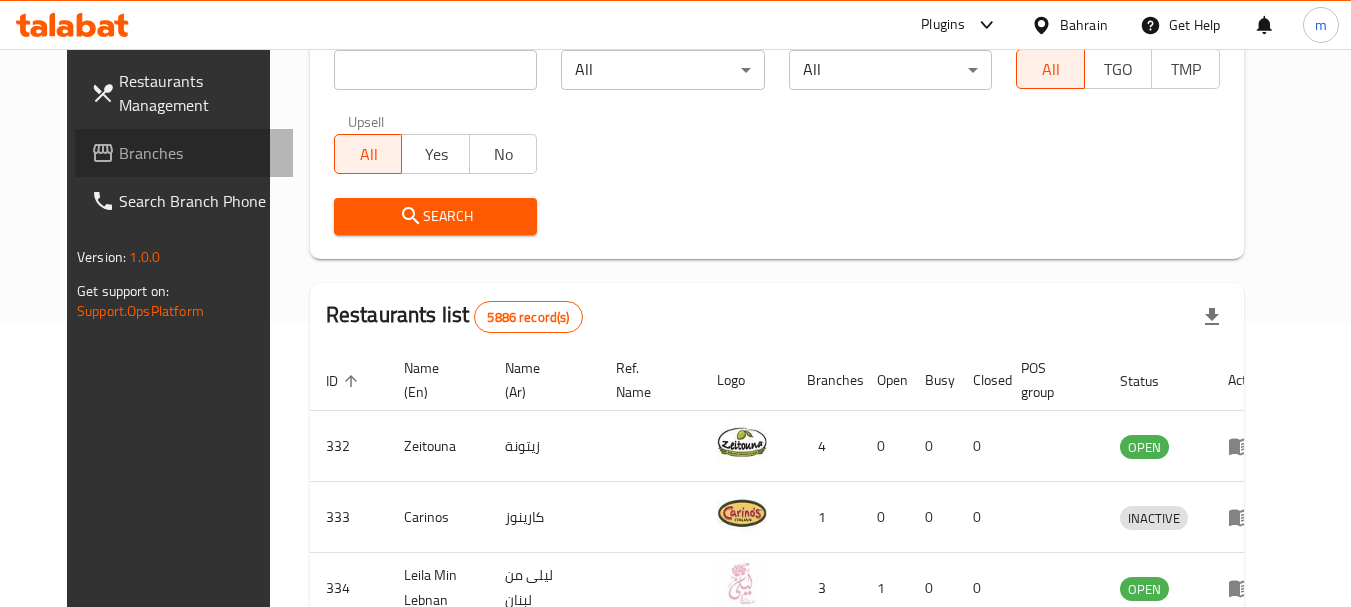 click on "Branches" at bounding box center (198, 153) 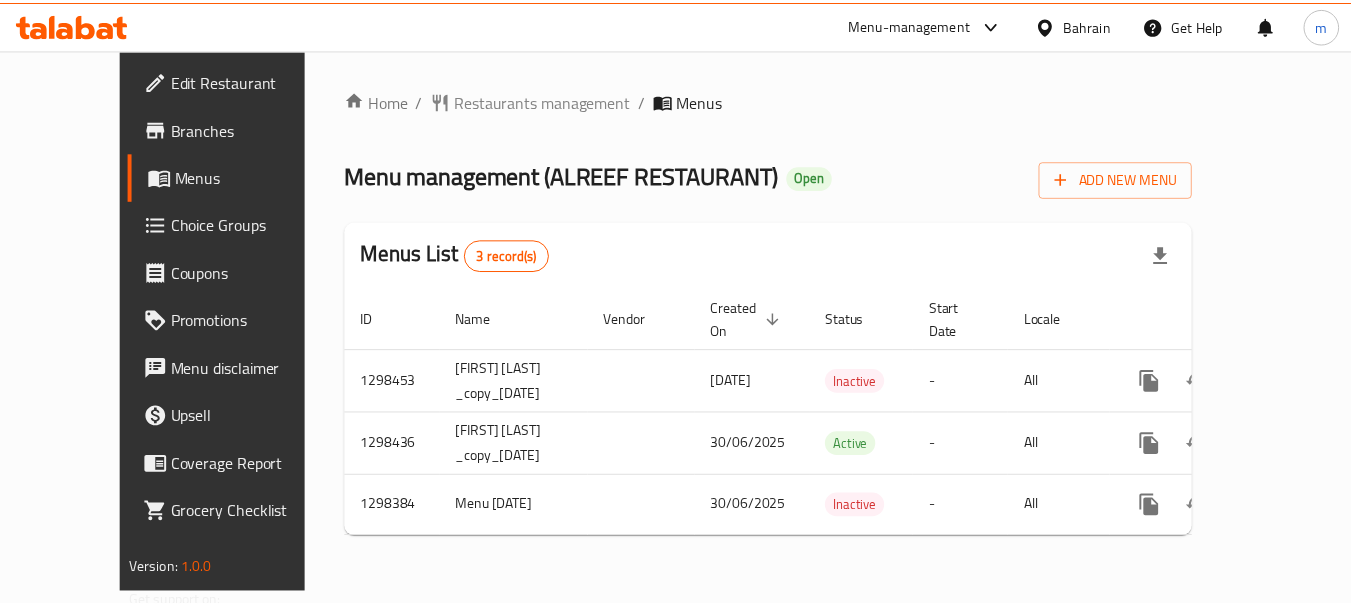 scroll, scrollTop: 0, scrollLeft: 0, axis: both 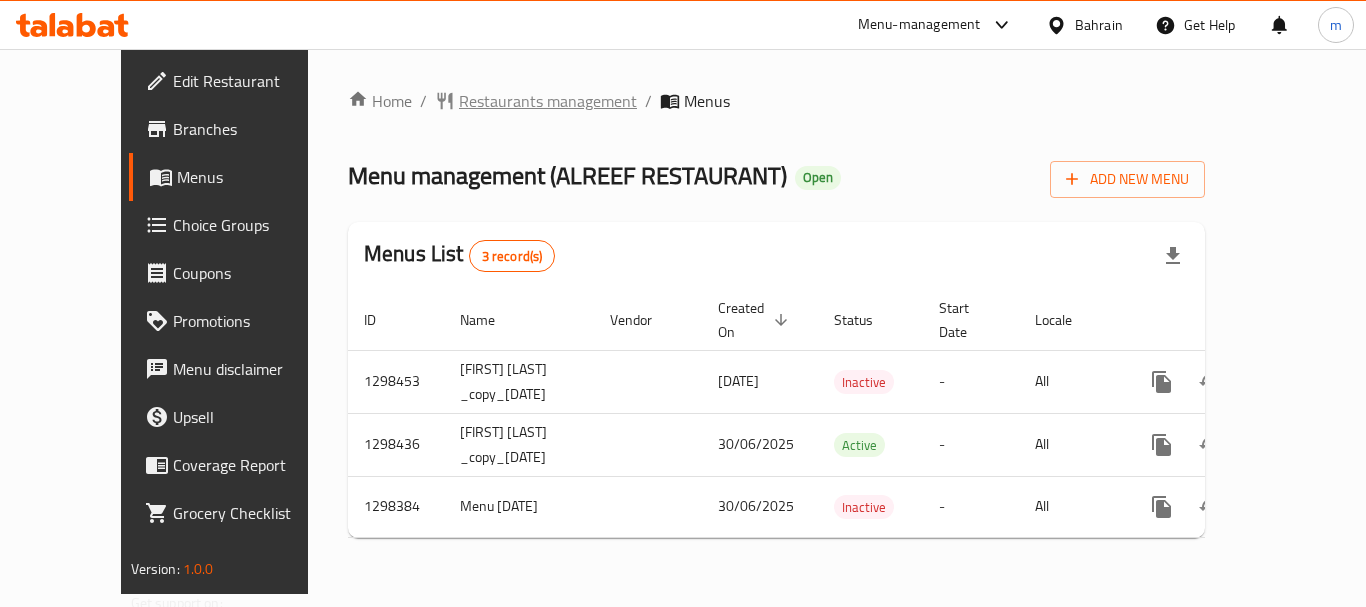 click on "Restaurants management" at bounding box center (548, 101) 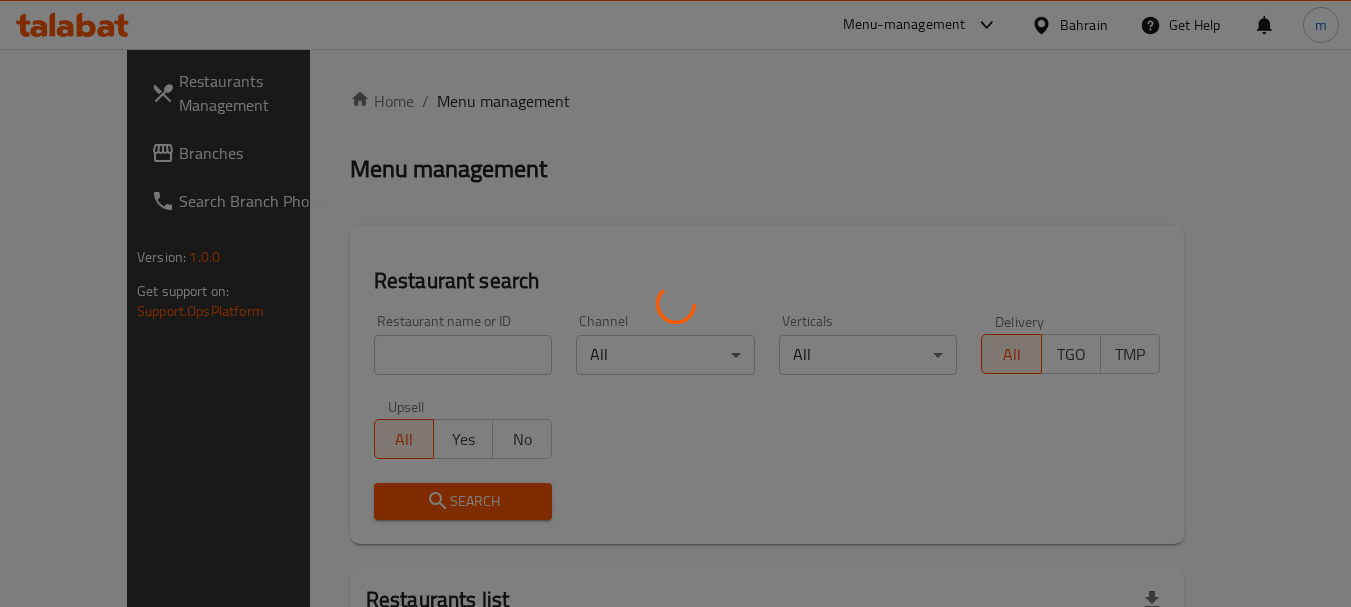 click at bounding box center (675, 303) 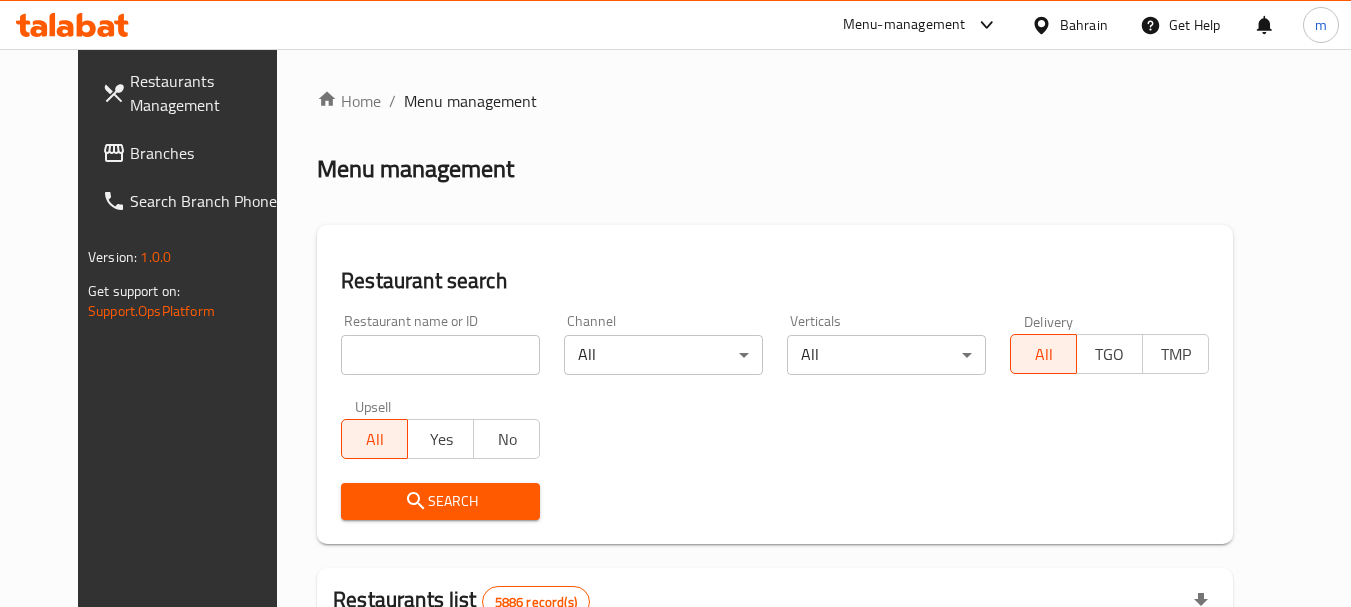 click at bounding box center (440, 355) 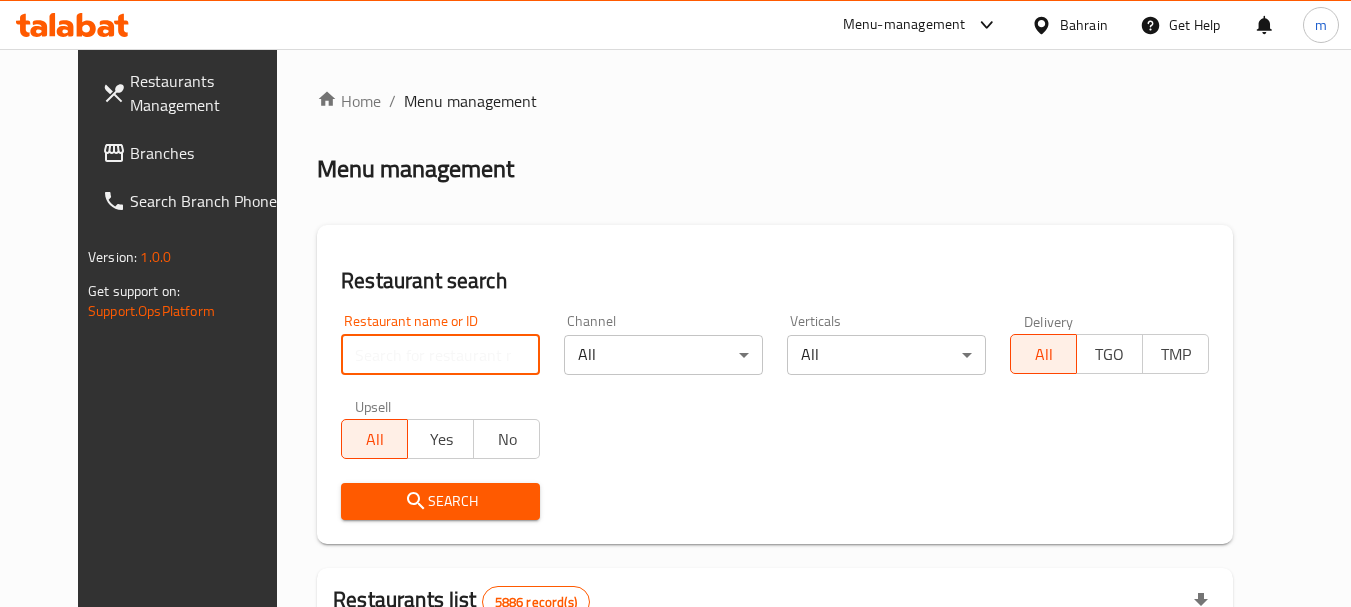 paste on "700917" 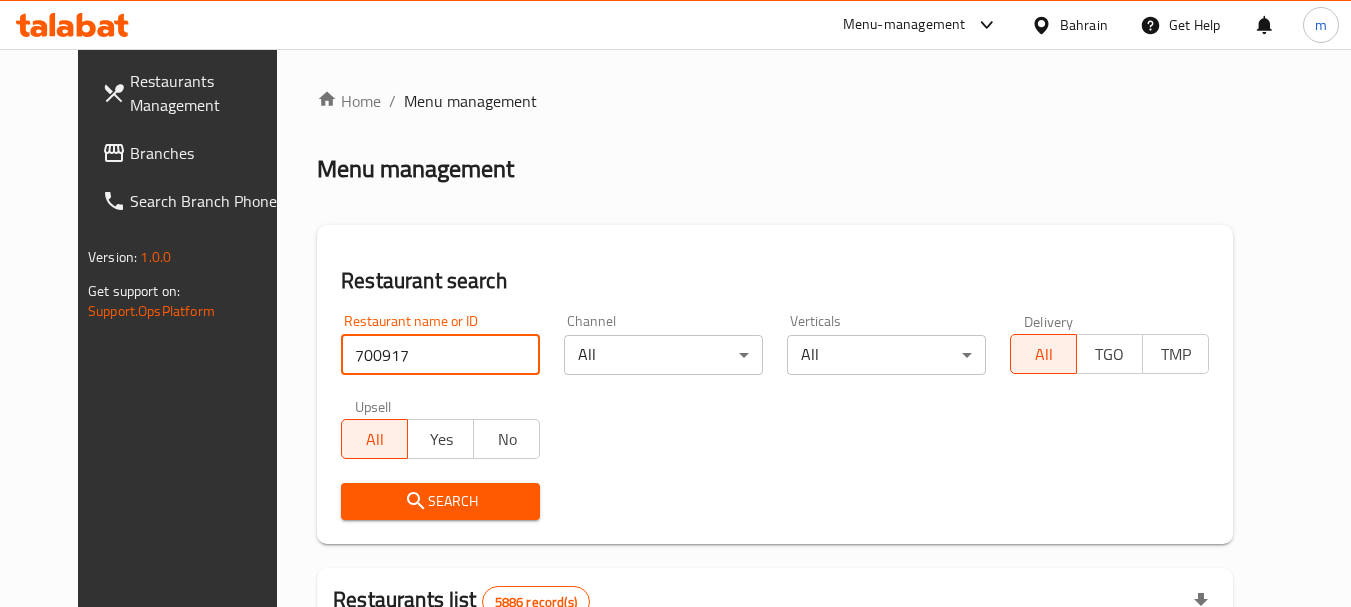 type on "700917" 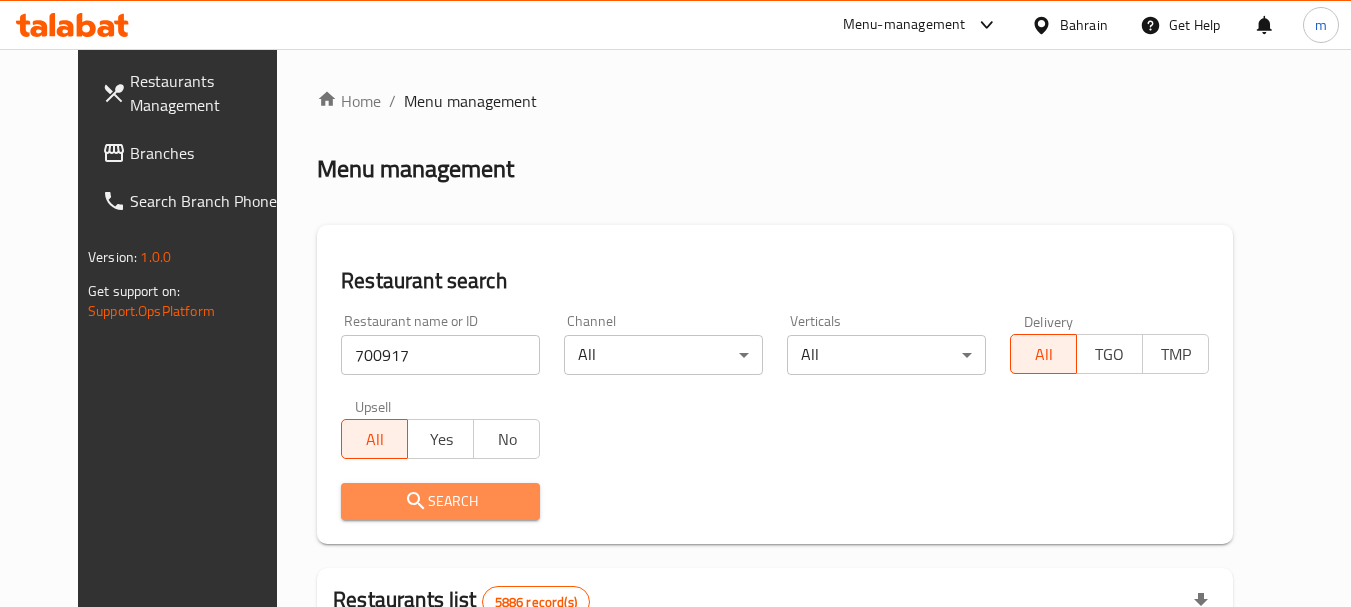drag, startPoint x: 431, startPoint y: 491, endPoint x: 468, endPoint y: 481, distance: 38.327538 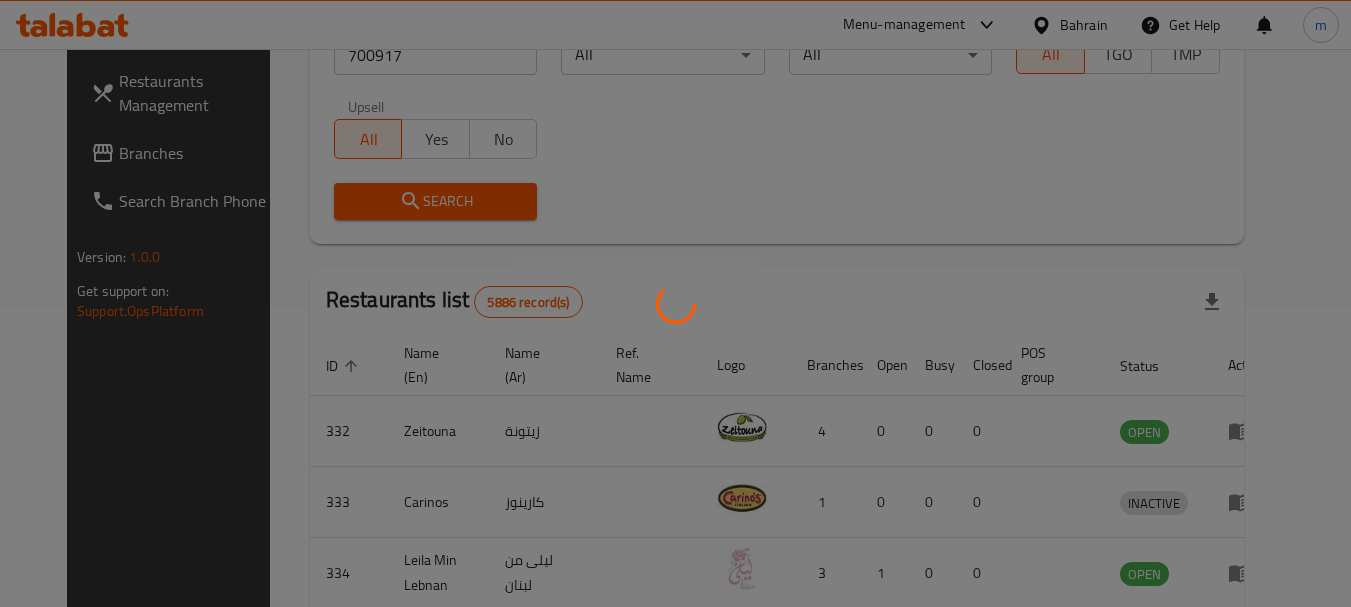 scroll, scrollTop: 268, scrollLeft: 0, axis: vertical 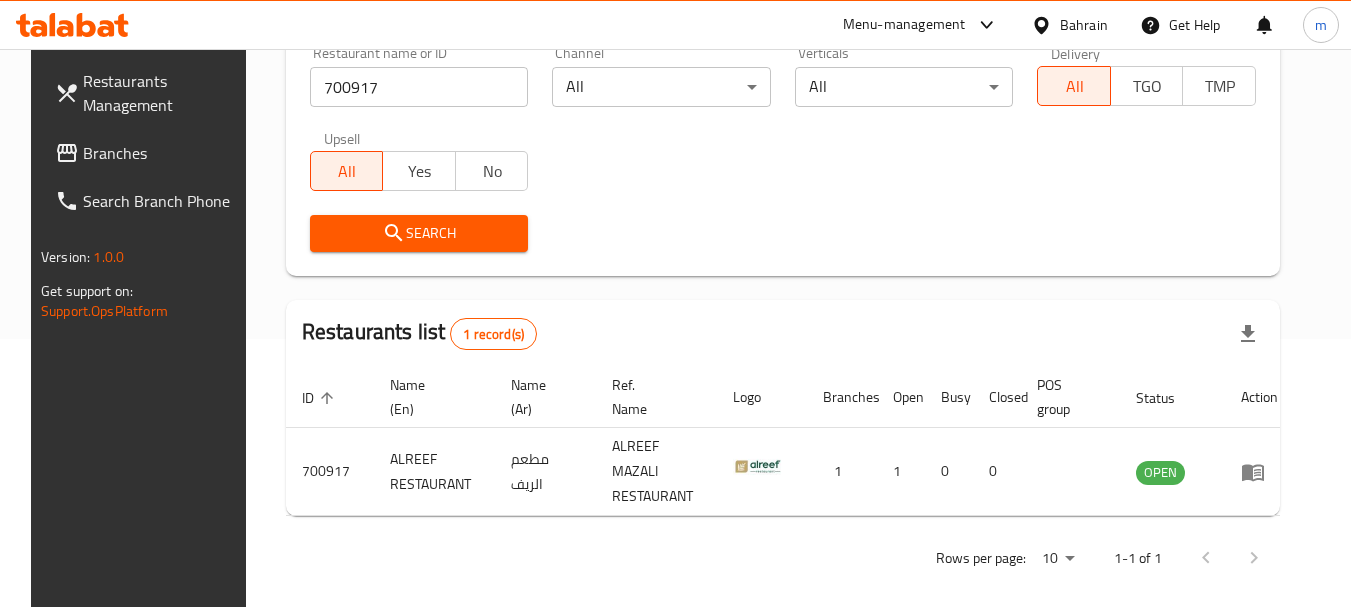 click on "Bahrain" at bounding box center [1084, 25] 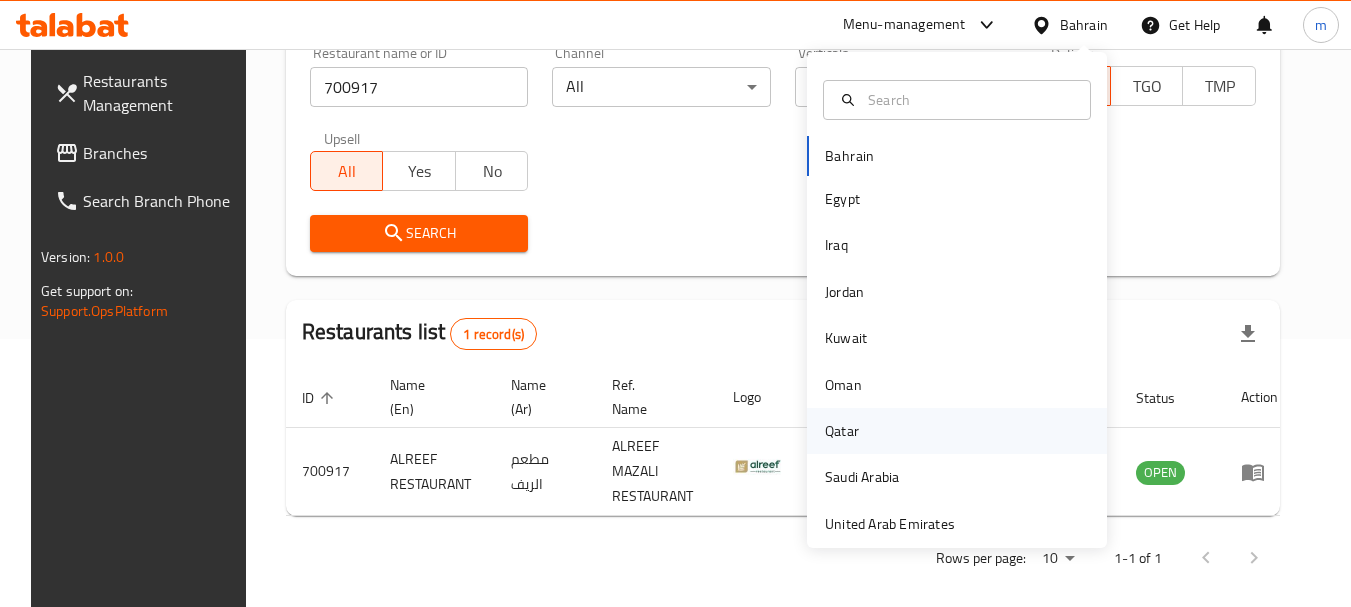 click on "Qatar" at bounding box center [842, 431] 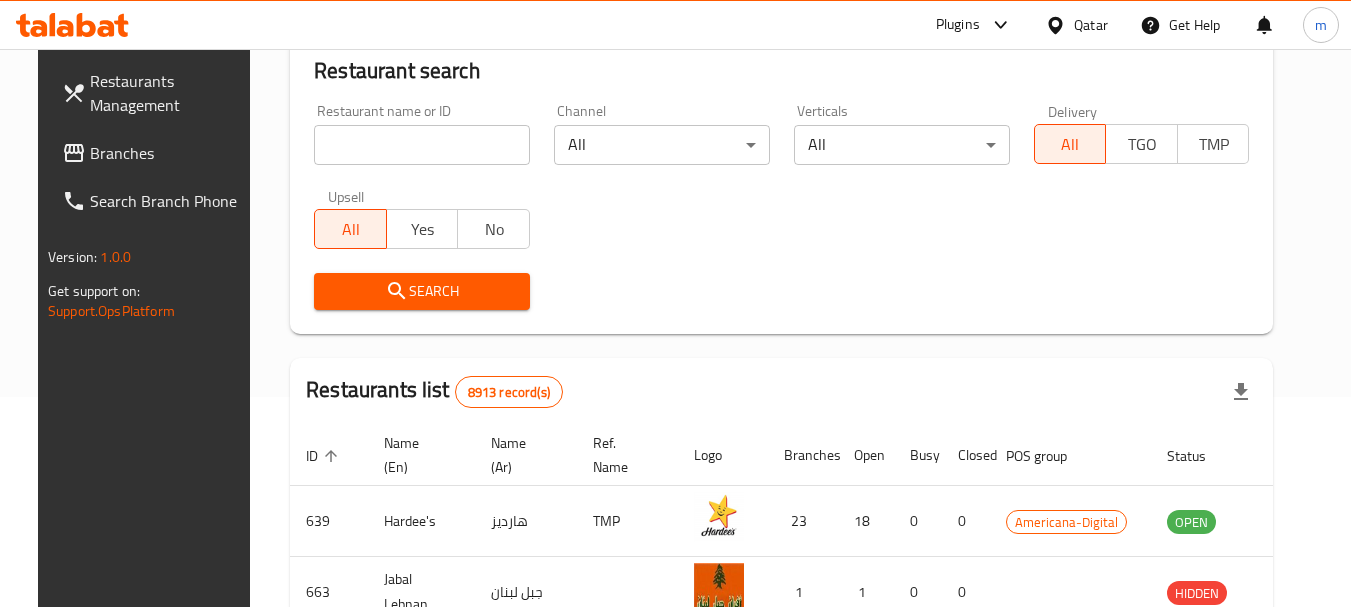 scroll, scrollTop: 268, scrollLeft: 0, axis: vertical 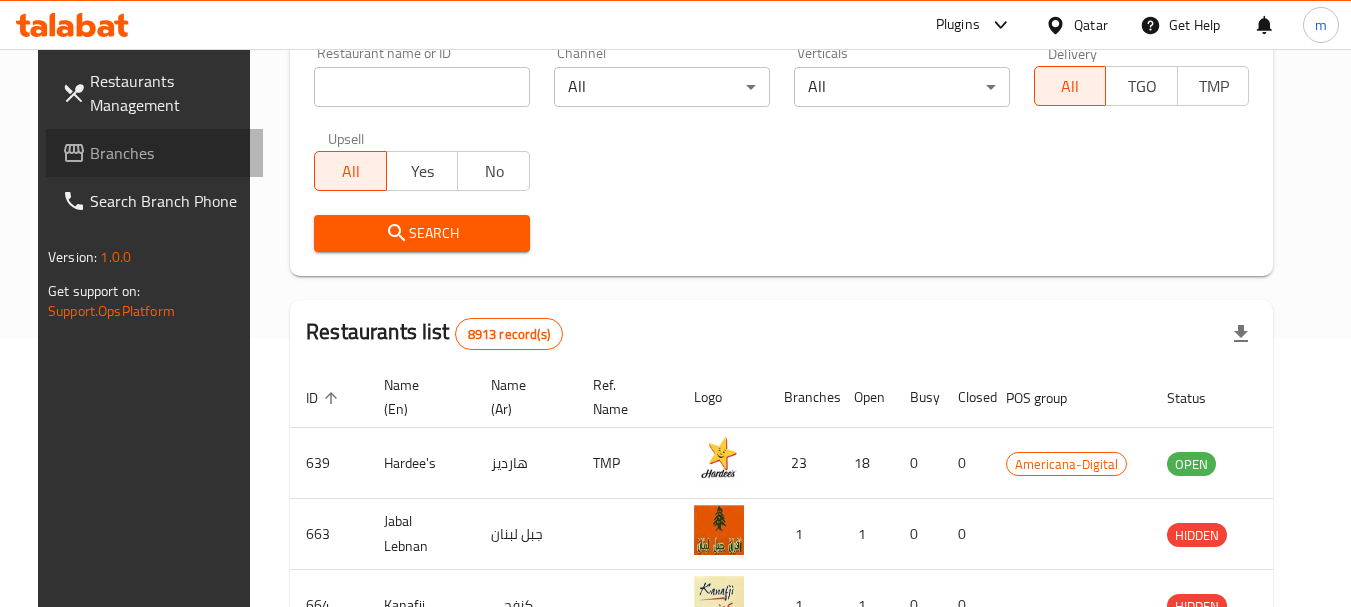 click on "Branches" at bounding box center (169, 153) 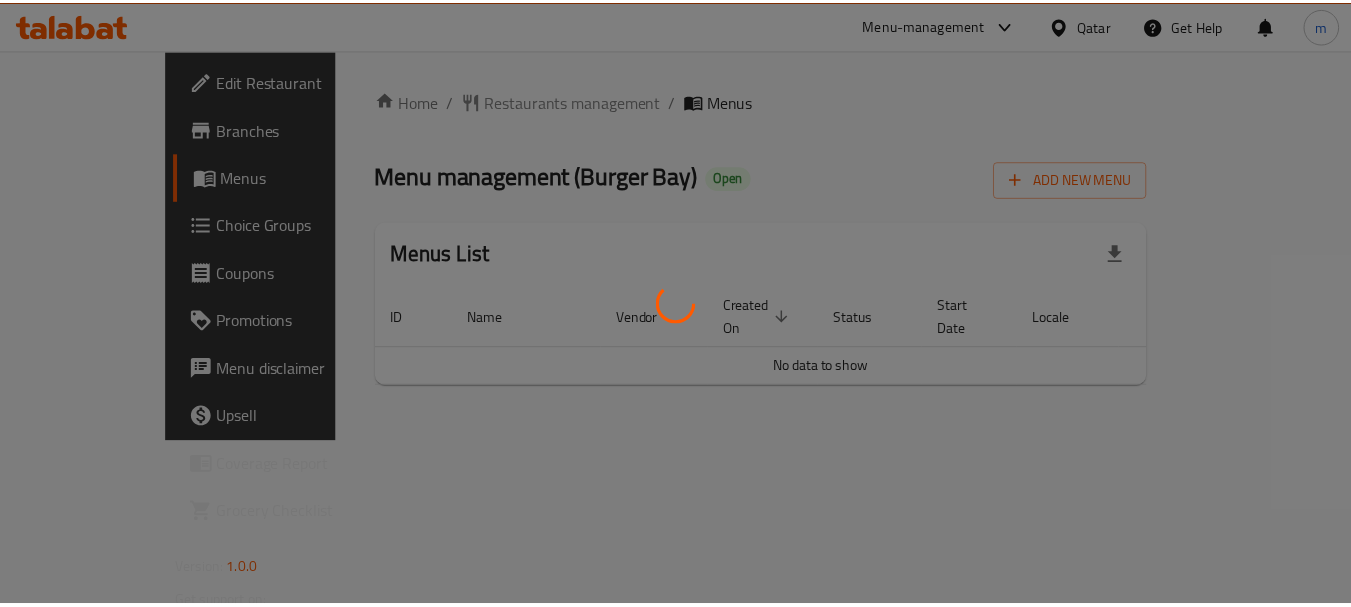 scroll, scrollTop: 0, scrollLeft: 0, axis: both 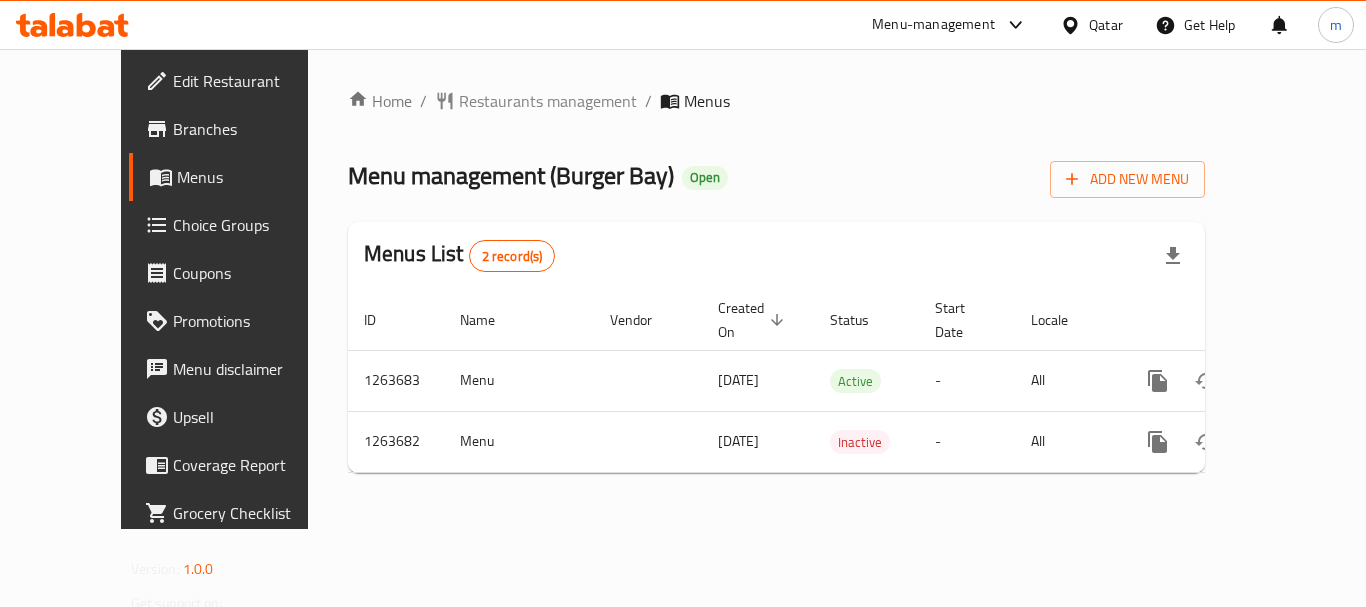 click on "Home / Restaurants management / Menus Menu management ( Burger Bay )  Open Add New Menu Menus List   2 record(s) ID Name Vendor Created On sorted descending Status Start Date Locale Actions 1263683 Menu 30/10/2024 Active - All 1263682 Menu 30/10/2024 Inactive - All" at bounding box center [776, 289] 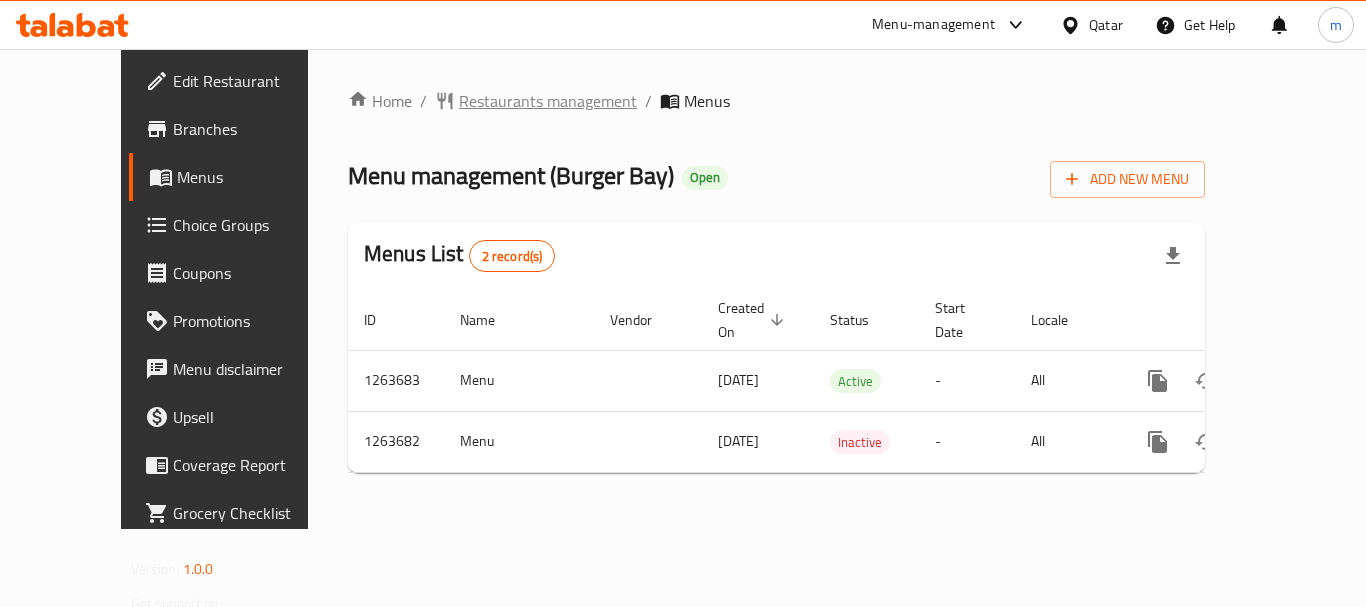 click on "Restaurants management" at bounding box center [548, 101] 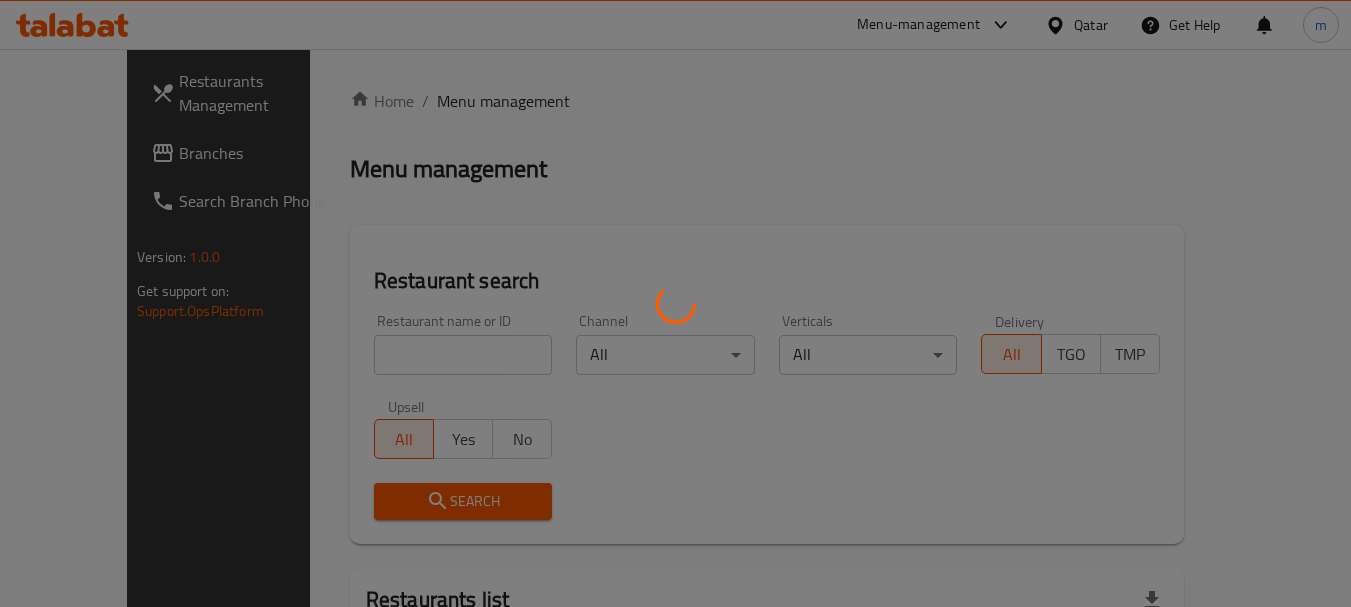 click at bounding box center [675, 303] 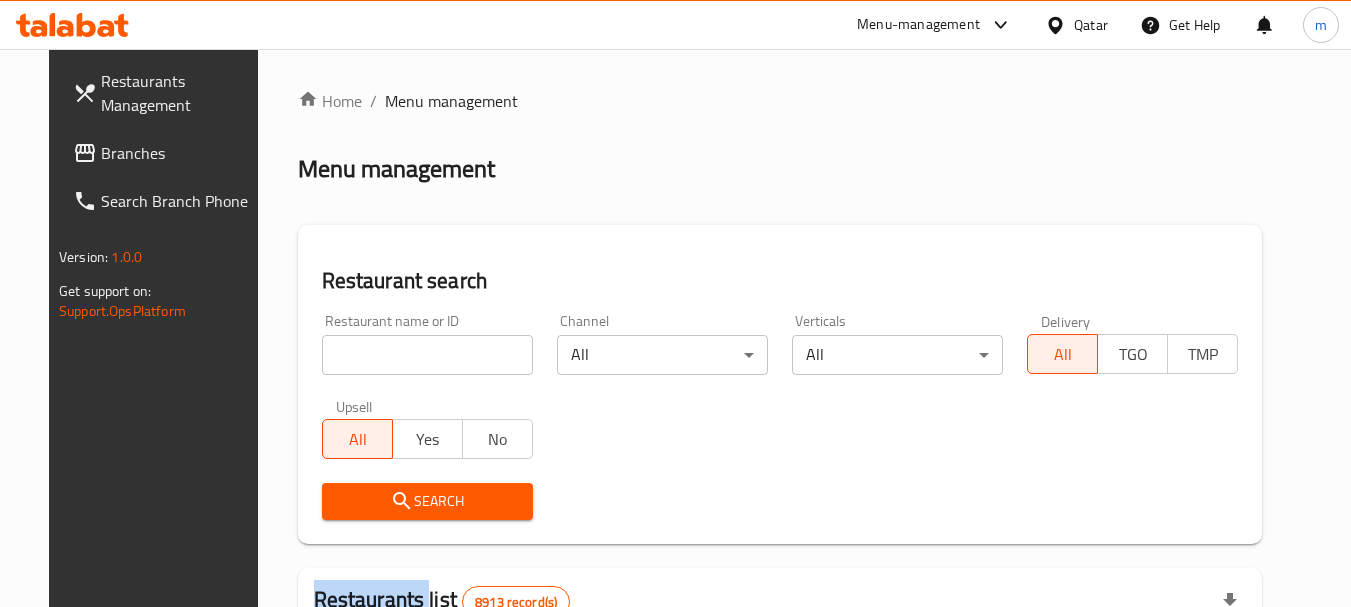 click on "Home / Menu management Menu management Restaurant search Restaurant name or ID Restaurant name or ID Channel All ​ Verticals All ​ Delivery All TGO TMP Upsell All Yes No   Search Restaurants list   8913 record(s) ID sorted ascending Name (En) Name (Ar) Ref. Name Logo Branches Open Busy Closed POS group Status Action 639 Hardee's هارديز TMP 23 18 0 0 Americana-Digital OPEN 663 Jabal Lebnan جبل لبنان 1 1 0 0 HIDDEN 664 Kanafji كنفجي 1 1 0 0 HIDDEN 665 Take Away تيك آوي 1 1 0 0 HIDDEN 666 Zaman Al-Khair Restaurant مطعم زمان الخير 1 0 0 0 INACTIVE 667 Al-Rabwah الربوة 1 0 0 0 INACTIVE 672 Bait Jedy بيت جدي 1 1 0 0 HIDDEN 673 Coffee Centre مركز القهوة 1 0 0 0 INACTIVE 676 Morning fresh مورنيج فريش 1 1 0 0 HIDDEN 680 Al-Qarmouty القرموطي 1 0 0 0 HIDDEN Rows per page: 10 1-10 of 8913" at bounding box center (780, 693) 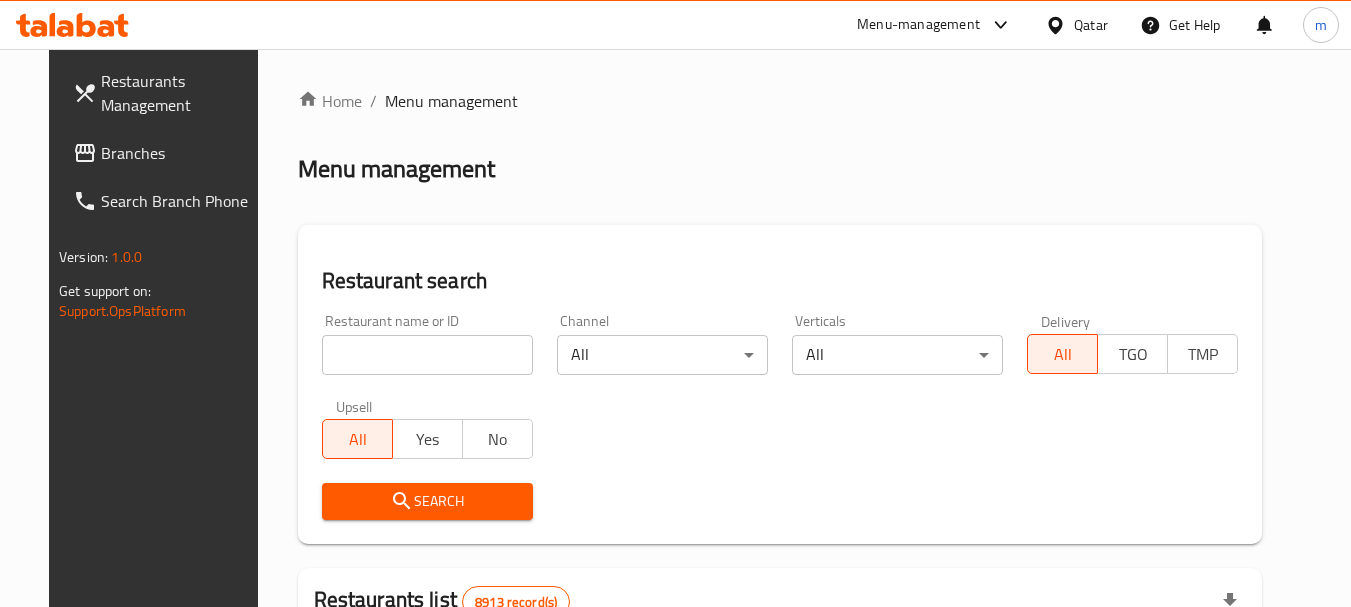click at bounding box center (427, 355) 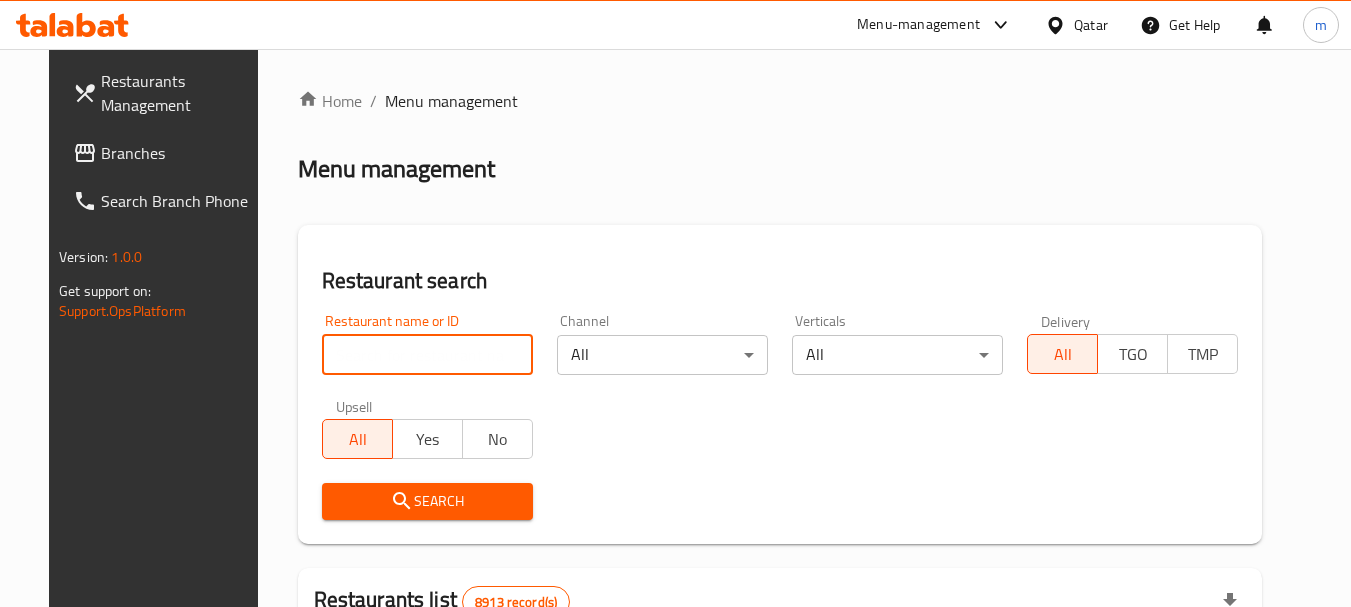 paste on "686059" 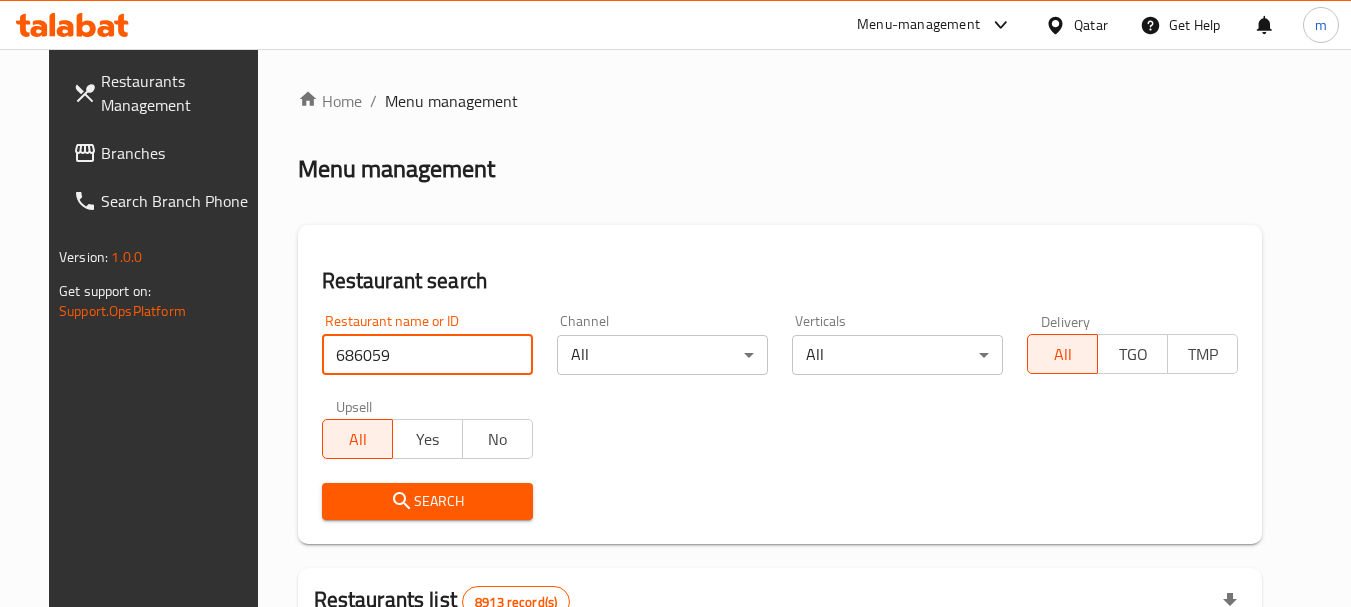 type on "686059" 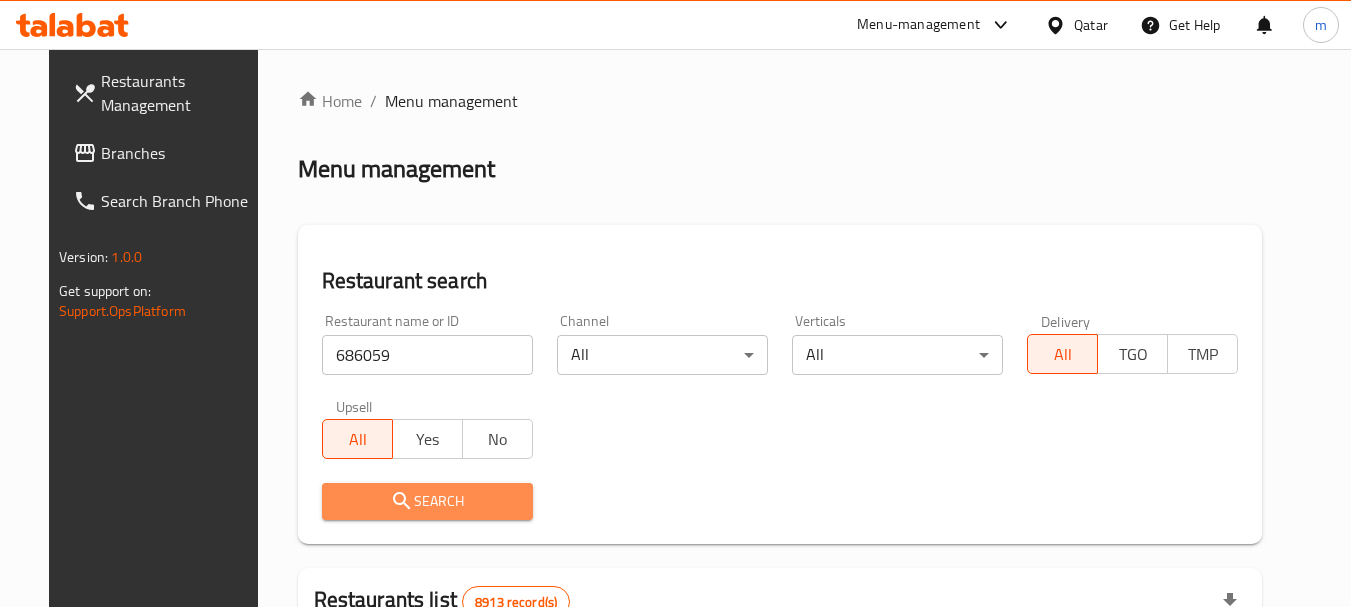 click 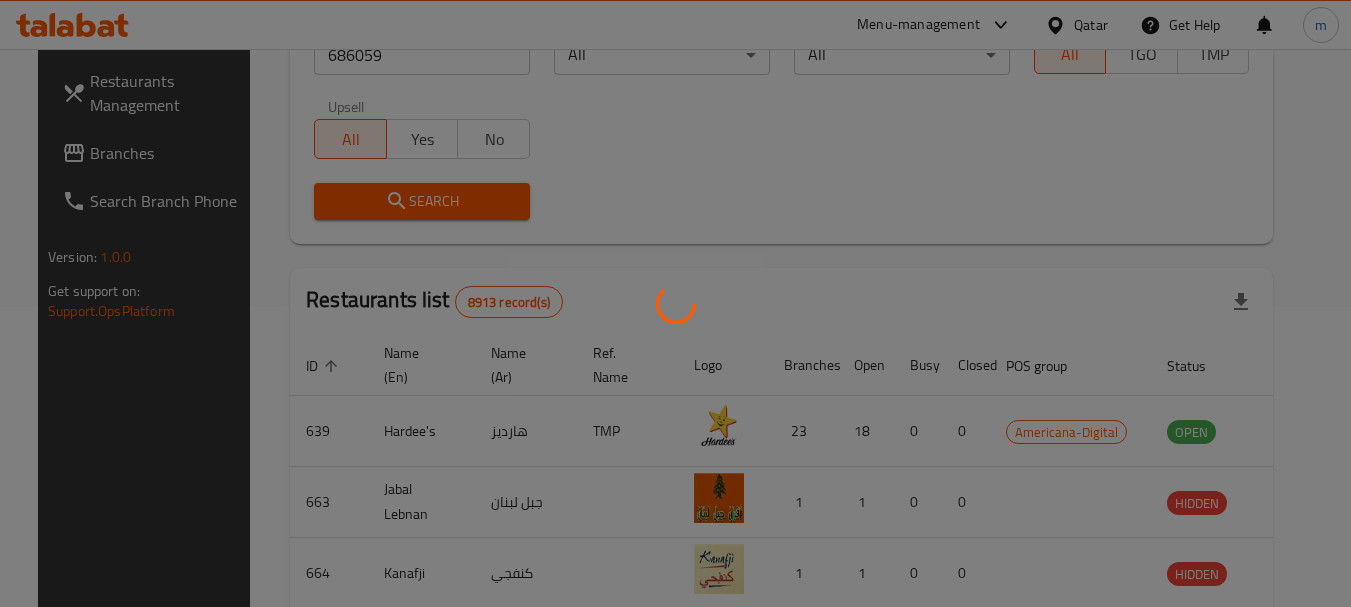 scroll, scrollTop: 268, scrollLeft: 0, axis: vertical 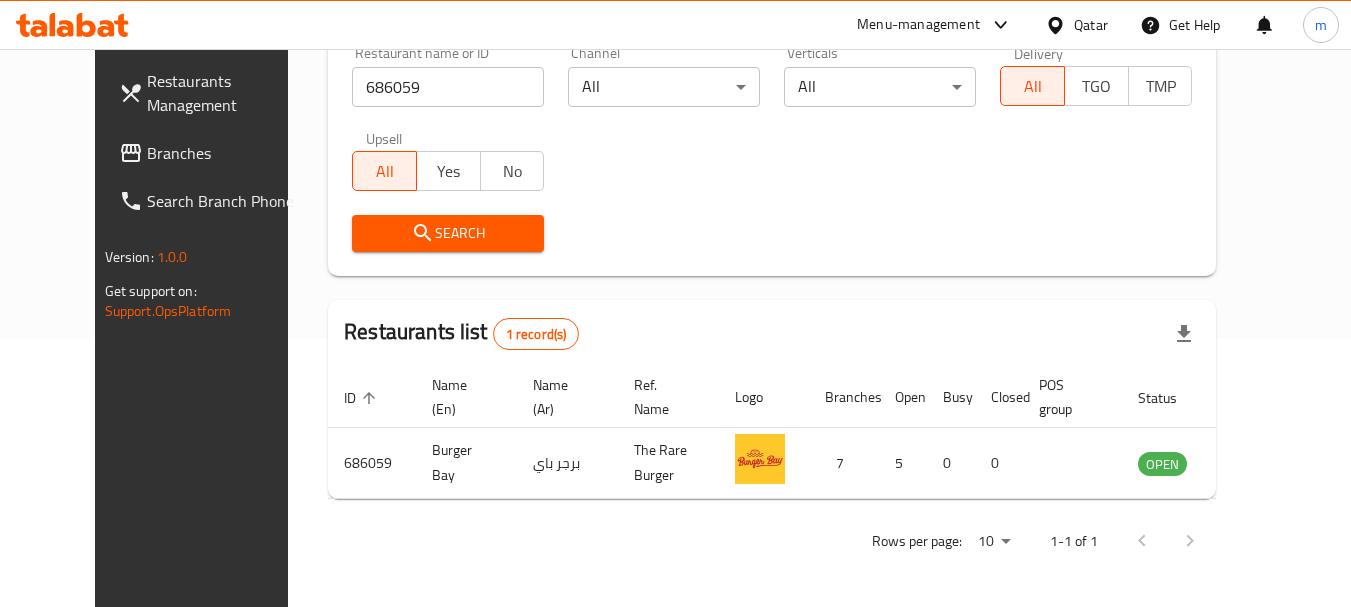 click on "Branches" at bounding box center [226, 153] 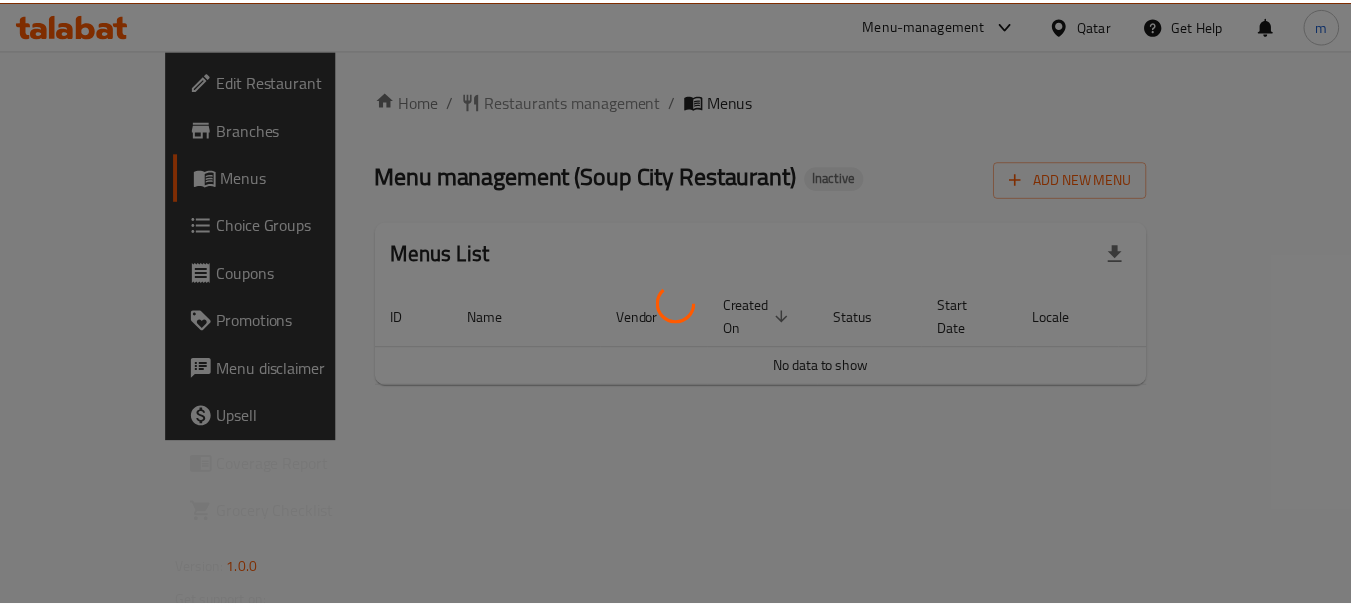 scroll, scrollTop: 0, scrollLeft: 0, axis: both 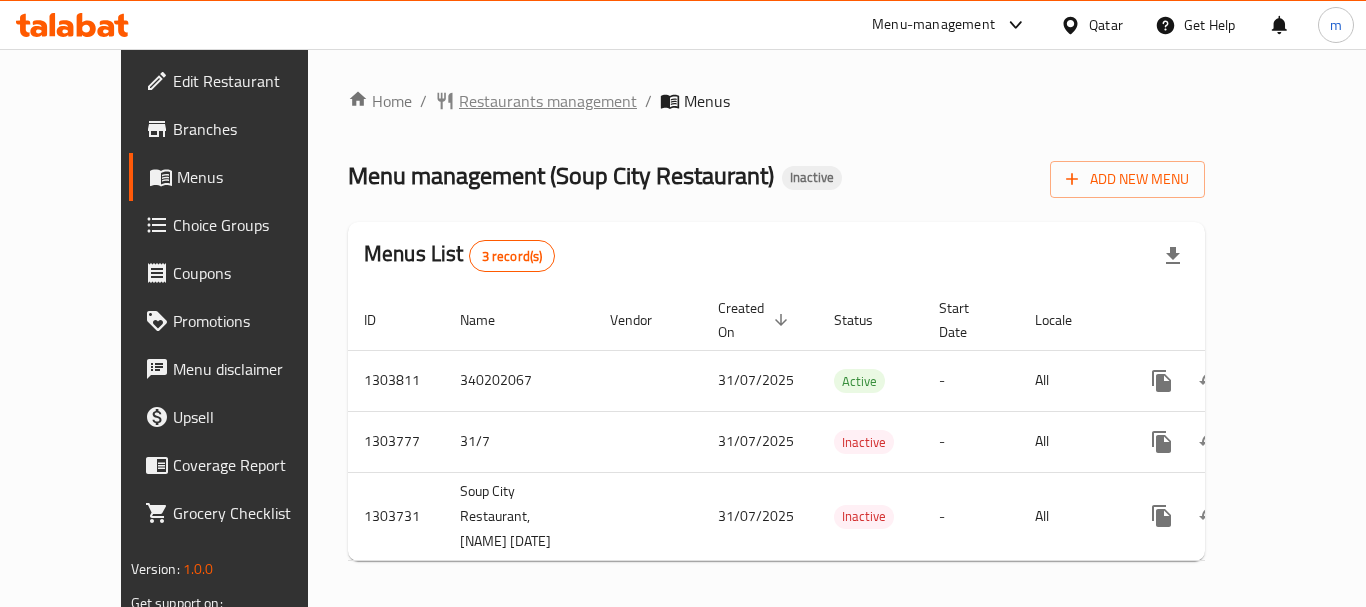 click on "Restaurants management" at bounding box center (548, 101) 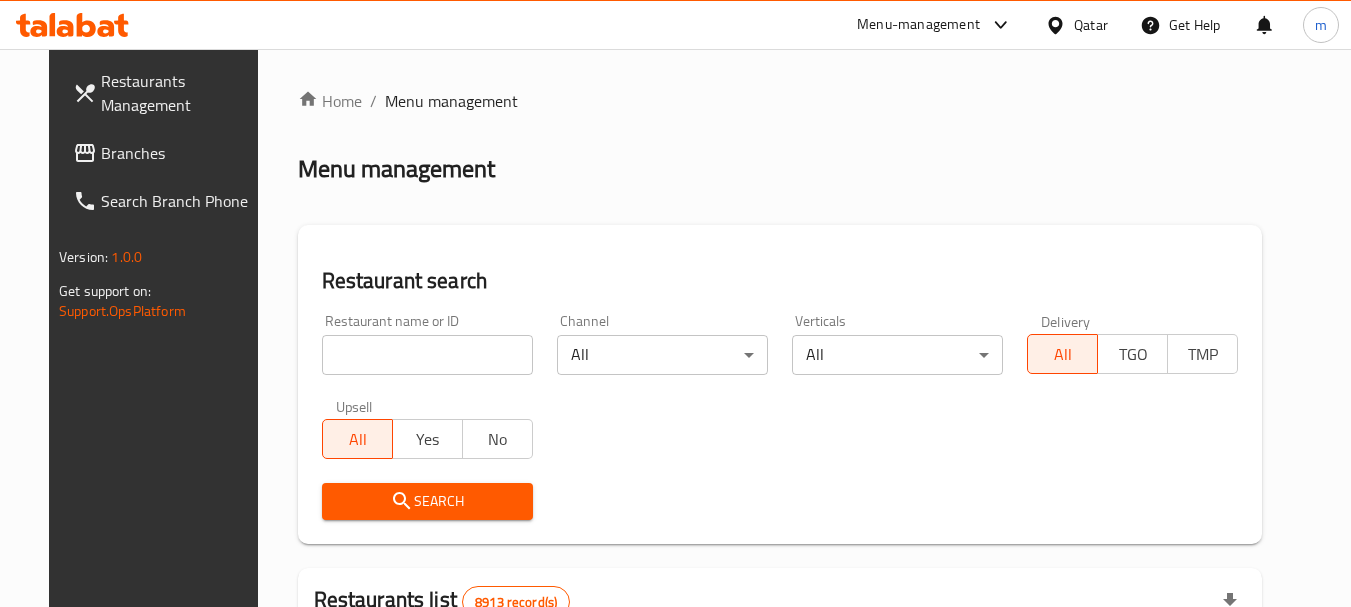 click on "Home / Menu management Menu management Restaurant search Restaurant name or ID Restaurant name or ID Channel All ​ Verticals All ​ Delivery All TGO TMP Upsell All Yes No   Search Restaurants list   8913 record(s) ID sorted ascending Name (En) Name (Ar) Ref. Name Logo Branches Open Busy Closed POS group Status Action 639 Hardee's هارديز TMP 23 18 0 0 Americana-Digital OPEN 663 Jabal Lebnan جبل لبنان 1 1 0 0 HIDDEN 664 Kanafji كنفجي 1 1 0 0 HIDDEN 665 Take Away تيك آوي 1 1 0 0 HIDDEN 666 Zaman Al-Khair Restaurant مطعم زمان الخير 1 0 0 0 INACTIVE 667 Al-Rabwah الربوة 1 0 0 0 INACTIVE 672 Bait Jedy بيت جدي 1 1 0 0 HIDDEN 673 Coffee Centre مركز القهوة 1 0 0 0 INACTIVE 676 Morning fresh مورنيج فريش 1 1 0 0 HIDDEN 680 Al-Qarmouty القرموطي 1 0 0 0 HIDDEN Rows per page: 10 1-10 of 8913" at bounding box center (780, 693) 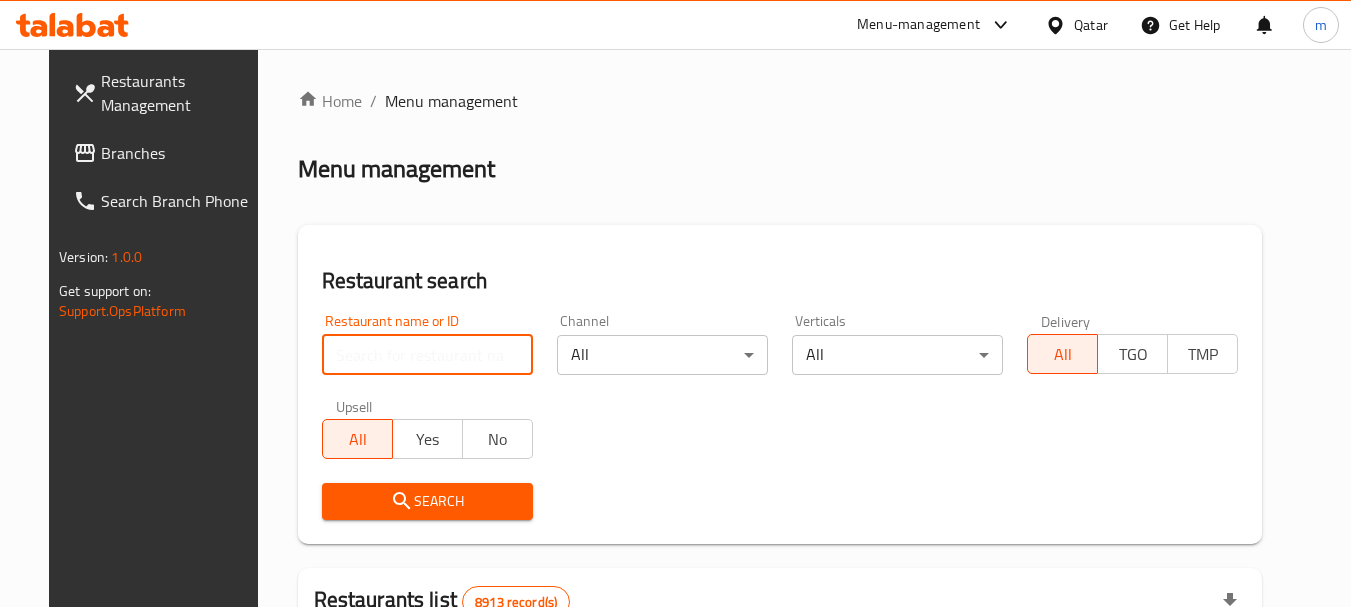 paste on "702957" 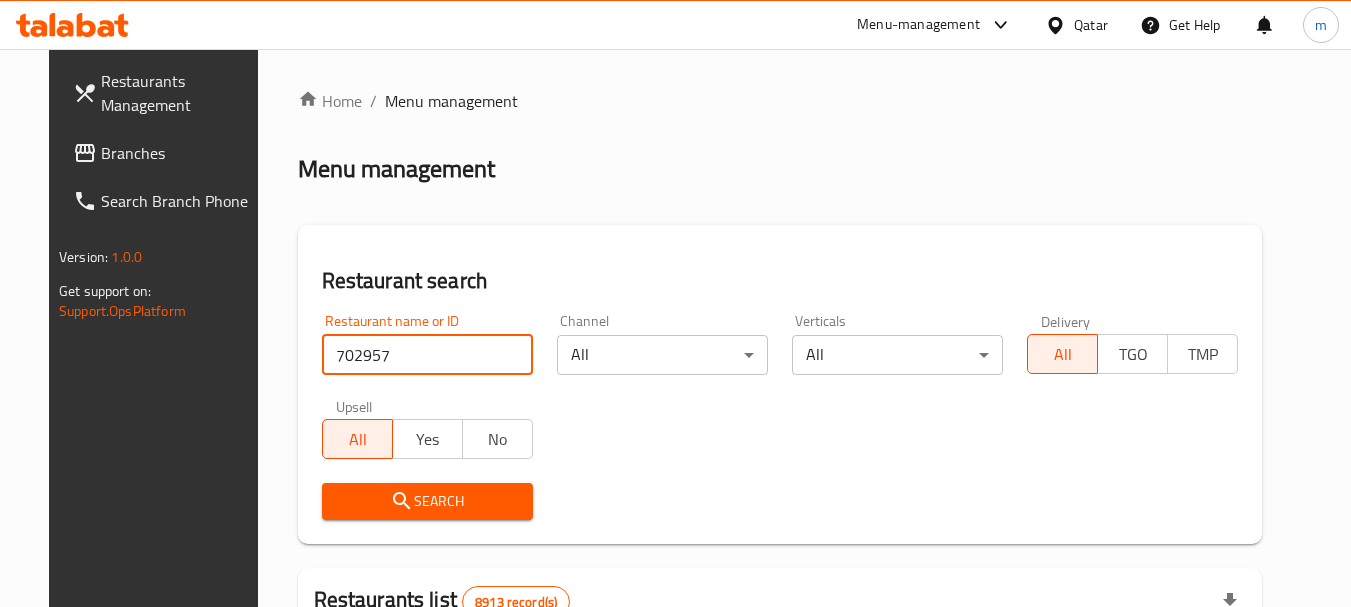 type on "702957" 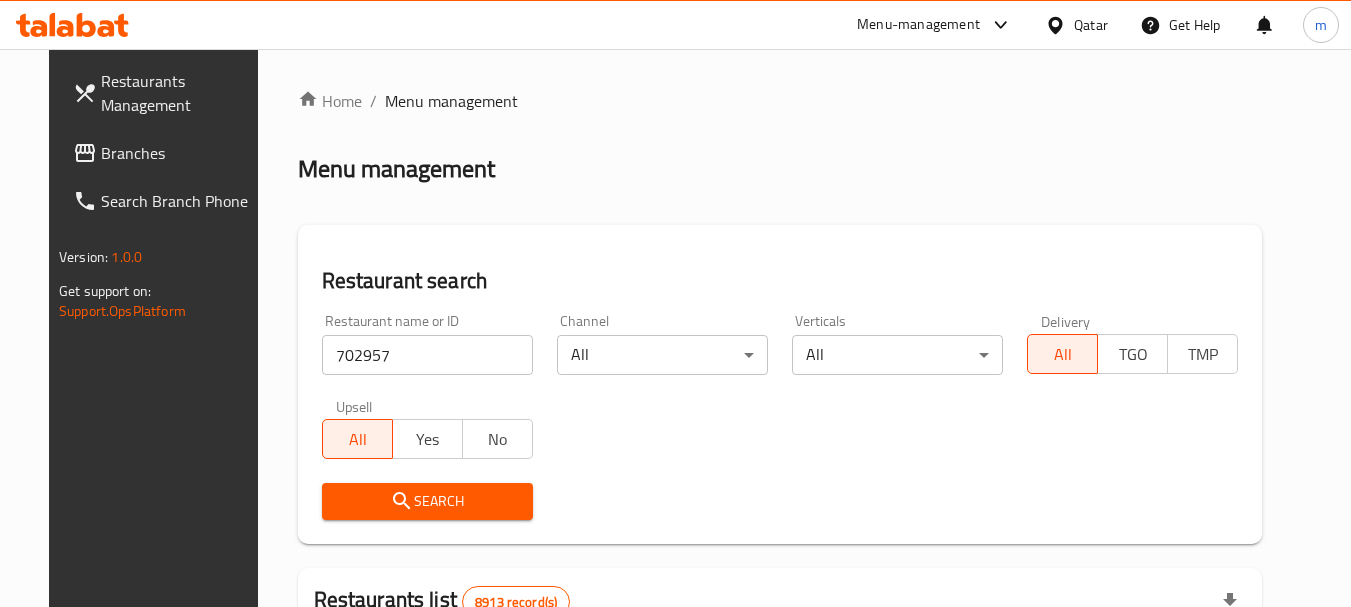 click on "Search" at bounding box center [427, 501] 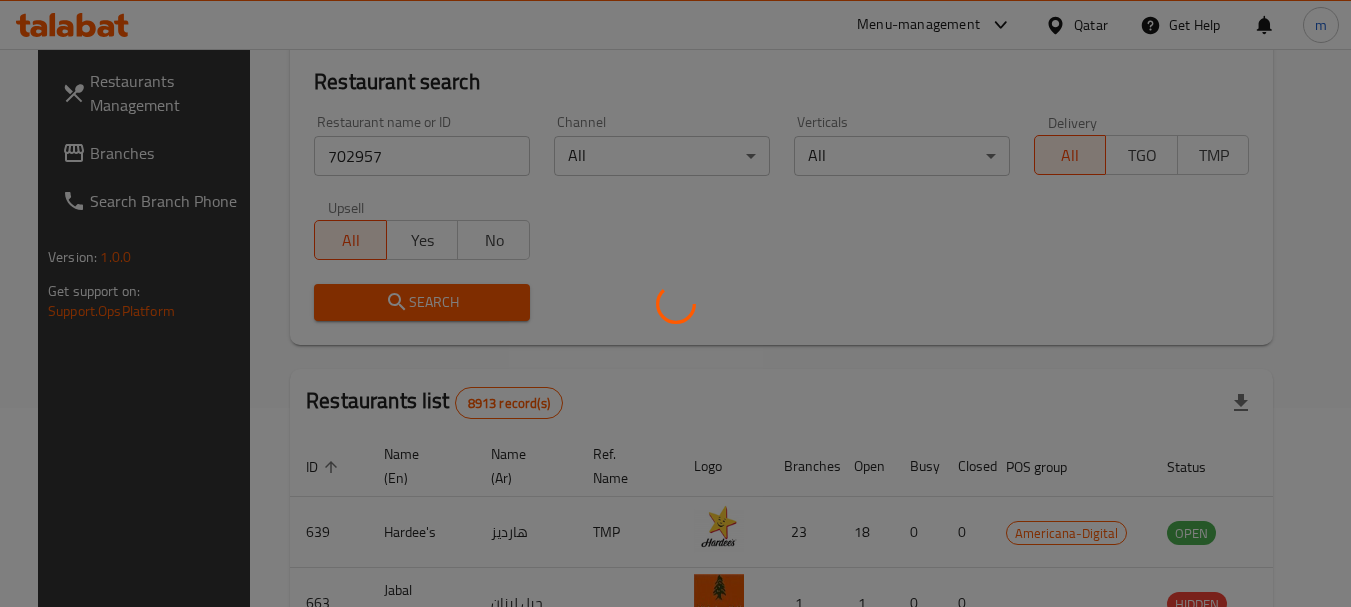 scroll, scrollTop: 200, scrollLeft: 0, axis: vertical 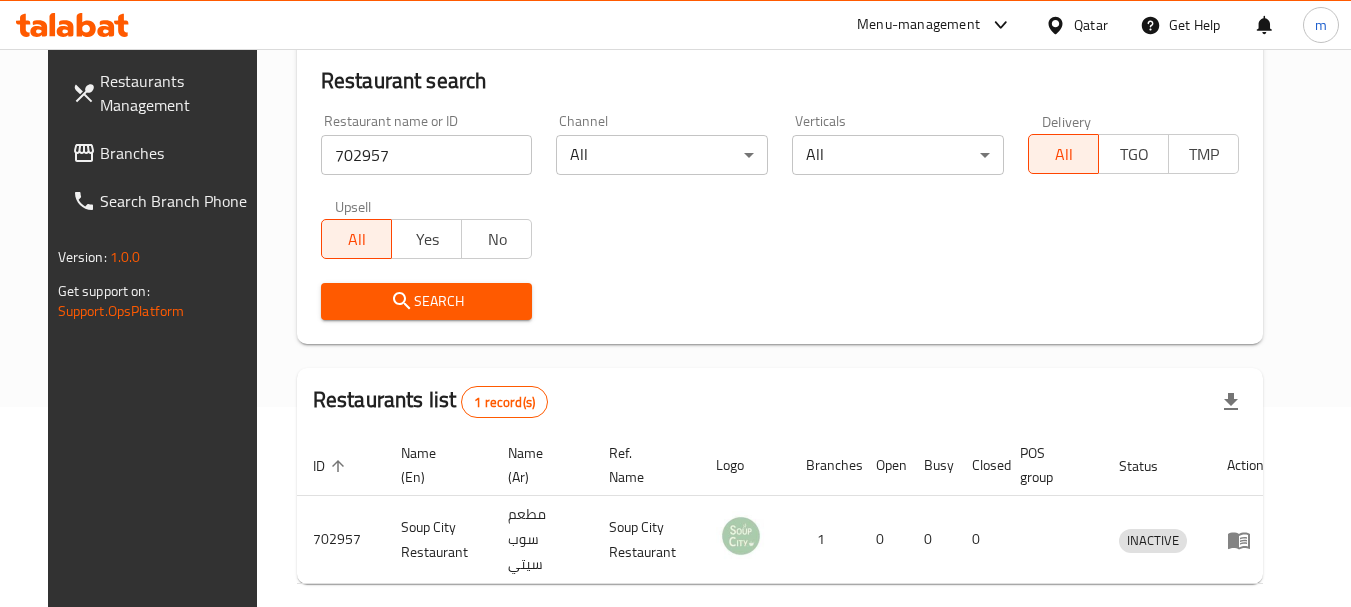 click on "Qatar" at bounding box center [1091, 25] 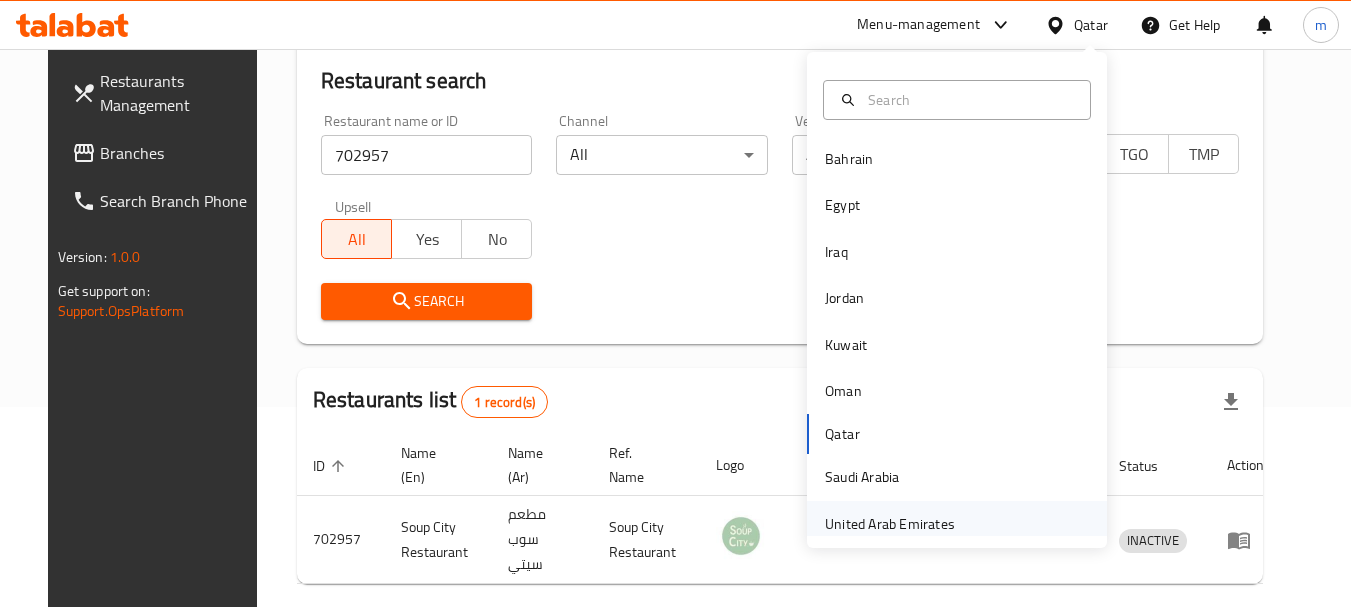 click on "United Arab Emirates" at bounding box center (890, 524) 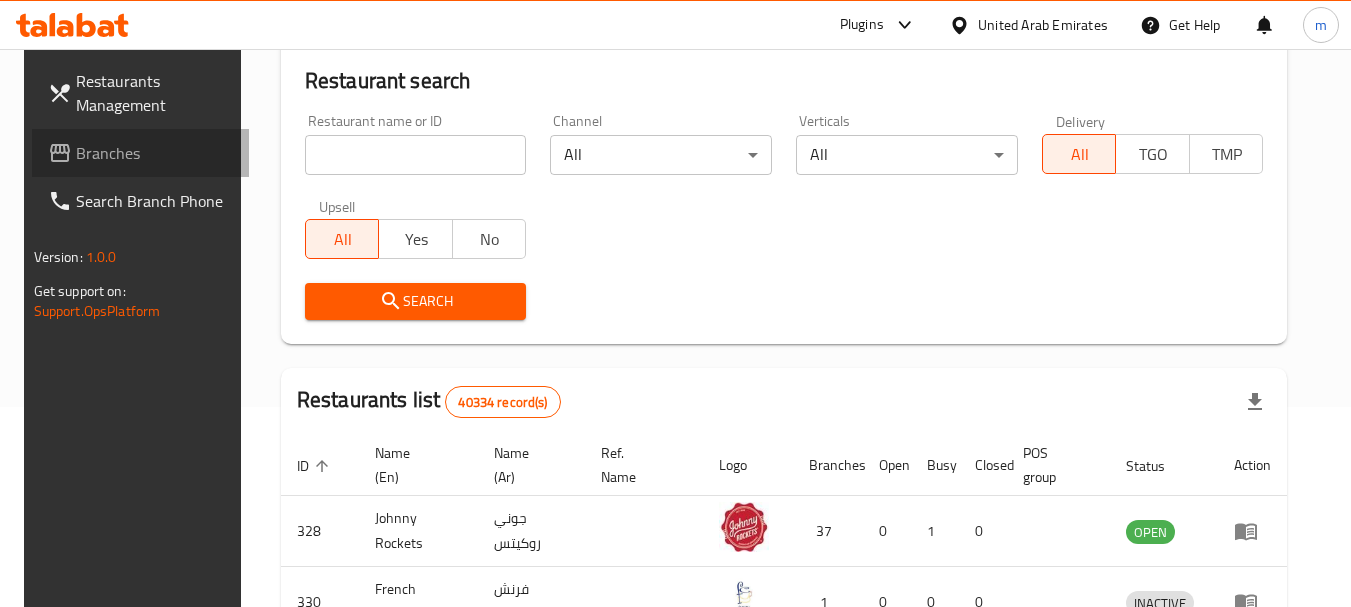 click on "Branches" at bounding box center [155, 153] 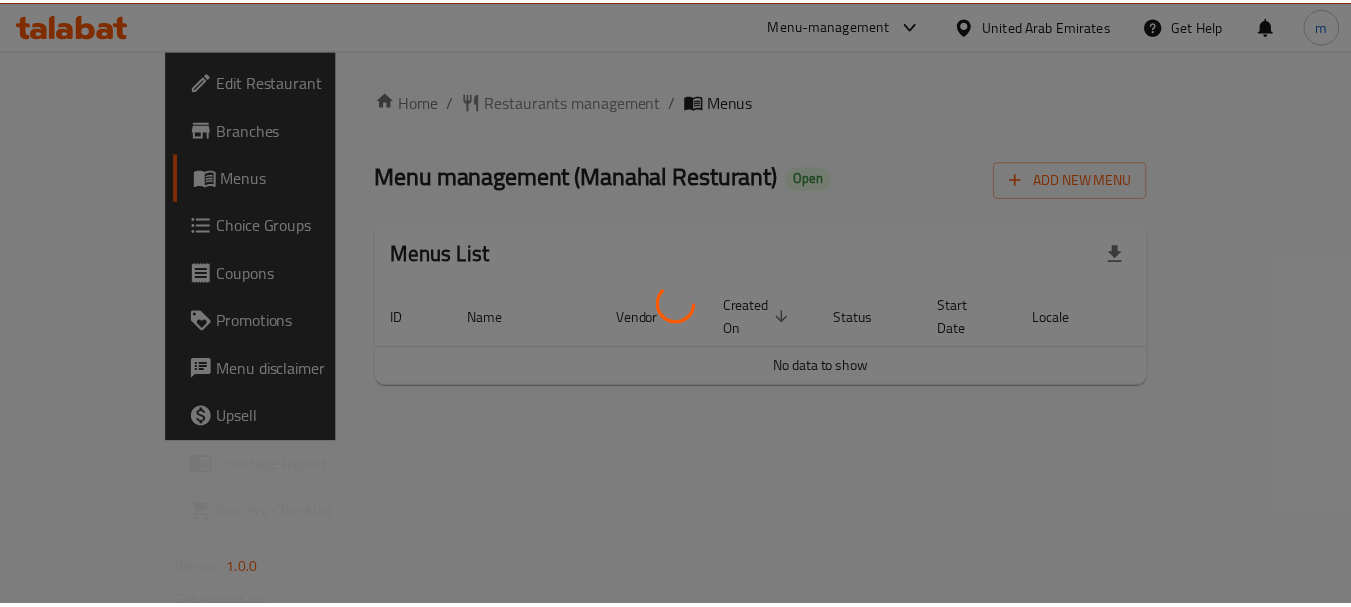 scroll, scrollTop: 0, scrollLeft: 0, axis: both 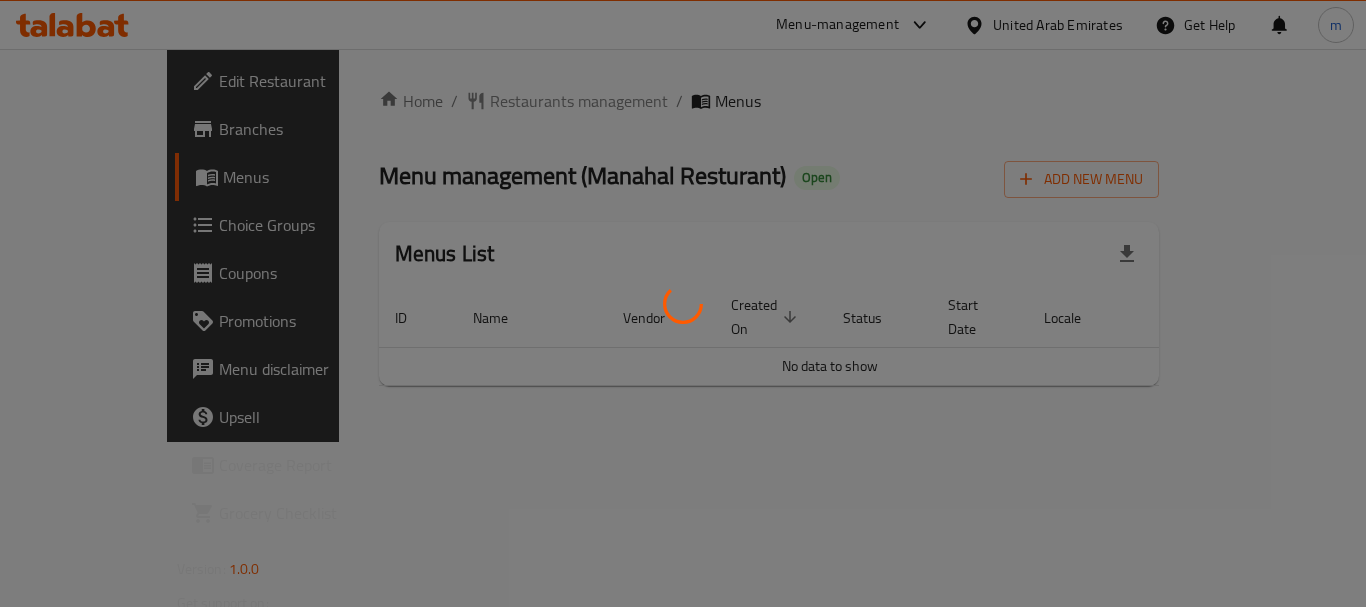 click at bounding box center [683, 303] 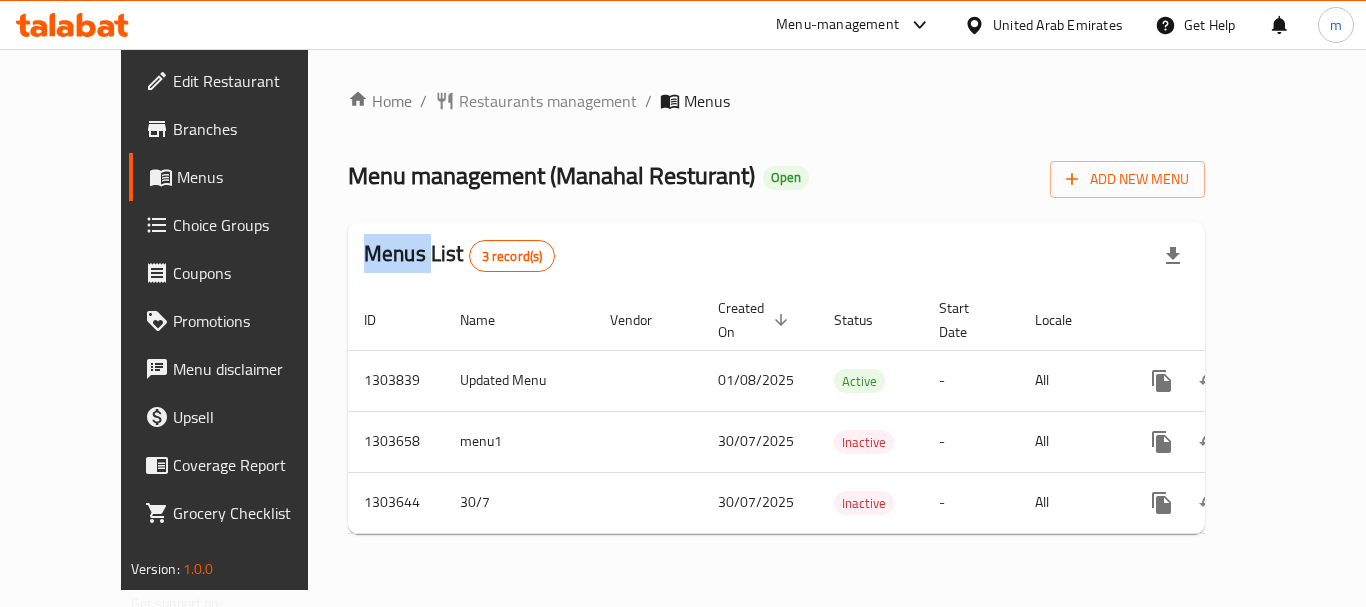 click on "Home / Restaurants management / Menus Menu management ( Manahal Resturant )  Open Add New Menu Menus List   3 record(s) ID Name Vendor Created On sorted descending Status Start Date Locale Actions 1303839 Updated Menu 01/08/2025 Active - All 1303658 menu1 30/07/2025 Inactive - All 1303644 30/7 30/07/2025 Inactive - All" at bounding box center [776, 319] 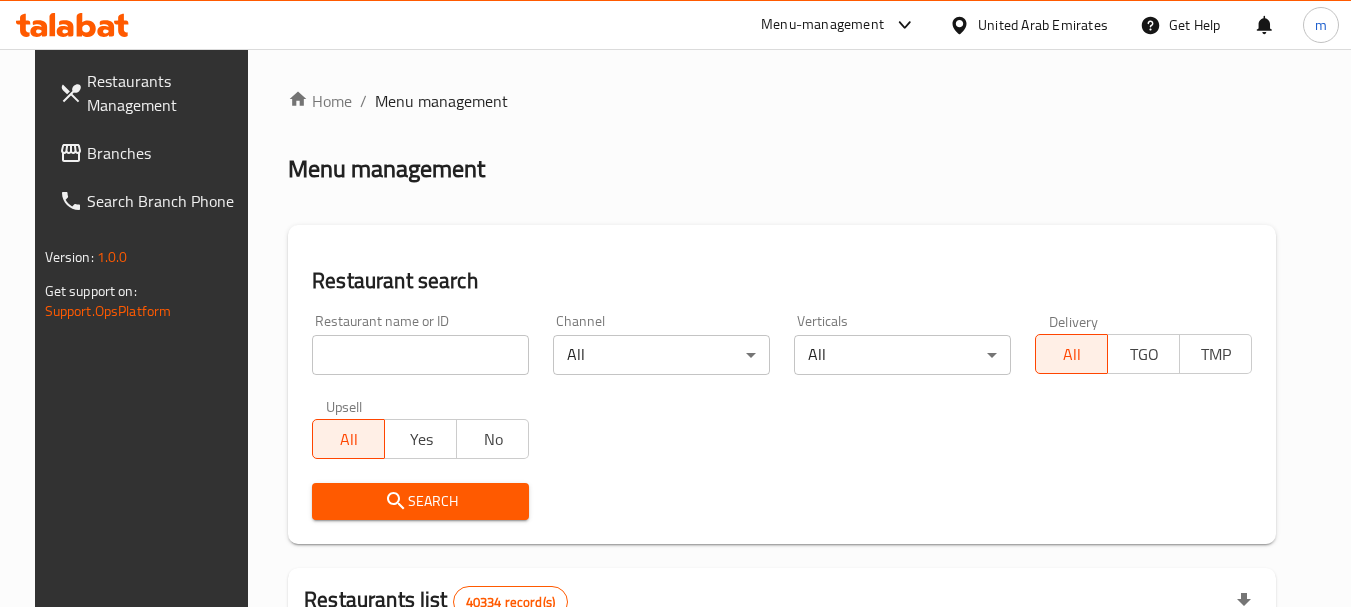click at bounding box center (675, 303) 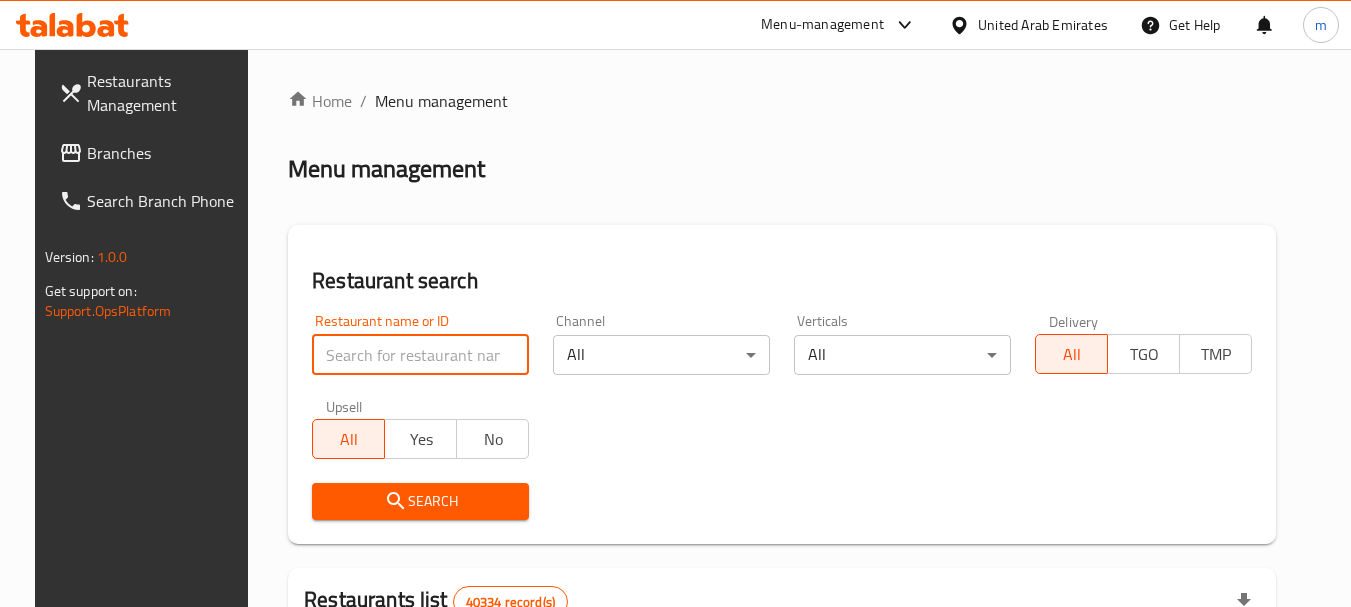 click at bounding box center [420, 355] 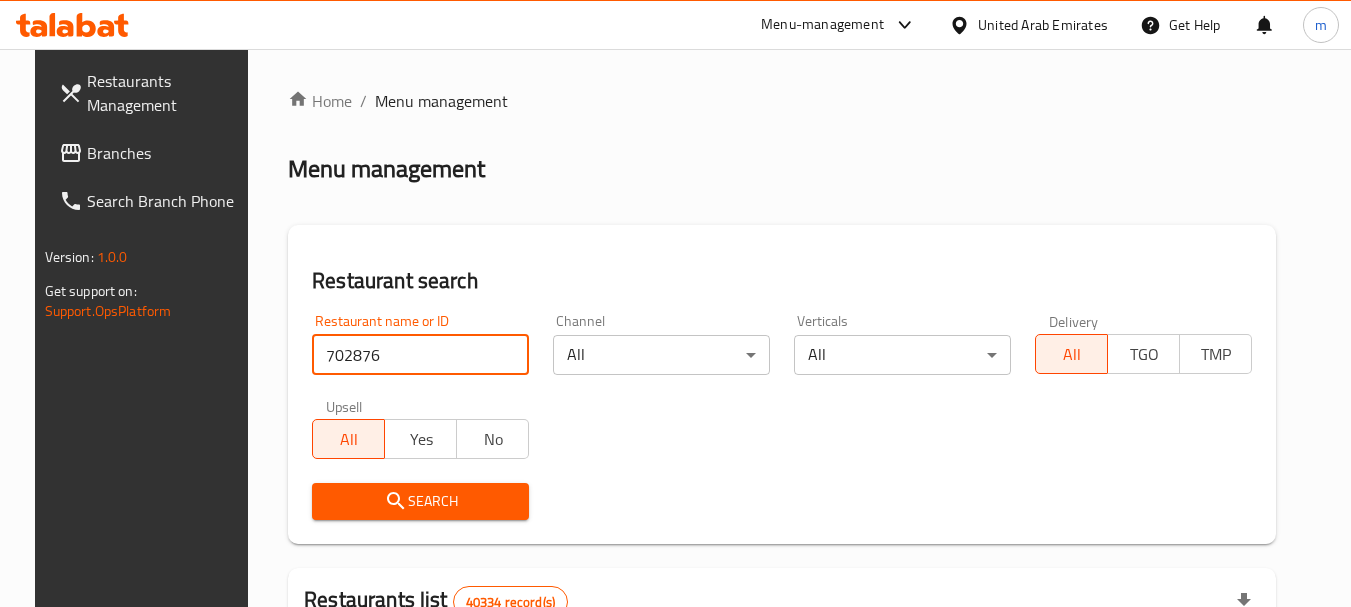 type on "702876" 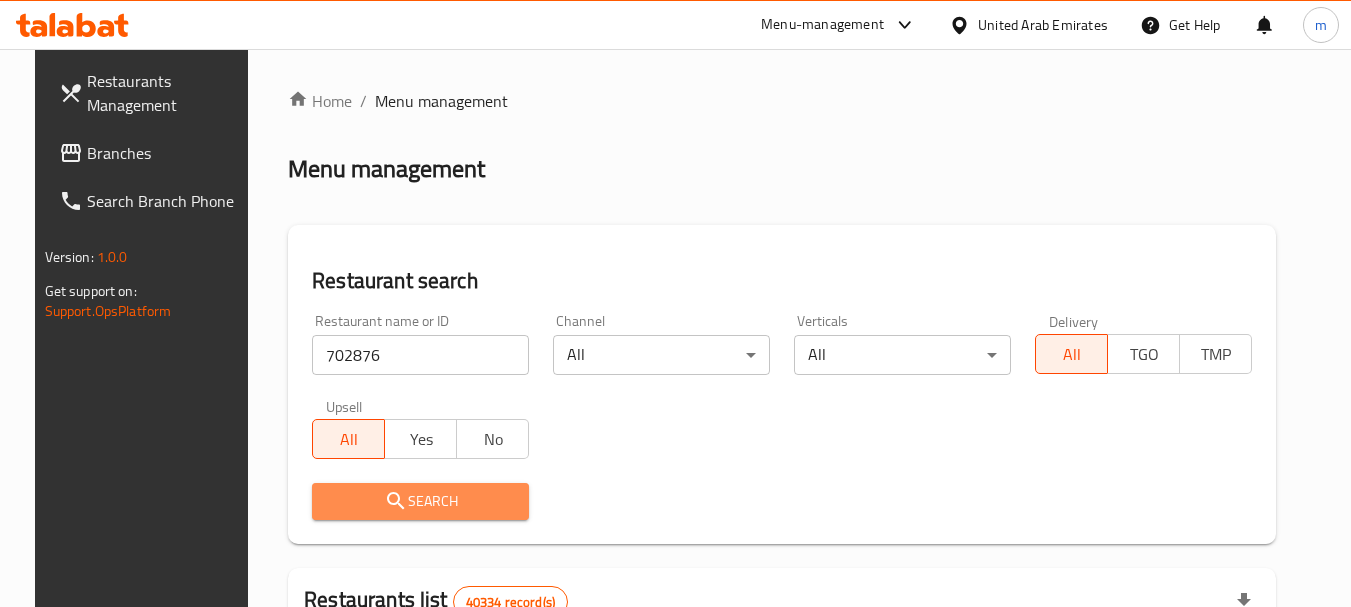 click on "Search" at bounding box center (420, 501) 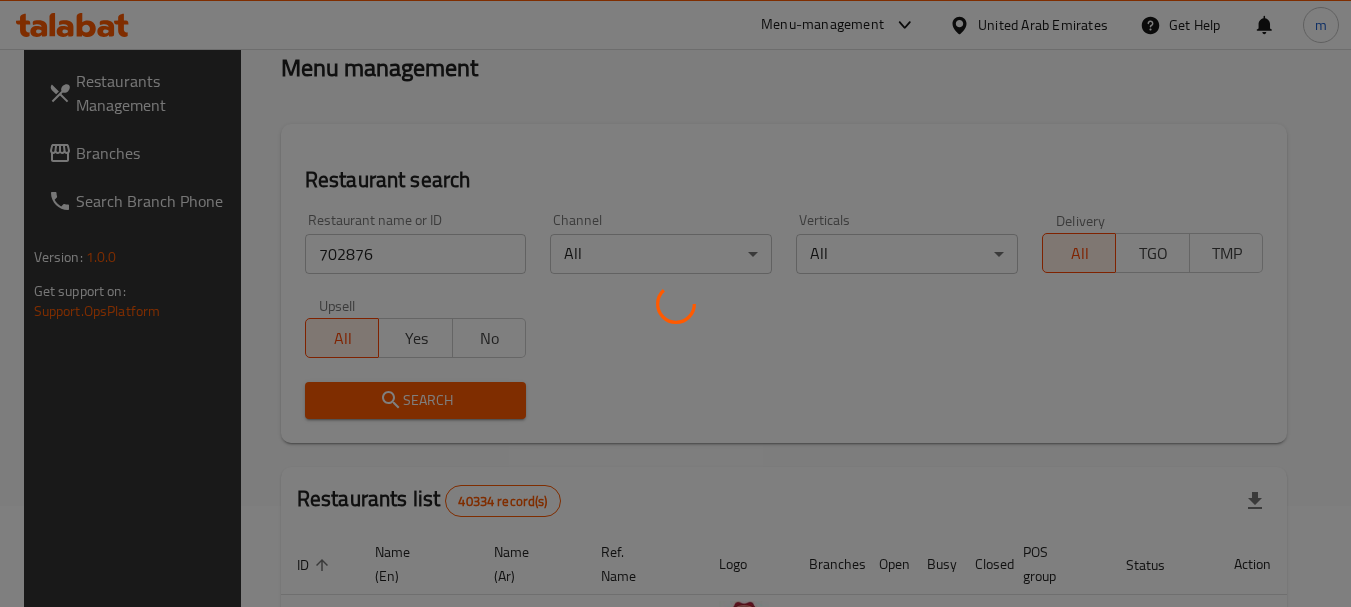 scroll, scrollTop: 200, scrollLeft: 0, axis: vertical 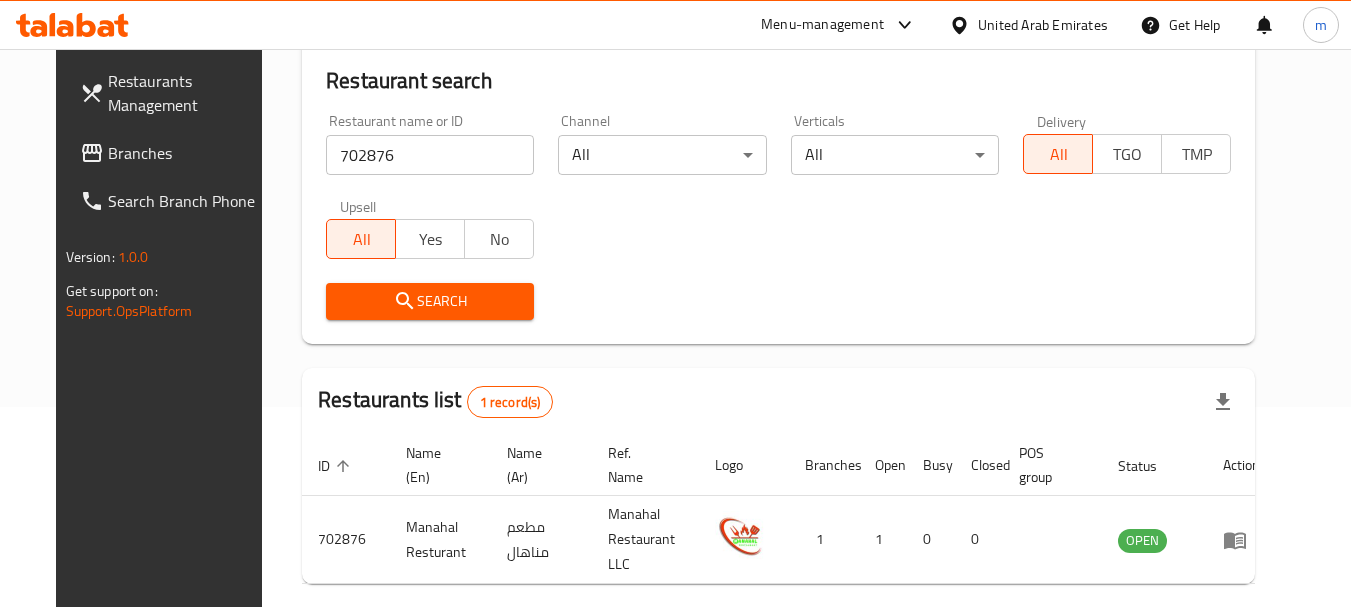 drag, startPoint x: 75, startPoint y: 154, endPoint x: 95, endPoint y: 162, distance: 21.540659 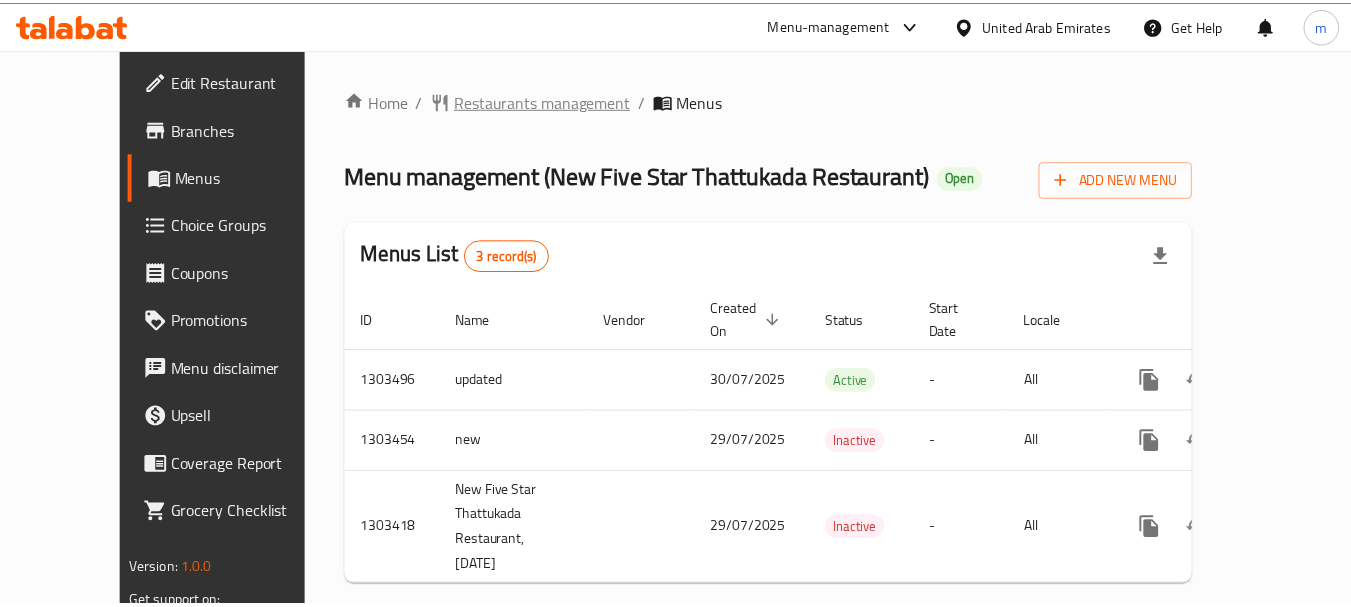 scroll, scrollTop: 0, scrollLeft: 0, axis: both 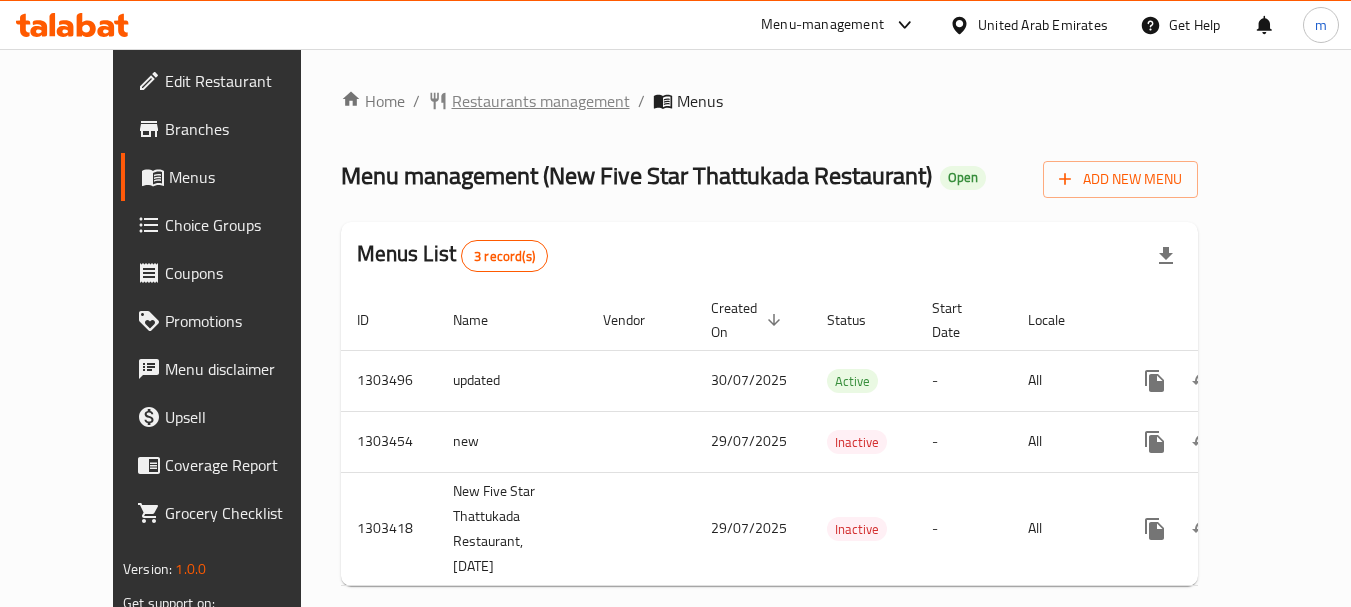 click on "Restaurants management" at bounding box center (541, 101) 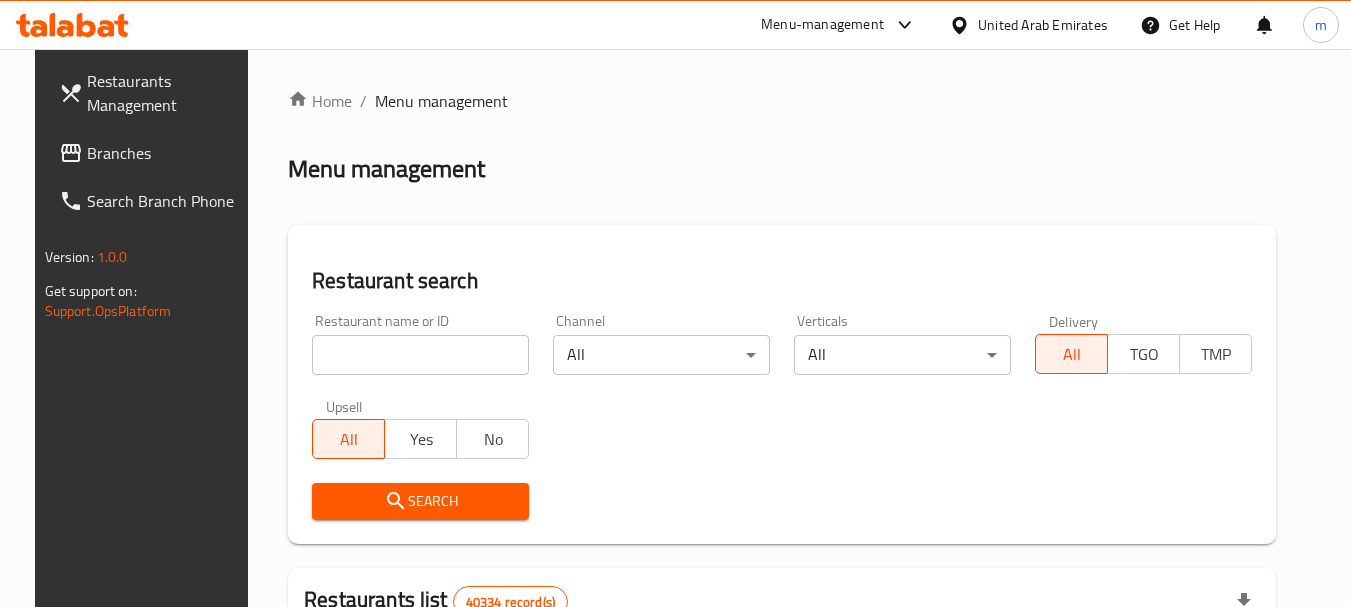 click on "Home / Menu management Menu management Restaurant search Restaurant name or ID Restaurant name or ID Channel All ​ Verticals All ​ Delivery All TGO TMP Upsell All Yes No   Search Restaurants list   40334 record(s) ID sorted ascending Name (En) Name (Ar) Ref. Name Logo Branches Open Busy Closed POS group Status Action 328 Johnny Rockets جوني روكيتس 37 0 1 0 OPEN 330 French Connection فرنش كونكشن 1 0 0 0 INACTIVE 339 Arz Lebanon أرز لبنان Al Karama,Al Barsha ​ Mirdif 9 1 0 2 OPEN 340 Mega Wraps ميجا رابس 3 0 0 0 INACTIVE 342 Sandella's Flatbread Cafe سانديلاز فلات براد 7 0 0 0 INACTIVE 343 Dragon Hut كوخ التنين 1 0 0 0 INACTIVE 348 Thai Kitchen المطبخ التايلندى 1 0 0 0 INACTIVE 349 Mughal  موغل 1 0 0 0 HIDDEN 350 HOT N COOL (Old) هوت و كول 1 0 0 0 INACTIVE 355 Al Habasha  الحبشة 11 1 0 0 HIDDEN Rows per page: 10 1-10 of 40334" at bounding box center [782, 717] 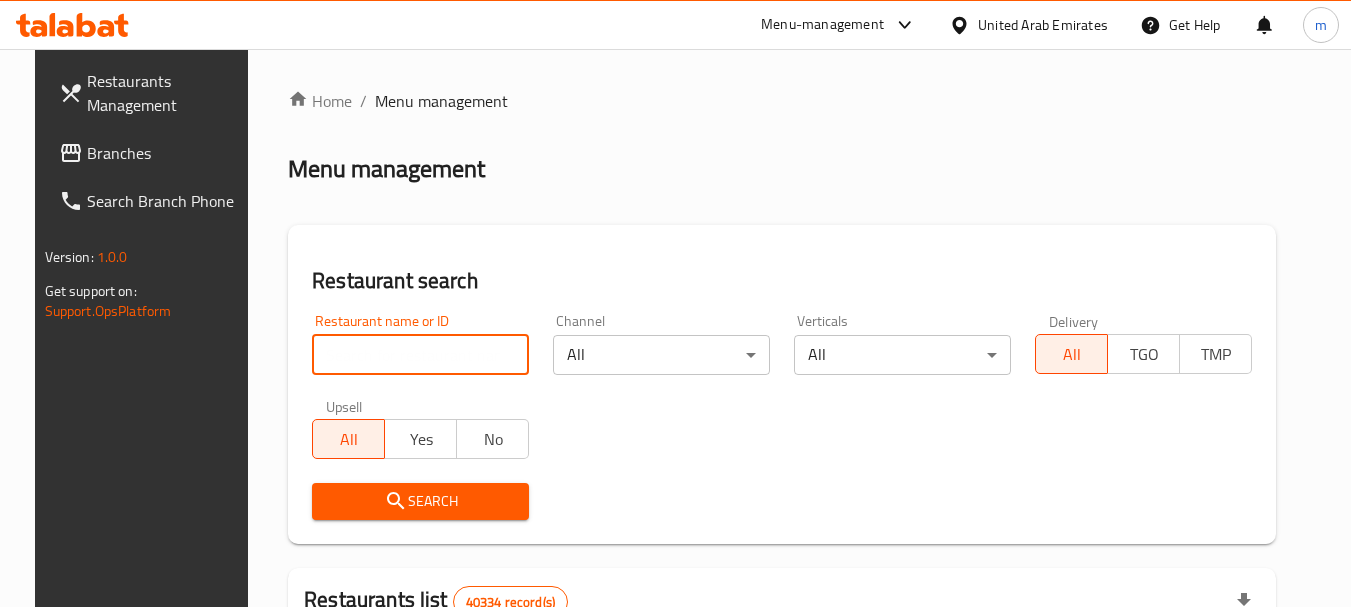 paste on "702829" 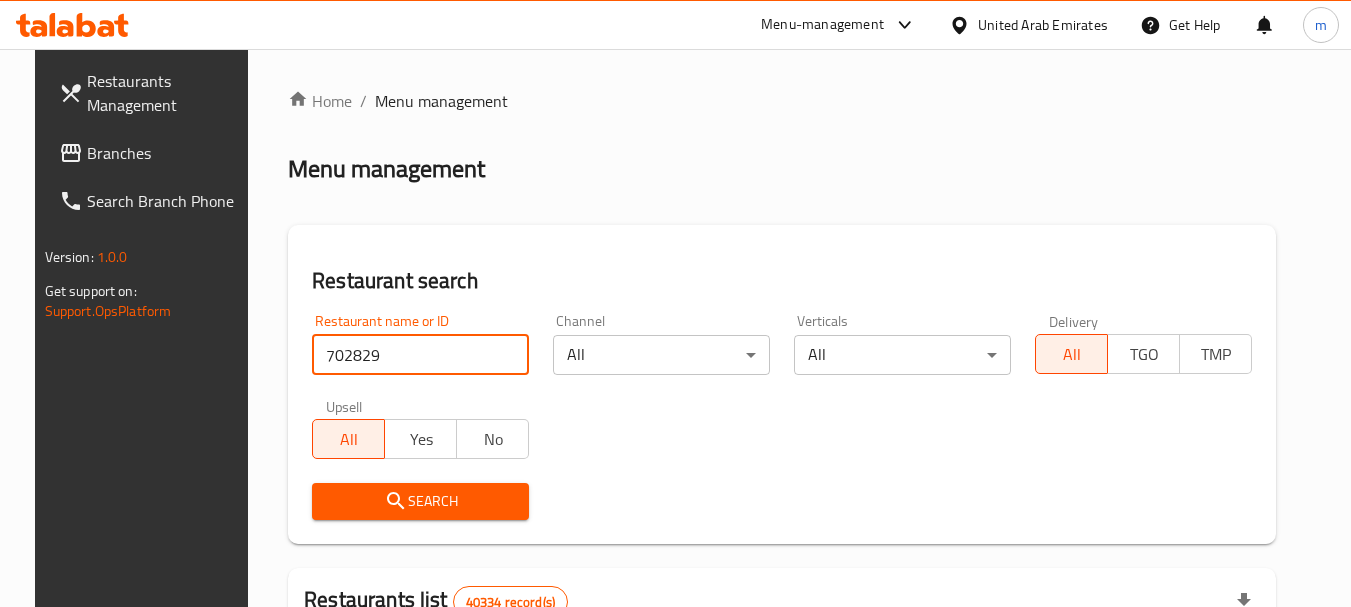 type on "702829" 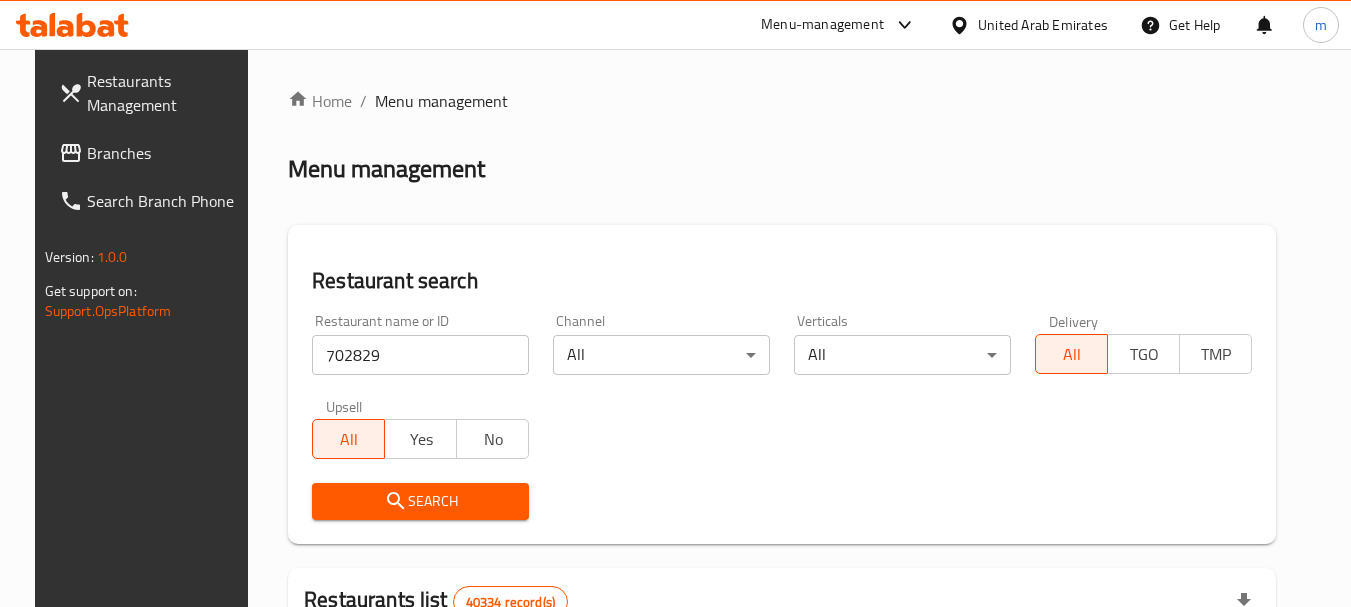 click on "Search" at bounding box center [420, 501] 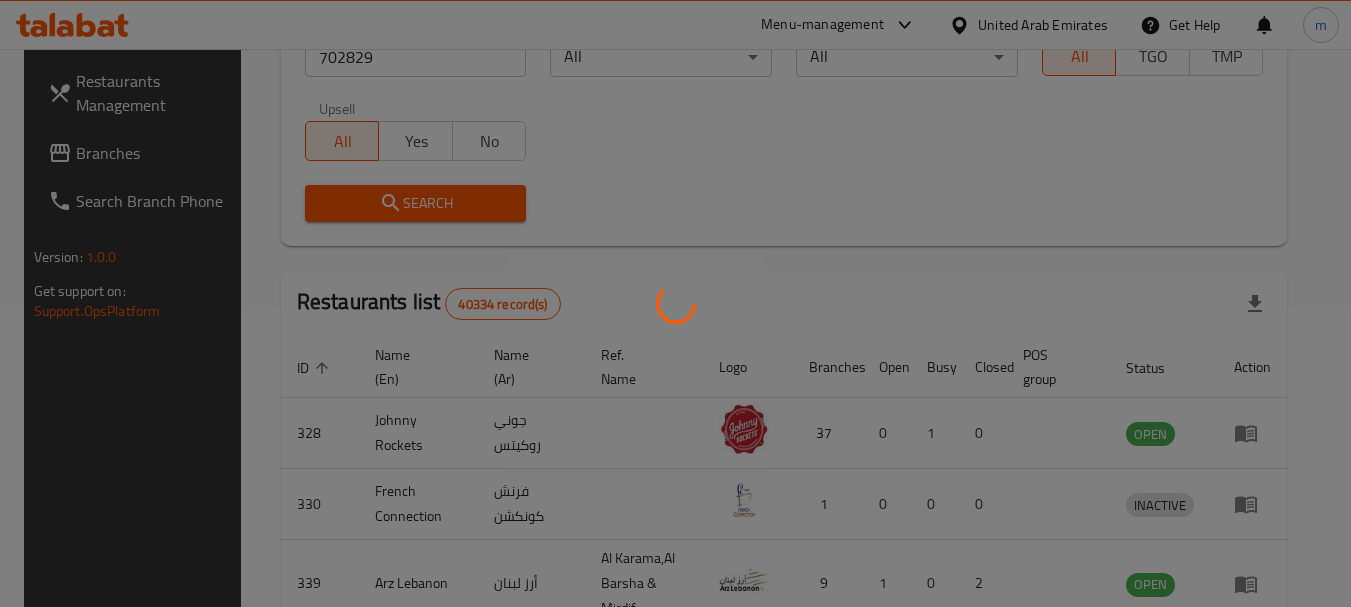 scroll, scrollTop: 300, scrollLeft: 0, axis: vertical 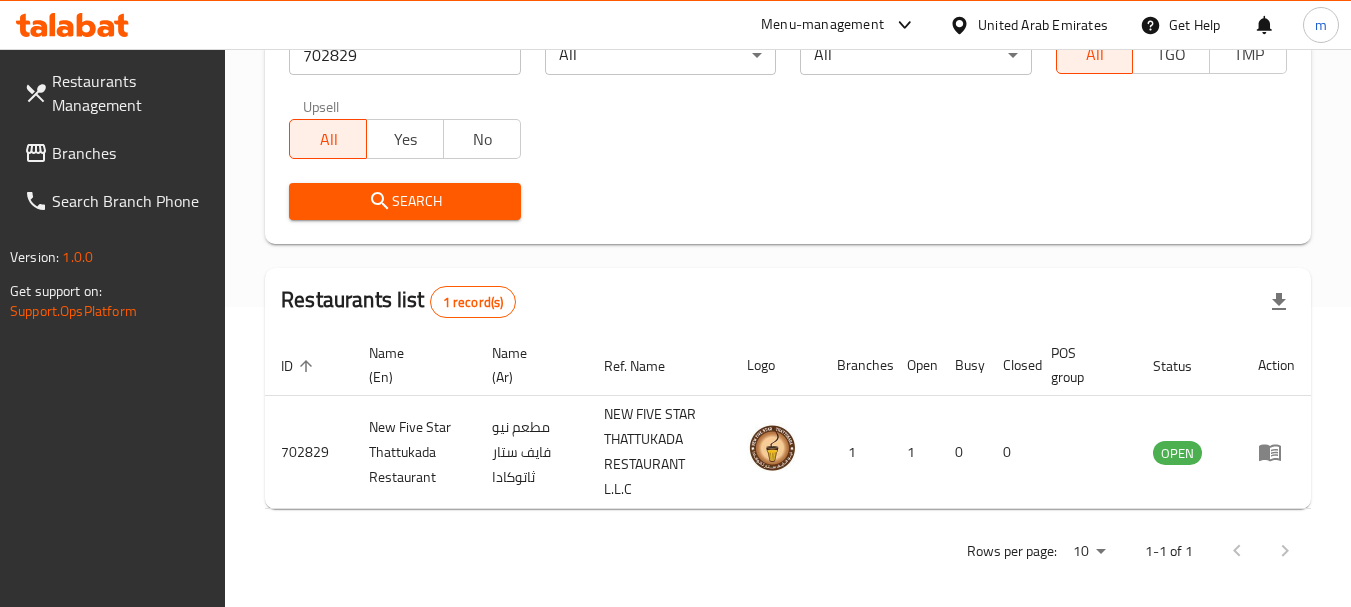 click on "United Arab Emirates" at bounding box center (1043, 25) 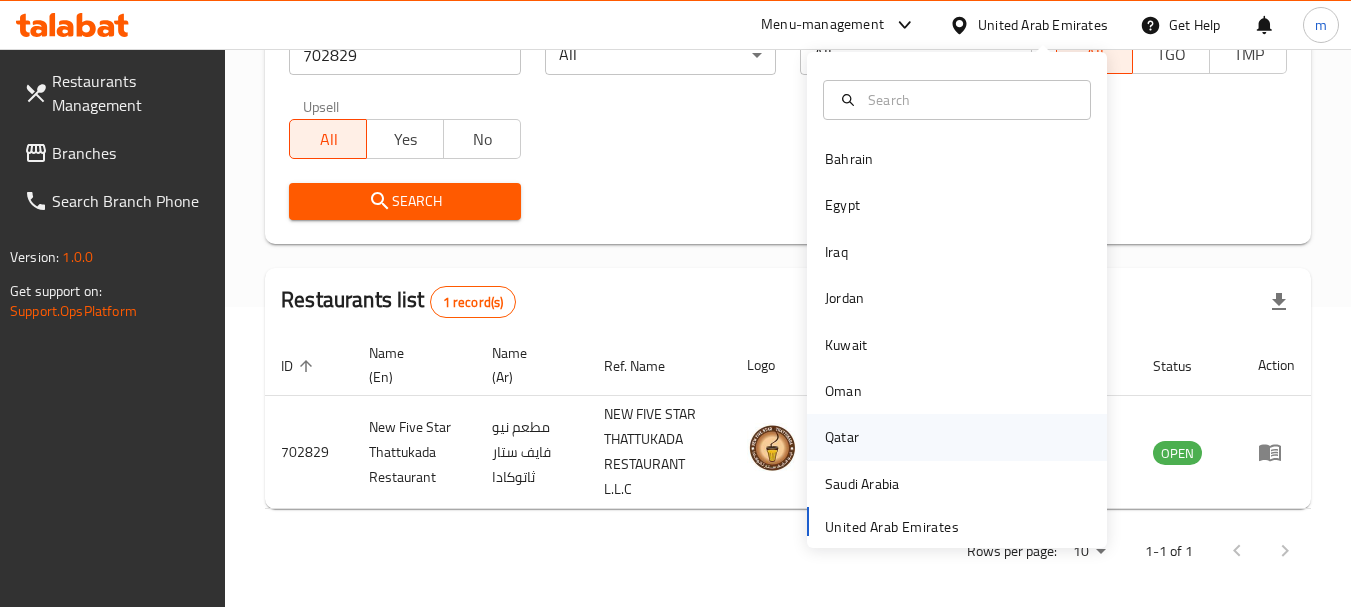 click on "Qatar" at bounding box center (842, 437) 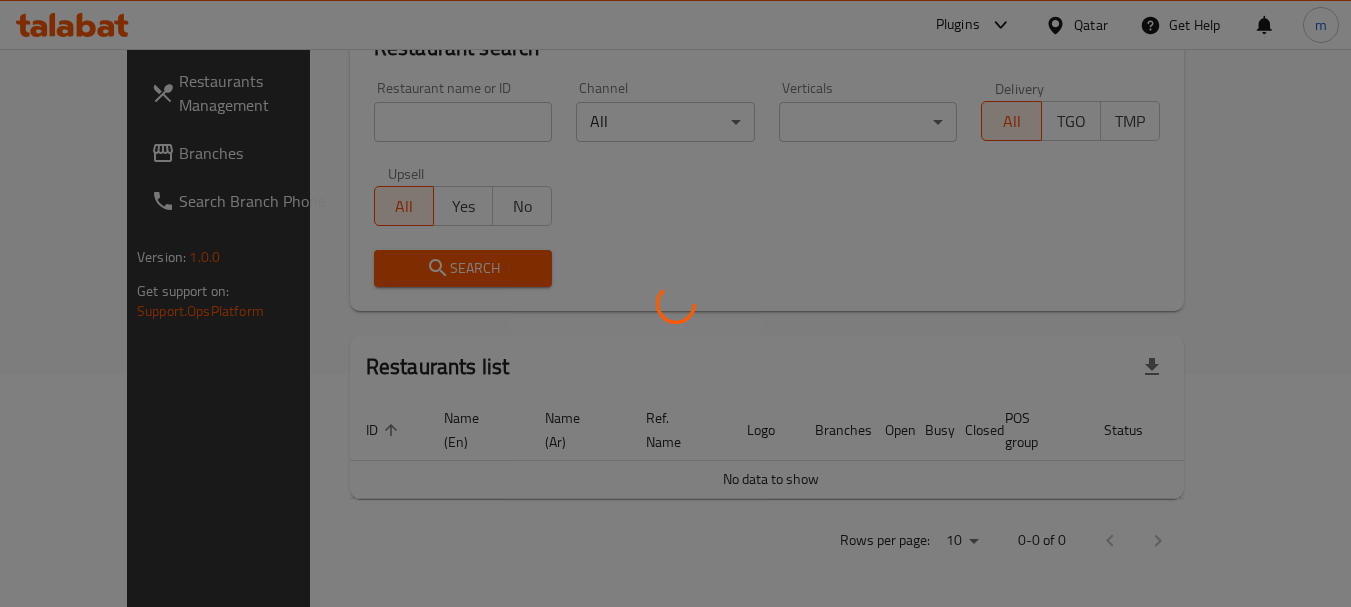 scroll, scrollTop: 210, scrollLeft: 0, axis: vertical 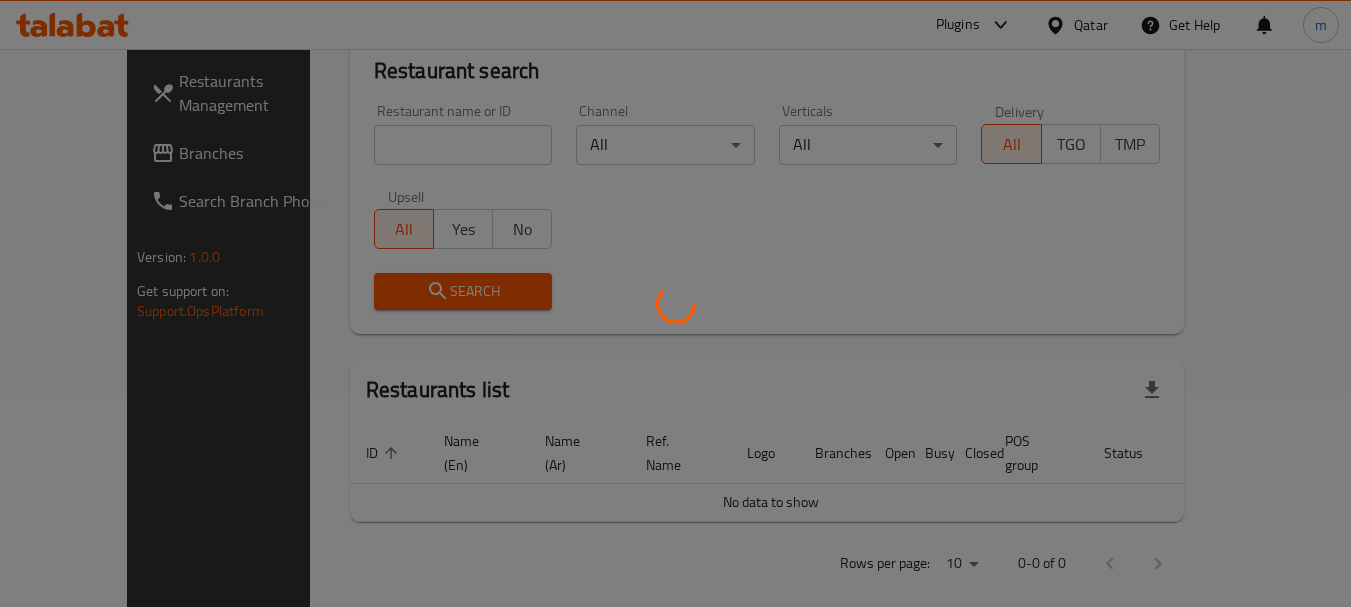 click at bounding box center [675, 303] 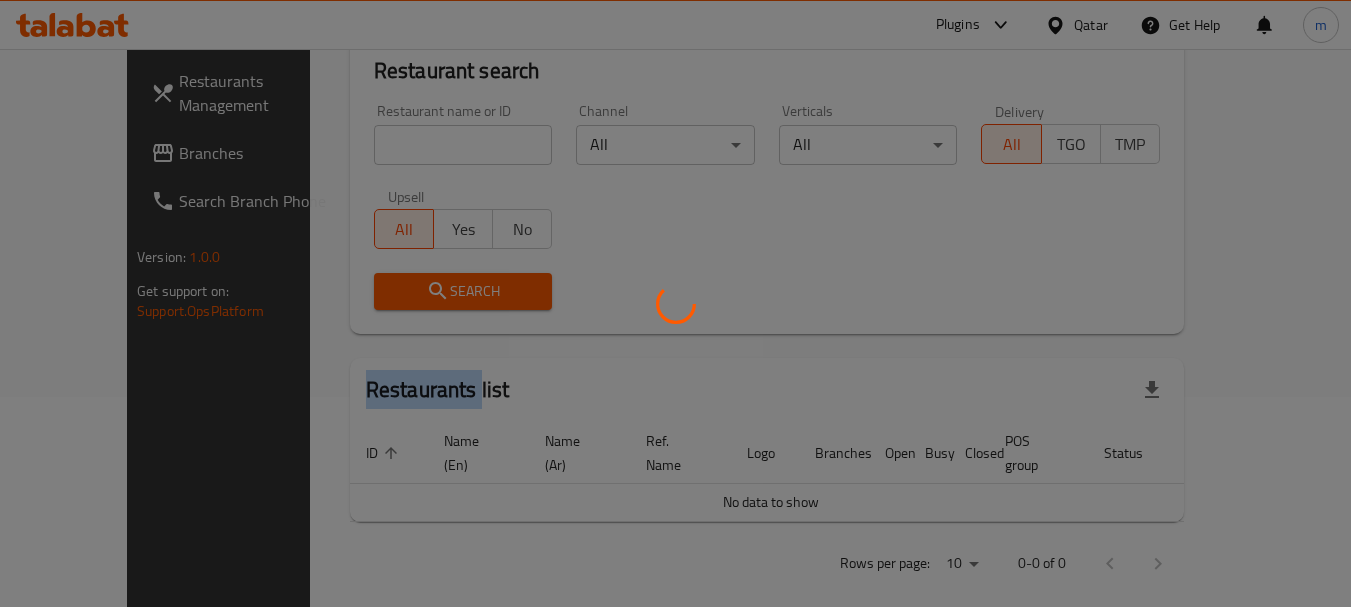 click at bounding box center [675, 303] 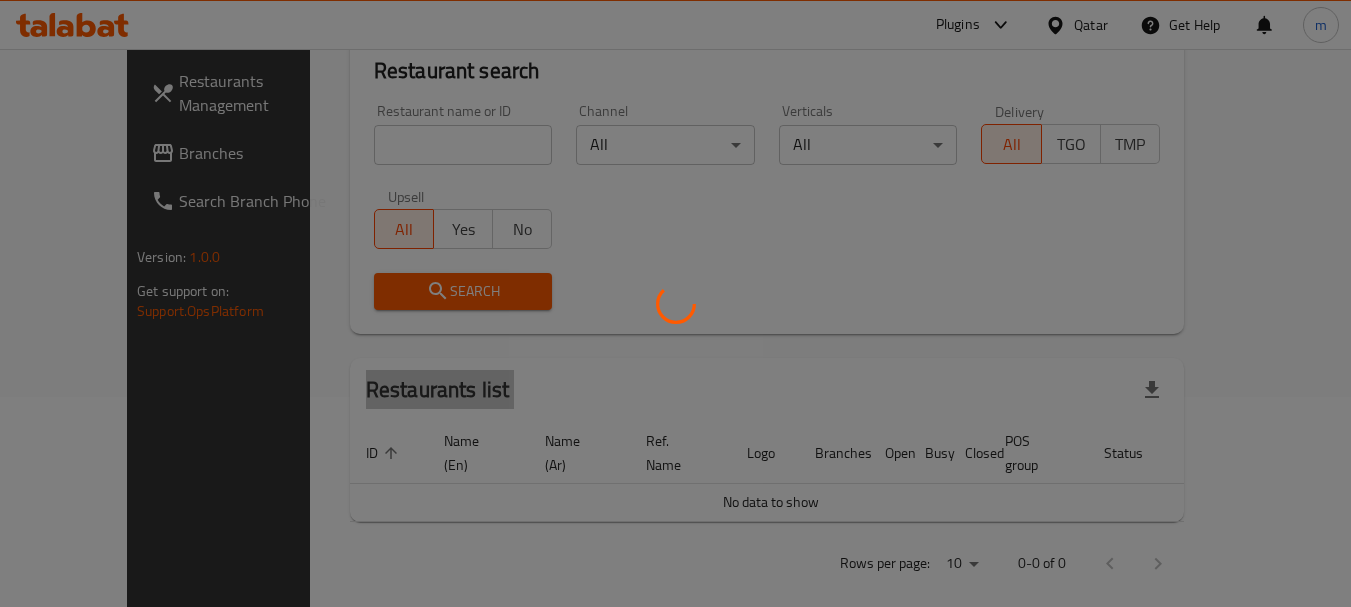 click at bounding box center [675, 303] 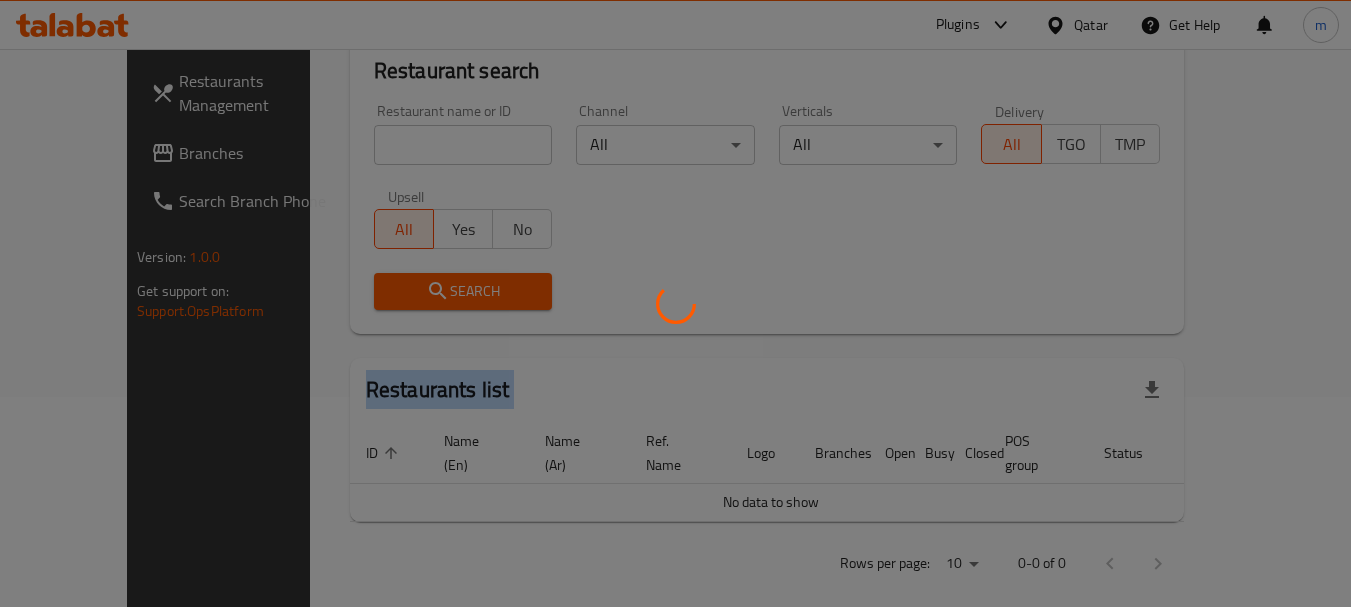 click at bounding box center [675, 303] 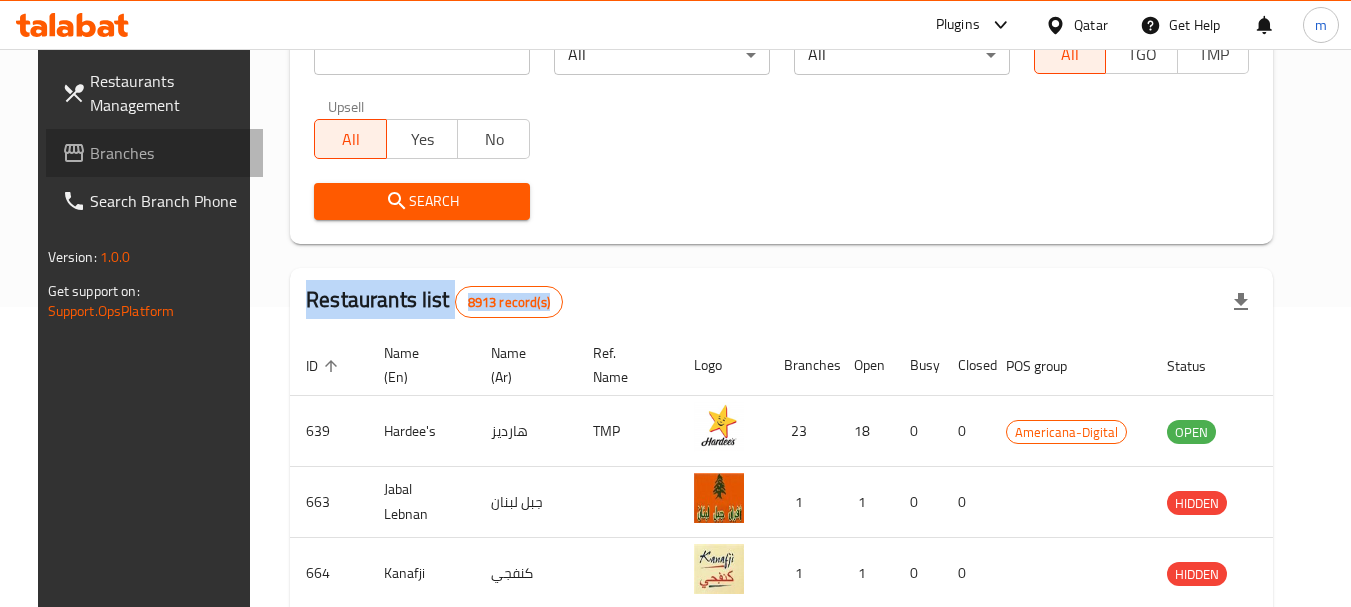 click on "Branches" at bounding box center [169, 153] 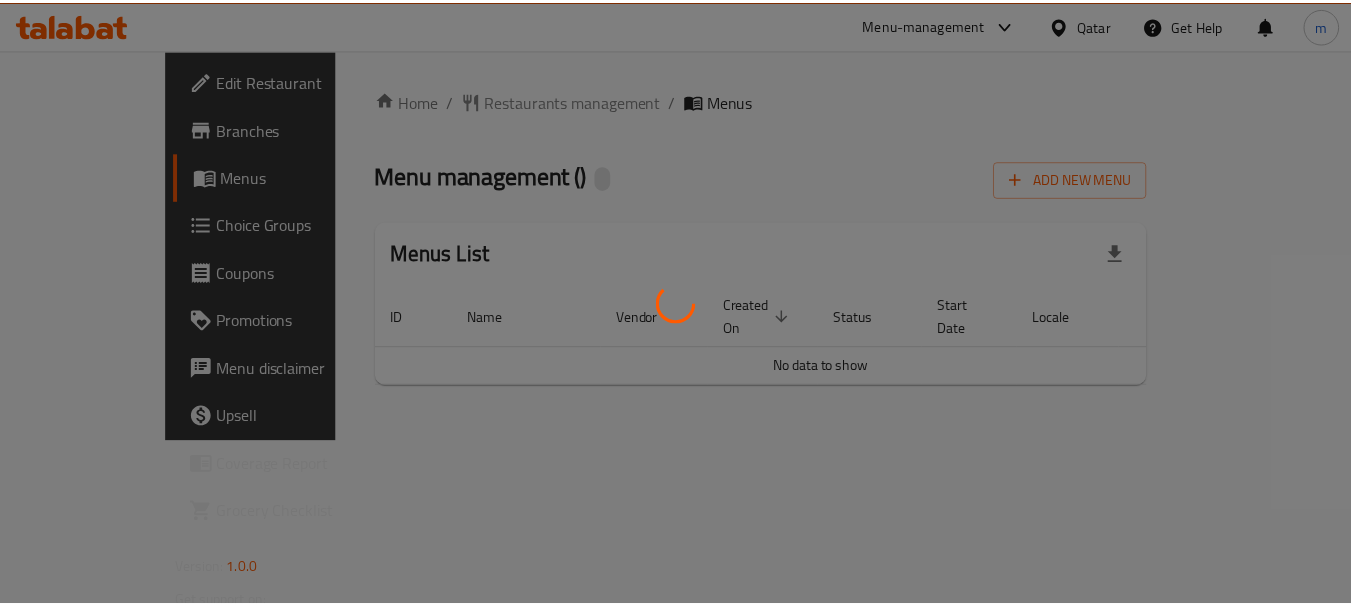 scroll, scrollTop: 0, scrollLeft: 0, axis: both 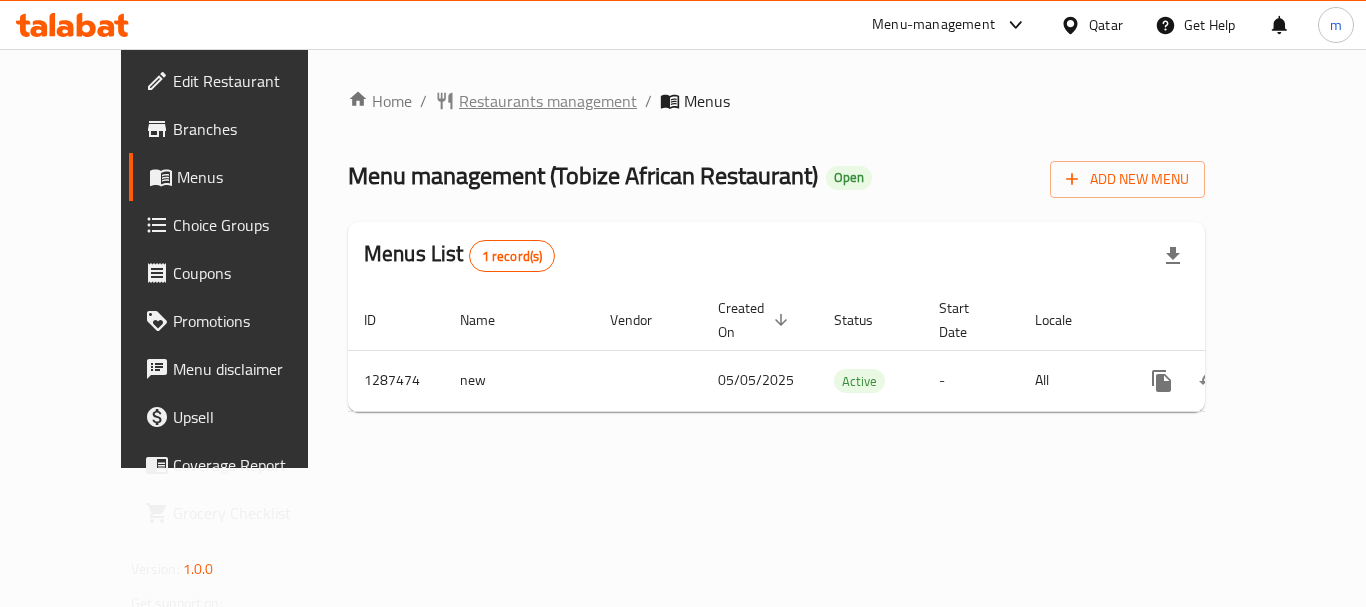 click on "Restaurants management" at bounding box center [548, 101] 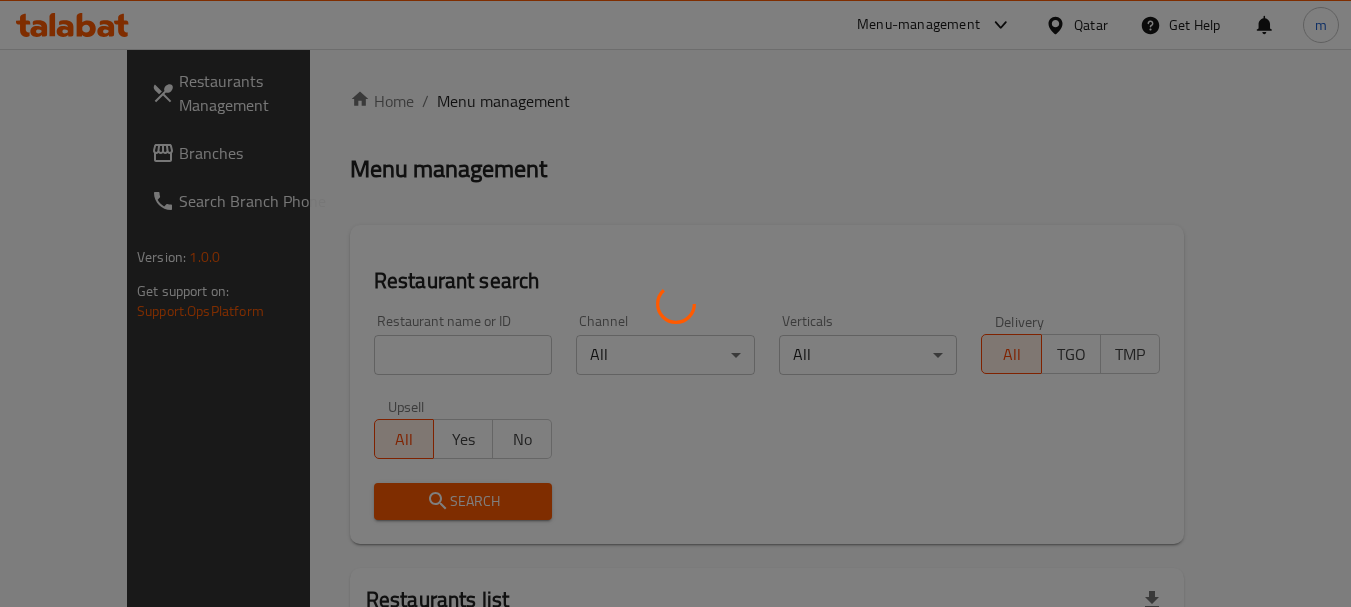 click at bounding box center (675, 303) 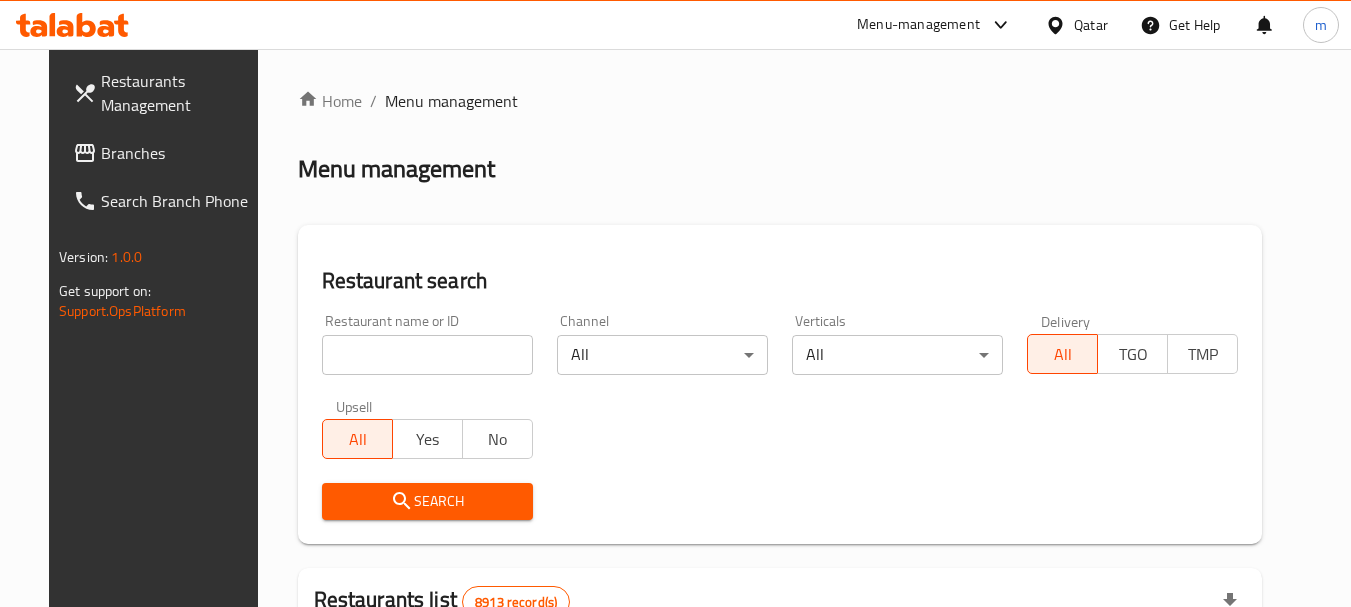 click on "Home / Menu management Menu management Restaurant search Restaurant name or ID Restaurant name or ID Channel All ​ Verticals All ​ Delivery All TGO TMP Upsell All Yes No   Search Restaurants list   8913 record(s) ID sorted ascending Name (En) Name (Ar) Ref. Name Logo Branches Open Busy Closed POS group Status Action 639 Hardee's هارديز TMP 23 18 0 0 Americana-Digital OPEN 663 Jabal Lebnan جبل لبنان 1 1 0 0 HIDDEN 664 Kanafji كنفجي 1 1 0 0 HIDDEN 665 Take Away تيك آوي 1 1 0 0 HIDDEN 666 Zaman Al-Khair Restaurant مطعم زمان الخير 1 0 0 0 INACTIVE 667 Al-Rabwah الربوة 1 0 0 0 INACTIVE 672 Bait Jedy بيت جدي 1 1 0 0 HIDDEN 673 Coffee Centre مركز القهوة 1 0 0 0 INACTIVE 676 Morning fresh مورنيج فريش 1 1 0 0 HIDDEN 680 Al-Qarmouty القرموطي 1 0 0 0 HIDDEN Rows per page: 10 1-10 of 8913" at bounding box center [780, 693] 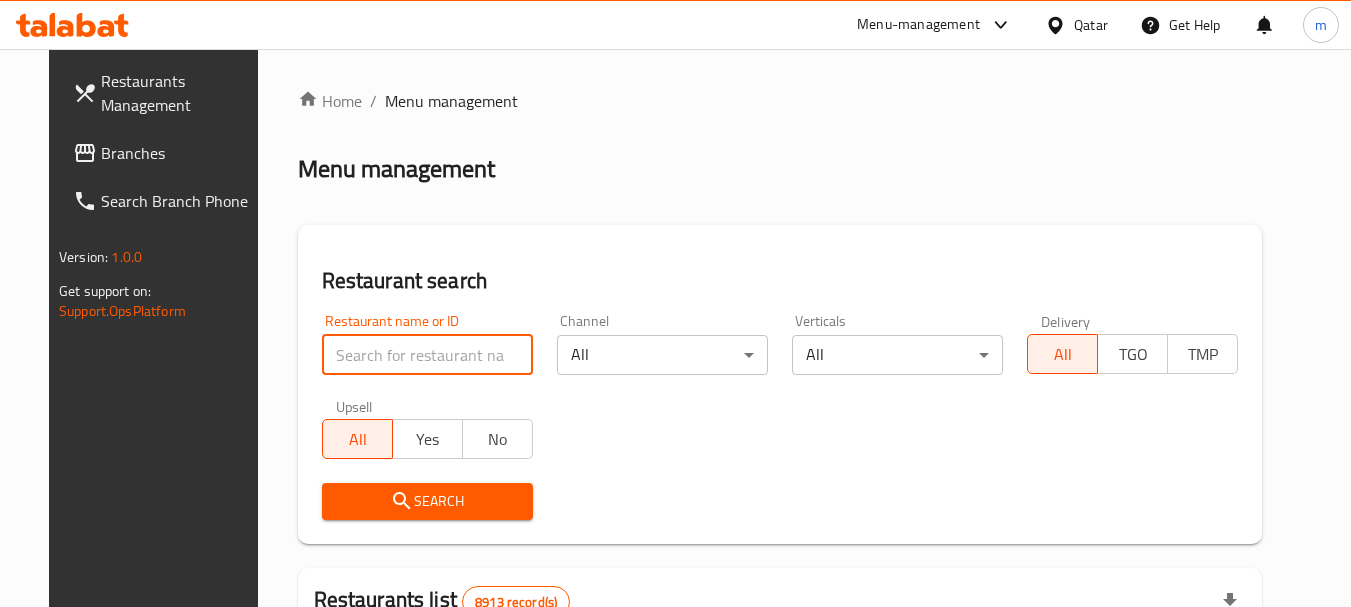 click at bounding box center [427, 355] 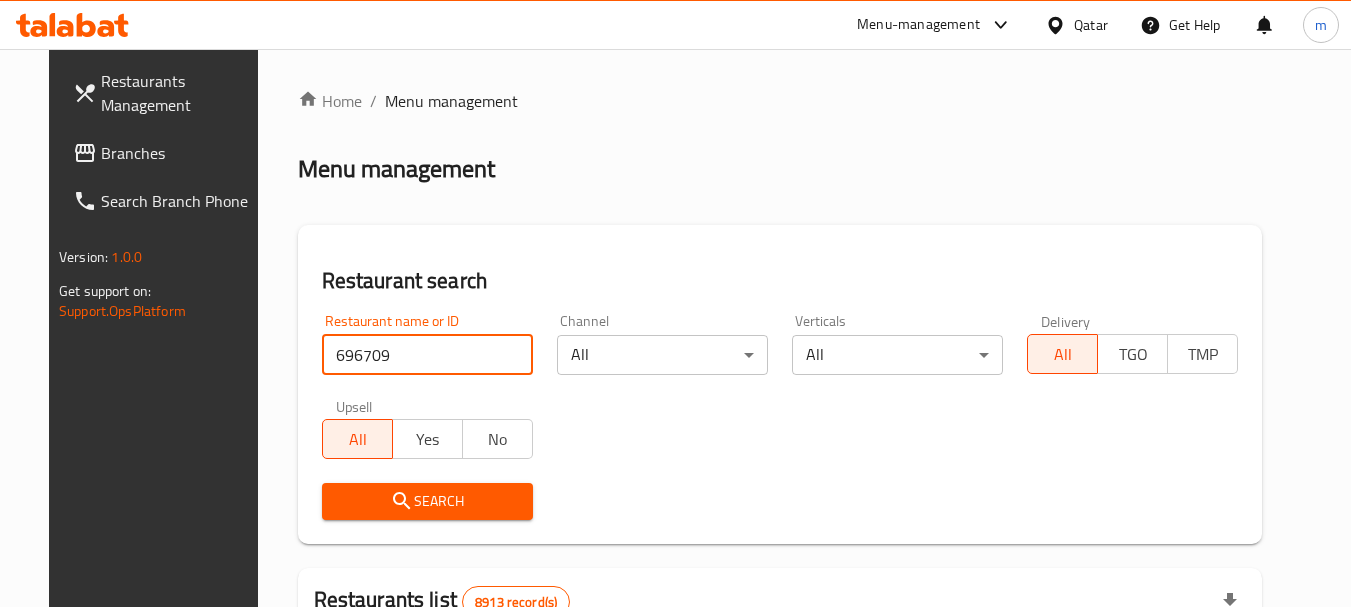 type on "696709" 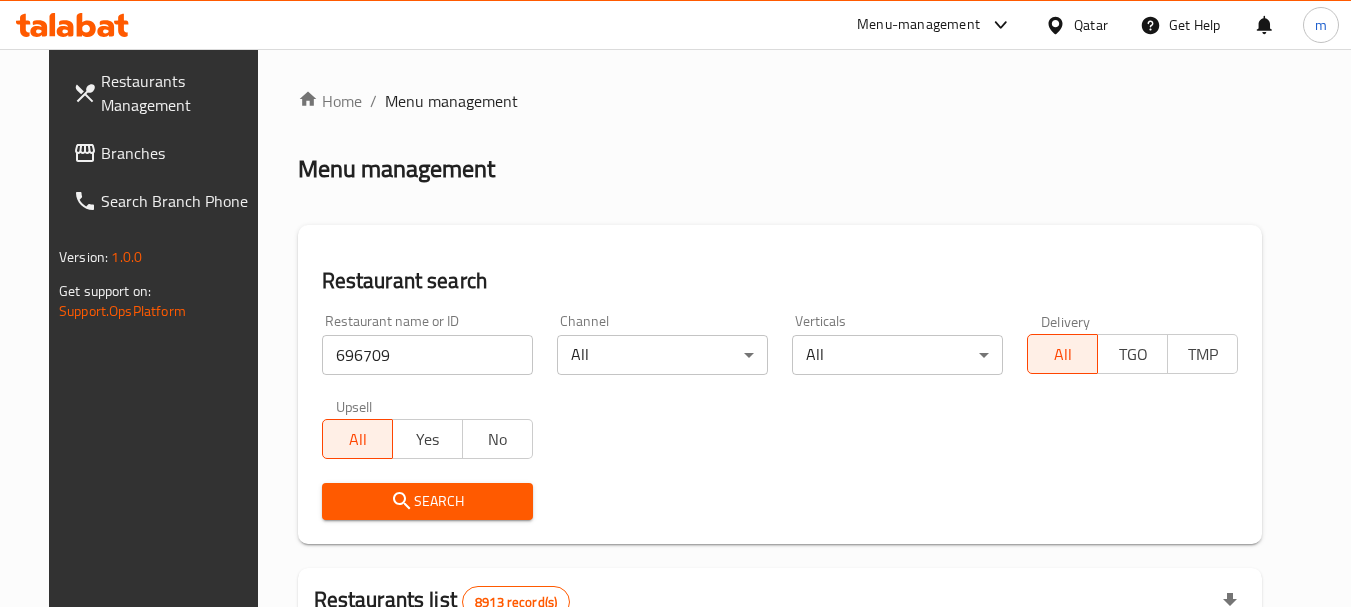 click on "Search" at bounding box center [427, 501] 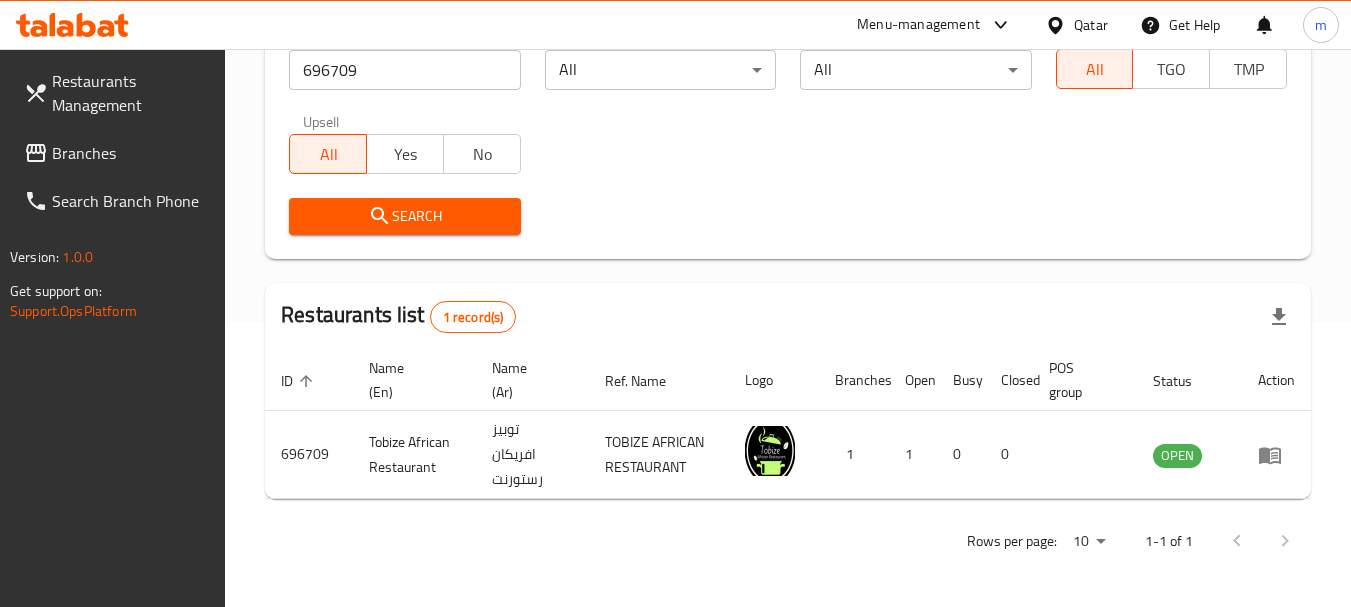 scroll, scrollTop: 285, scrollLeft: 0, axis: vertical 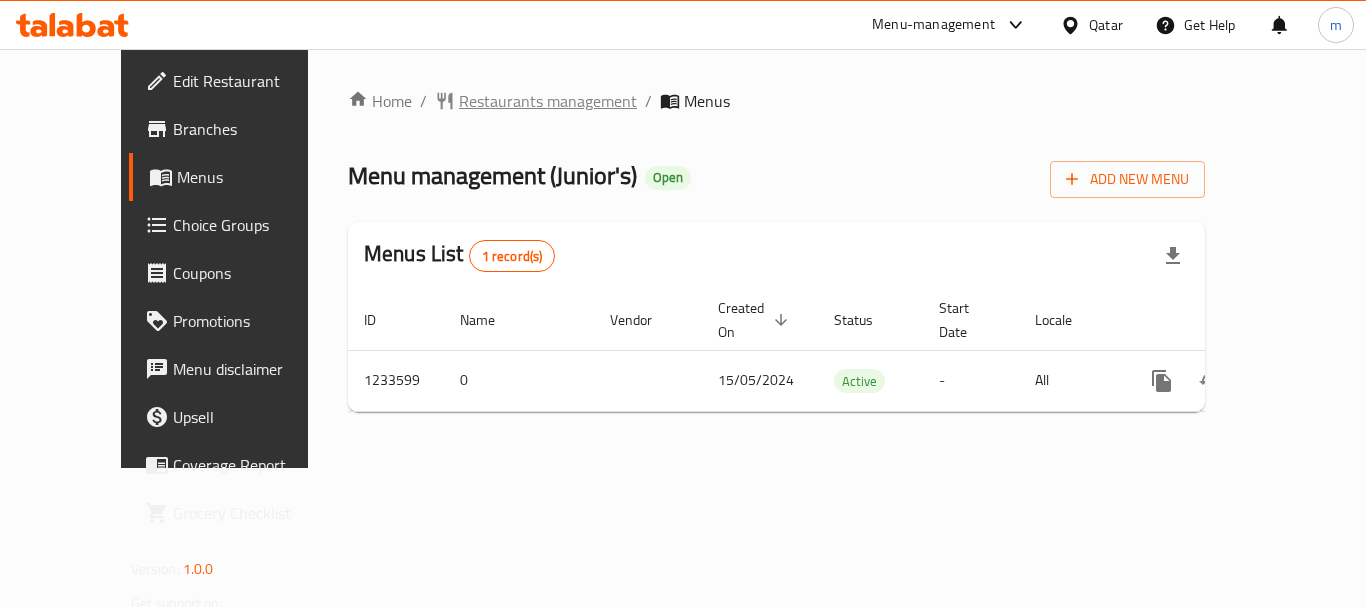 click on "Restaurants management" at bounding box center [548, 101] 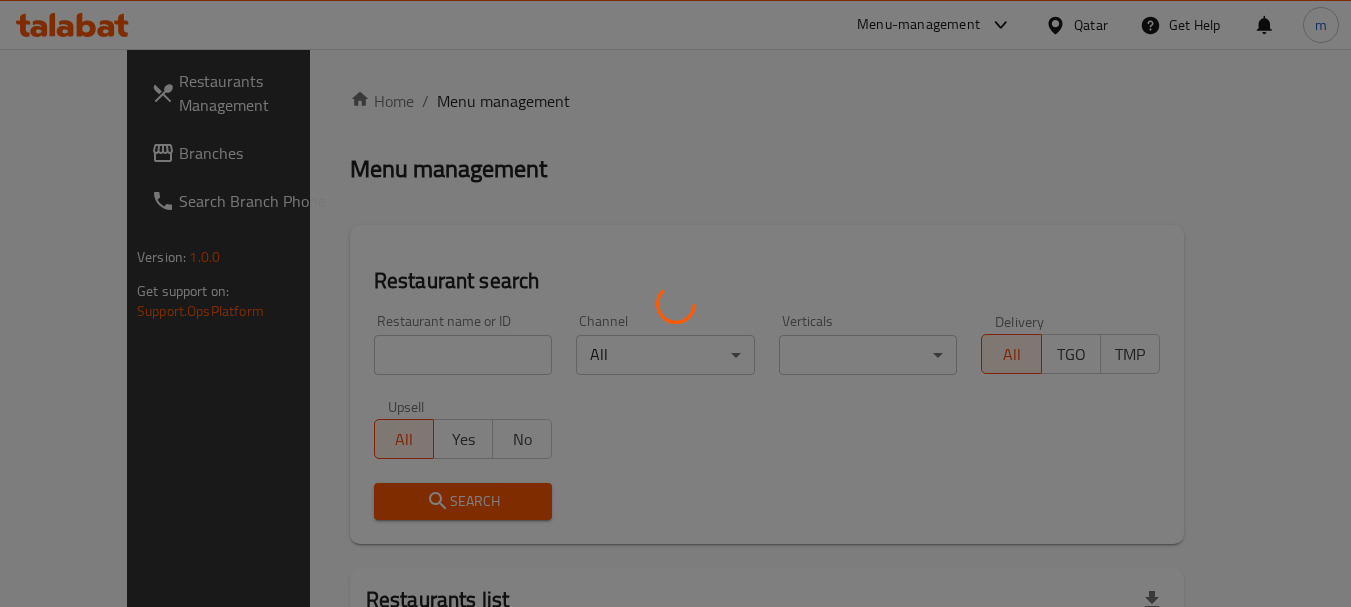 click at bounding box center (675, 303) 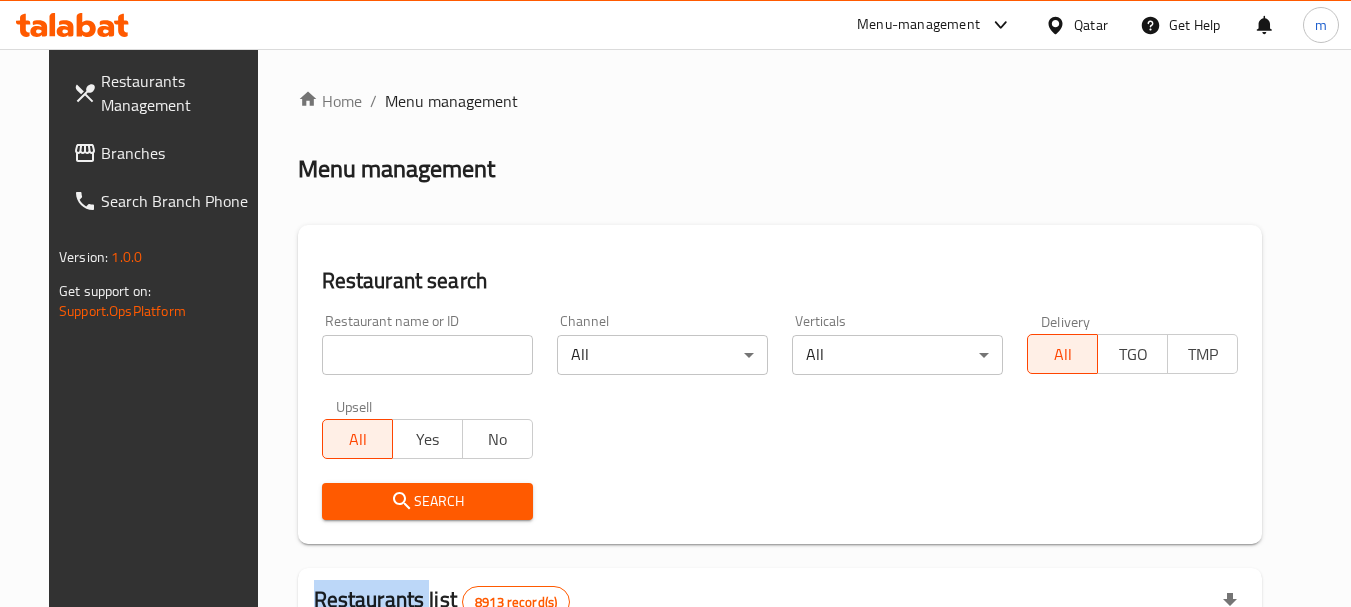 click on "Home / Menu management Menu management Restaurant search Restaurant name or ID Restaurant name or ID Channel All ​ Verticals All ​ Delivery All TGO TMP Upsell All Yes No   Search Restaurants list   8913 record(s) ID sorted ascending Name (En) Name (Ar) Ref. Name Logo Branches Open Busy Closed POS group Status Action 639 Hardee's هارديز TMP 23 18 0 0 Americana-Digital OPEN 663 Jabal Lebnan جبل لبنان 1 1 0 0 HIDDEN 664 Kanafji كنفجي 1 1 0 0 HIDDEN 665 Take Away تيك آوي 1 1 0 0 HIDDEN 666 Zaman Al-Khair Restaurant مطعم زمان الخير 1 0 0 0 INACTIVE 667 Al-Rabwah الربوة 1 0 0 0 INACTIVE 672 Bait Jedy بيت جدي 1 1 0 0 HIDDEN 673 Coffee Centre مركز القهوة 1 0 0 0 INACTIVE 676 Morning fresh مورنيج فريش 1 1 0 0 HIDDEN 680 Al-Qarmouty القرموطي 1 0 0 0 HIDDEN Rows per page: 10 1-10 of 8913" at bounding box center (780, 693) 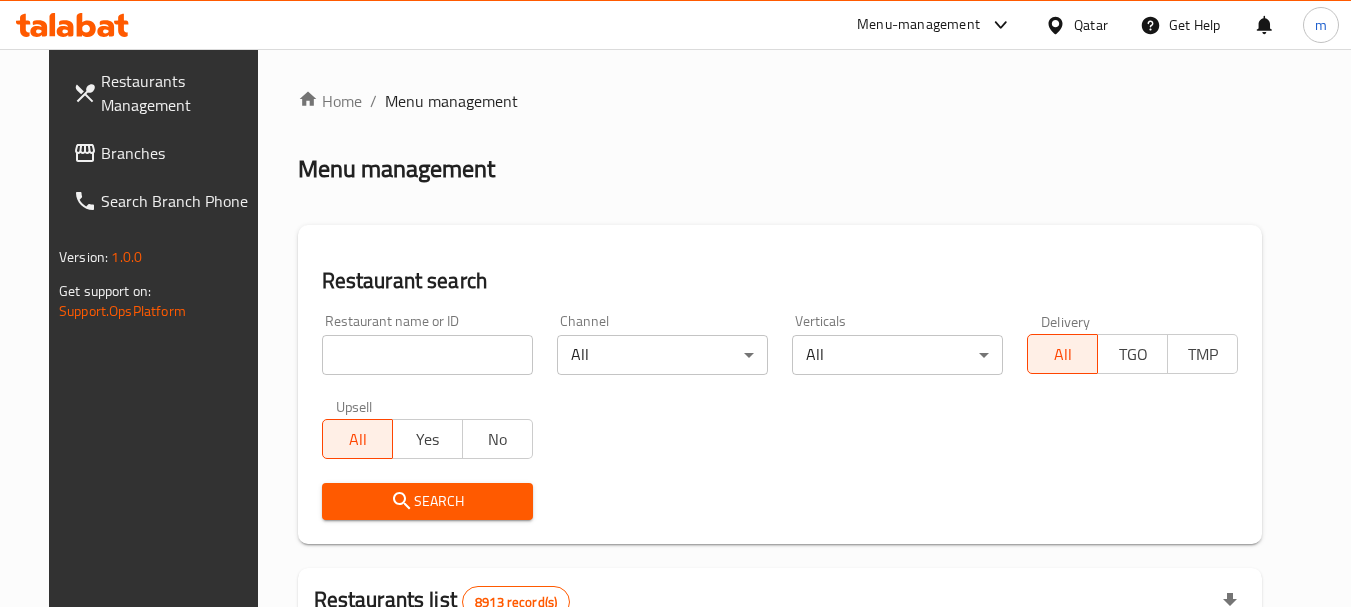 click at bounding box center (427, 355) 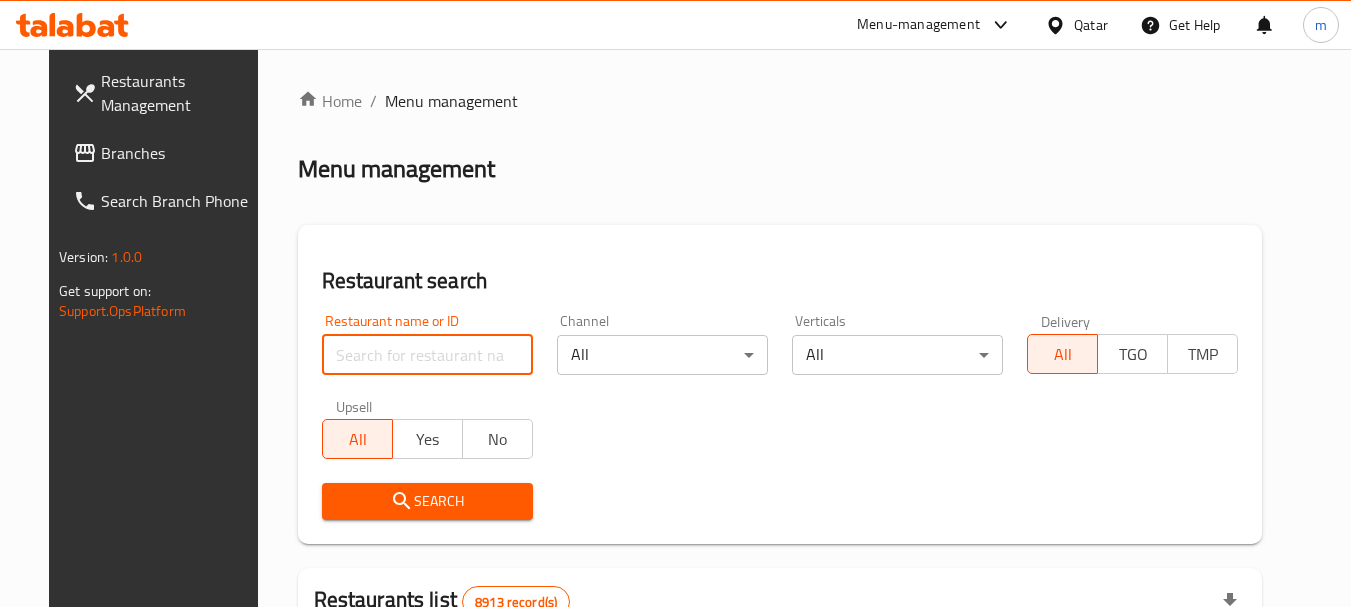 paste on "678193" 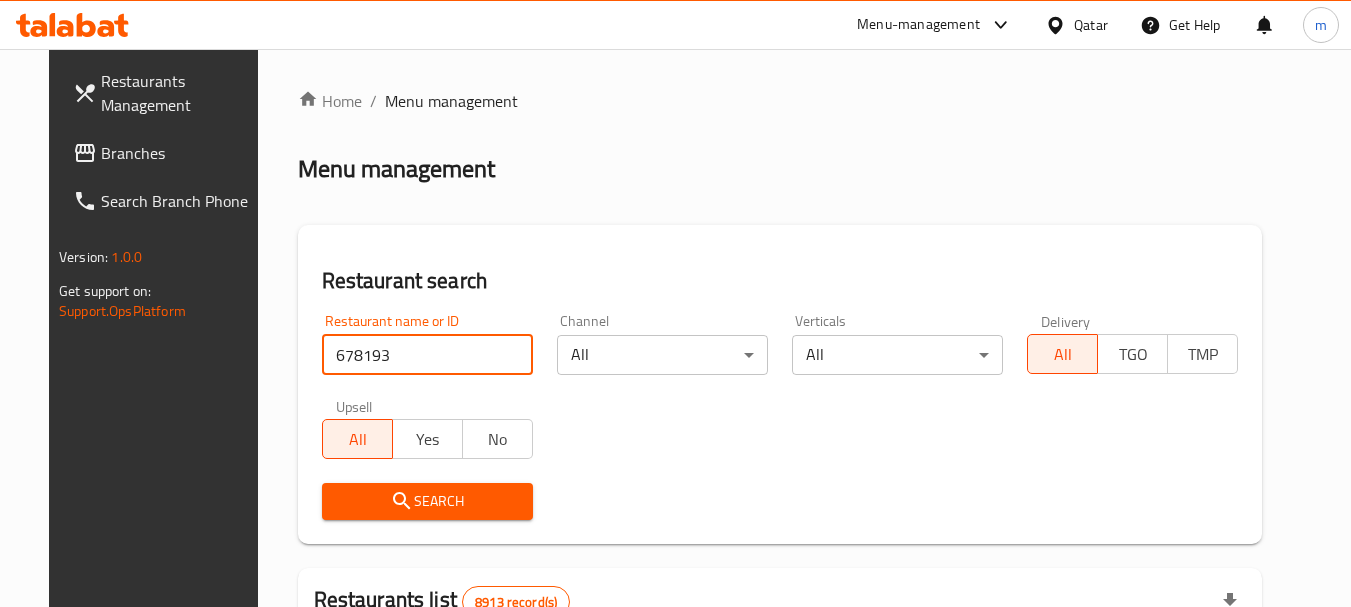 type on "678193" 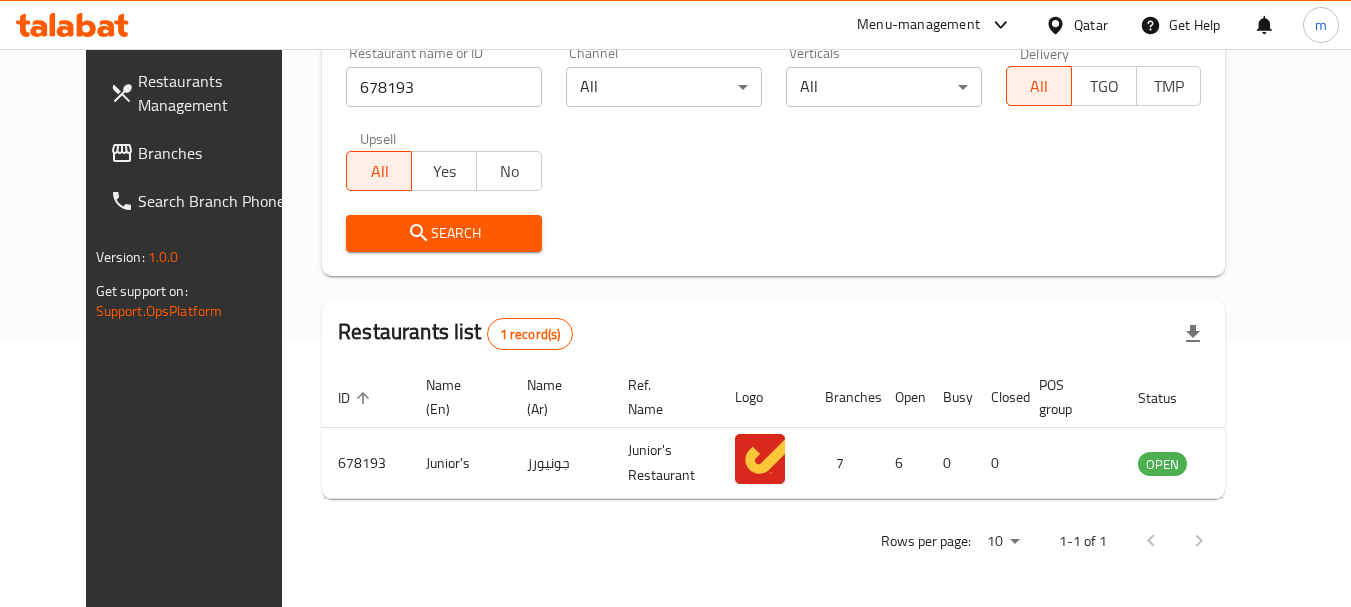 scroll, scrollTop: 268, scrollLeft: 0, axis: vertical 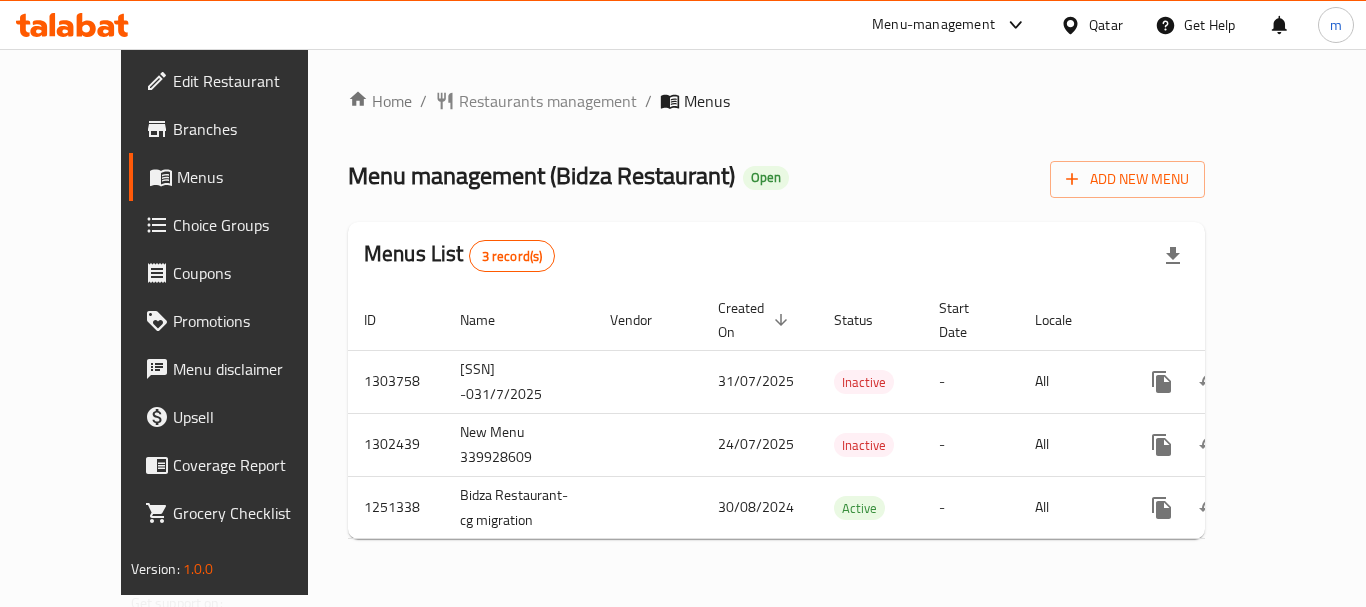 click on "Home / Restaurants management / Menus Menu management ( Bidza Restaurant )  Open Add New Menu Menus List   3 record(s) ID Name Vendor Created On sorted descending Status Start Date Locale Actions 1303758 [SSN] 31/07/2025 Inactive - All 1302439 New Menu 339928609 24/07/2025 Inactive - All 1251338 Bidza Restaurant-cg migration 30/08/2024 Active - All" at bounding box center [776, 322] 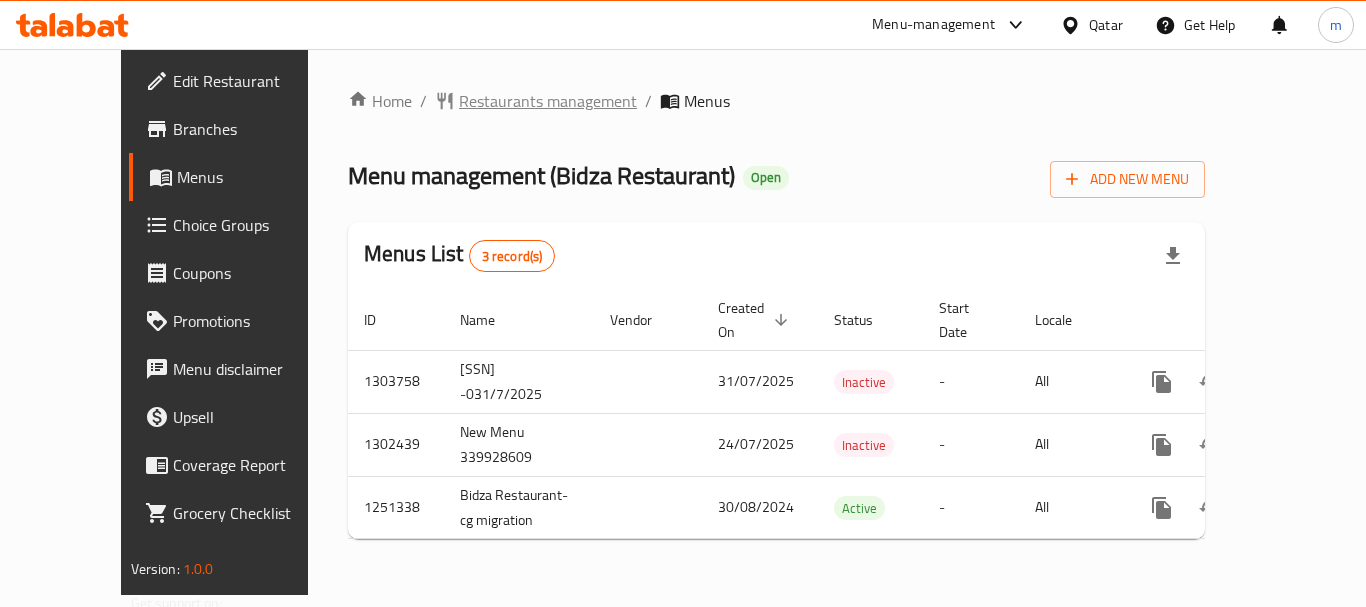 click on "Restaurants management" at bounding box center [548, 101] 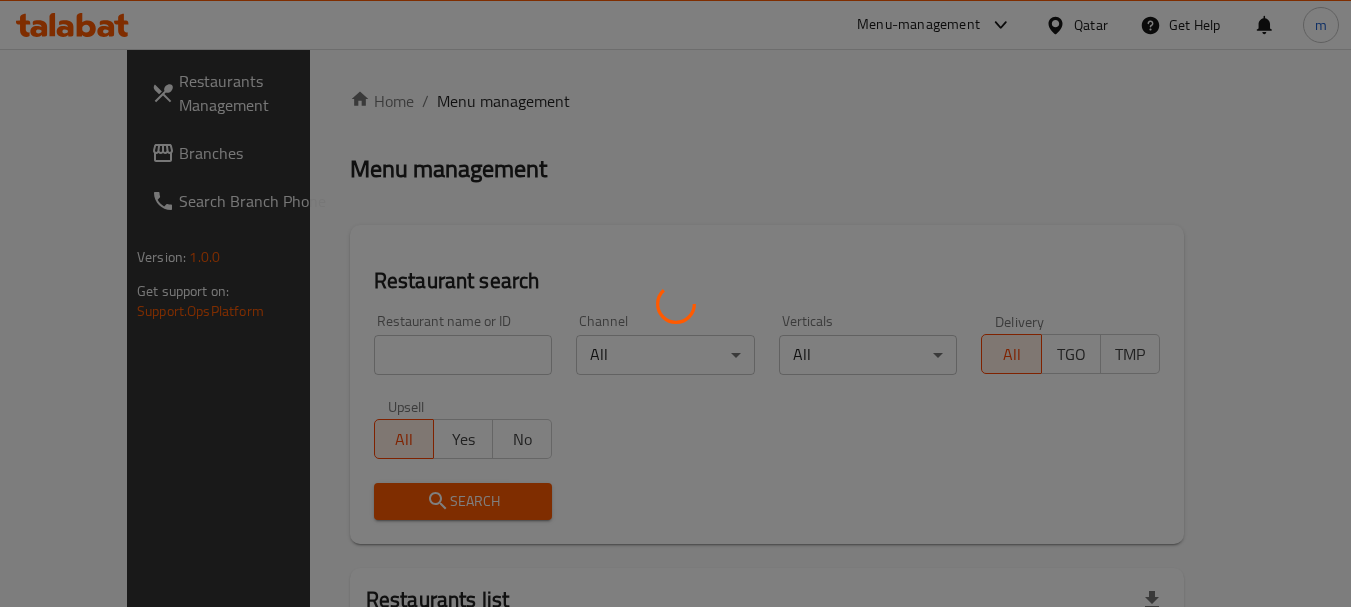 click at bounding box center (675, 303) 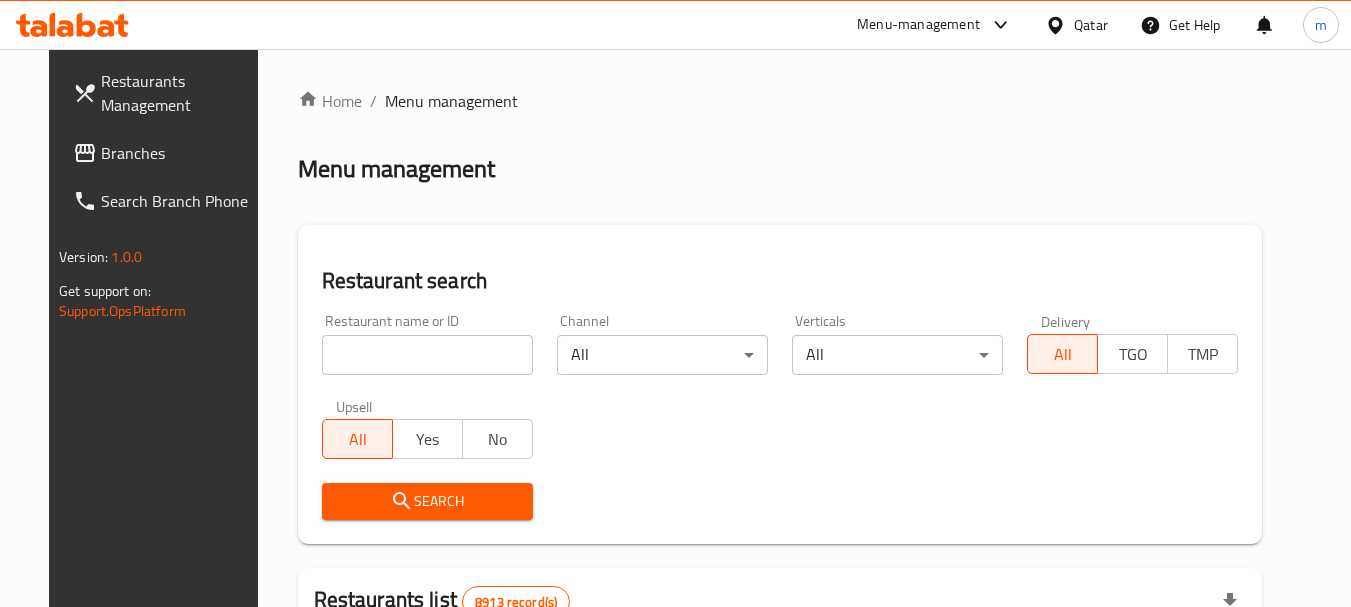 click on "Home / Menu management Menu management Restaurant search Restaurant name or ID Restaurant name or ID Channel All ​ Verticals All ​ Delivery All TGO TMP Upsell All Yes No   Search Restaurants list   8913 record(s) ID sorted ascending Name (En) Name (Ar) Ref. Name Logo Branches Open Busy Closed POS group Status Action 639 Hardee's هارديز TMP 23 18 0 0 Americana-Digital OPEN 663 Jabal Lebnan جبل لبنان 1 1 0 0 HIDDEN 664 Kanafji كنفجي 1 1 0 0 HIDDEN 665 Take Away تيك آوي 1 1 0 0 HIDDEN 666 Zaman Al-Khair Restaurant مطعم زمان الخير 1 0 0 0 INACTIVE 667 Al-Rabwah الربوة 1 0 0 0 INACTIVE 672 Bait Jedy بيت جدي 1 1 0 0 HIDDEN 673 Coffee Centre مركز القهوة 1 0 0 0 INACTIVE 676 Morning fresh مورنيج فريش 1 1 0 0 HIDDEN 680 Al-Qarmouty القرموطي 1 0 0 0 HIDDEN Rows per page: 10 1-10 of 8913" at bounding box center (780, 693) 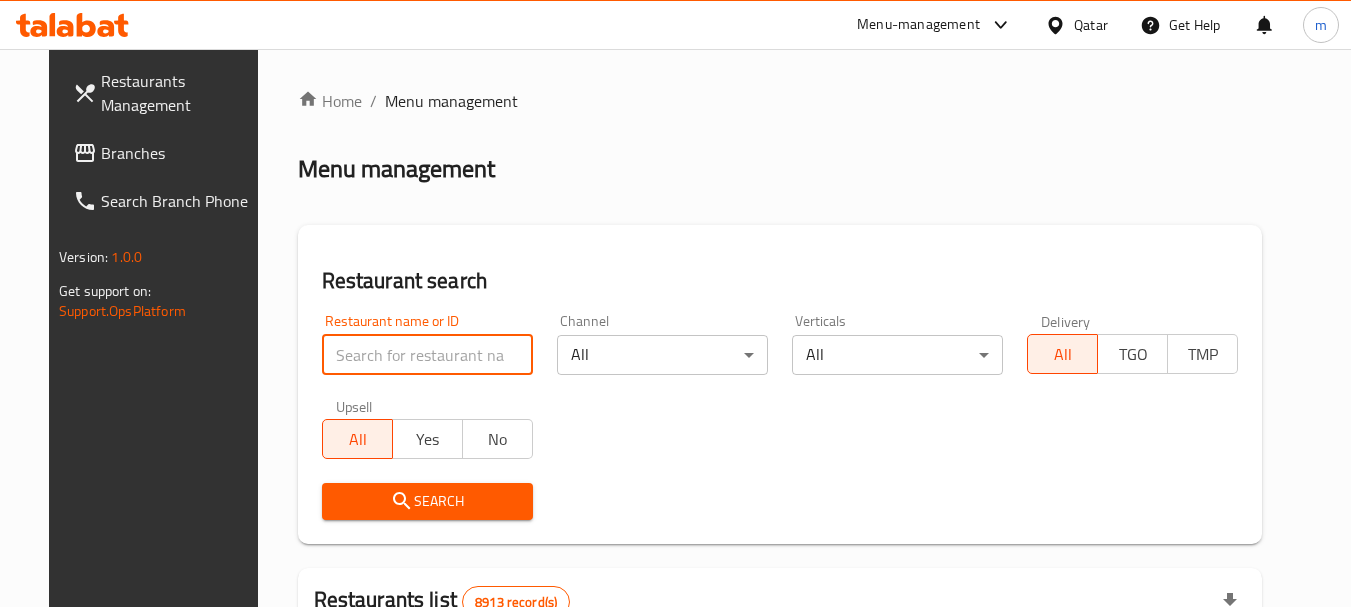 click at bounding box center [427, 355] 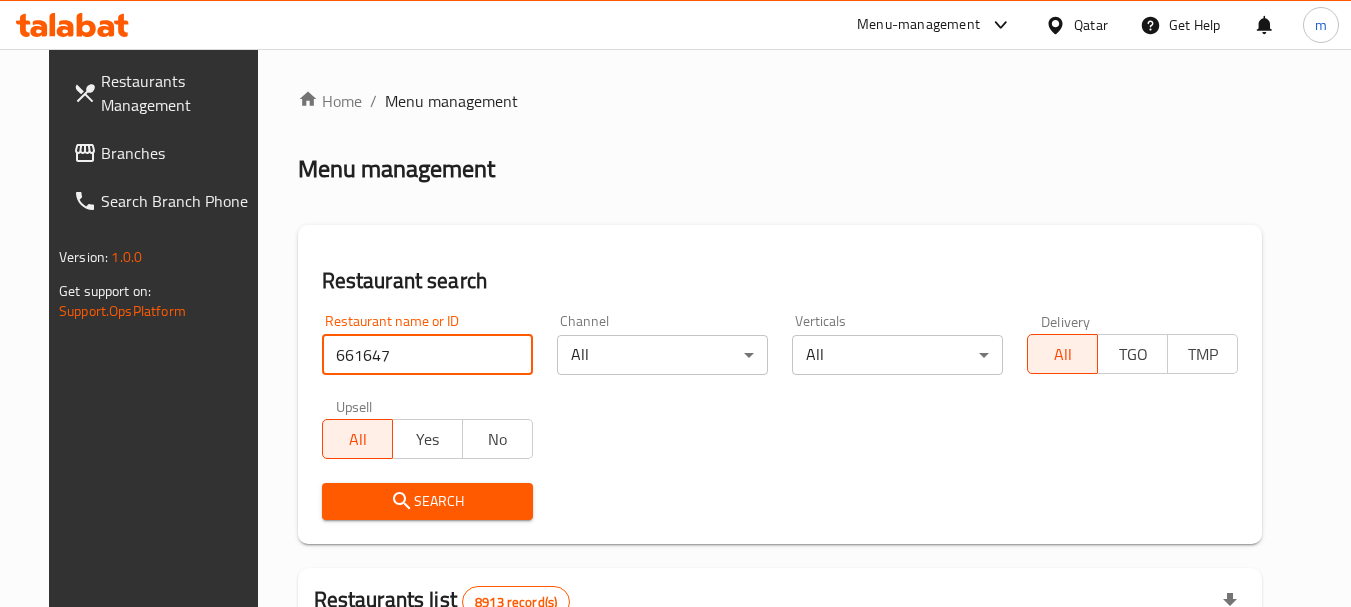 type on "661647" 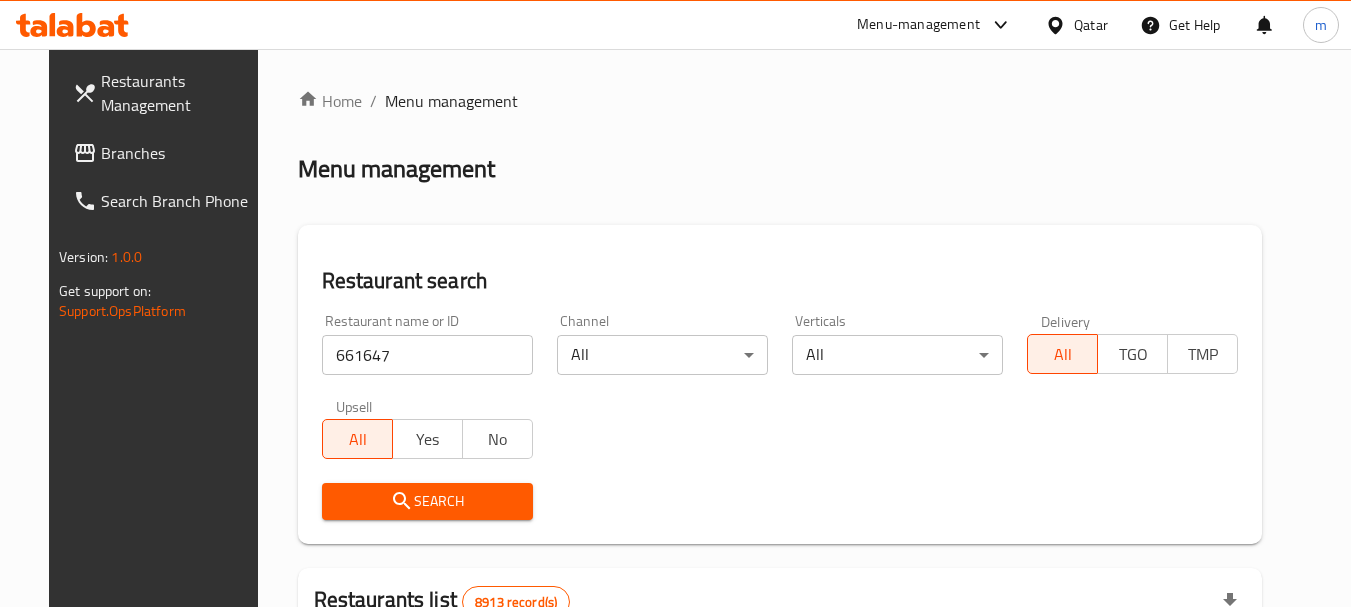 click on "Search" at bounding box center (427, 501) 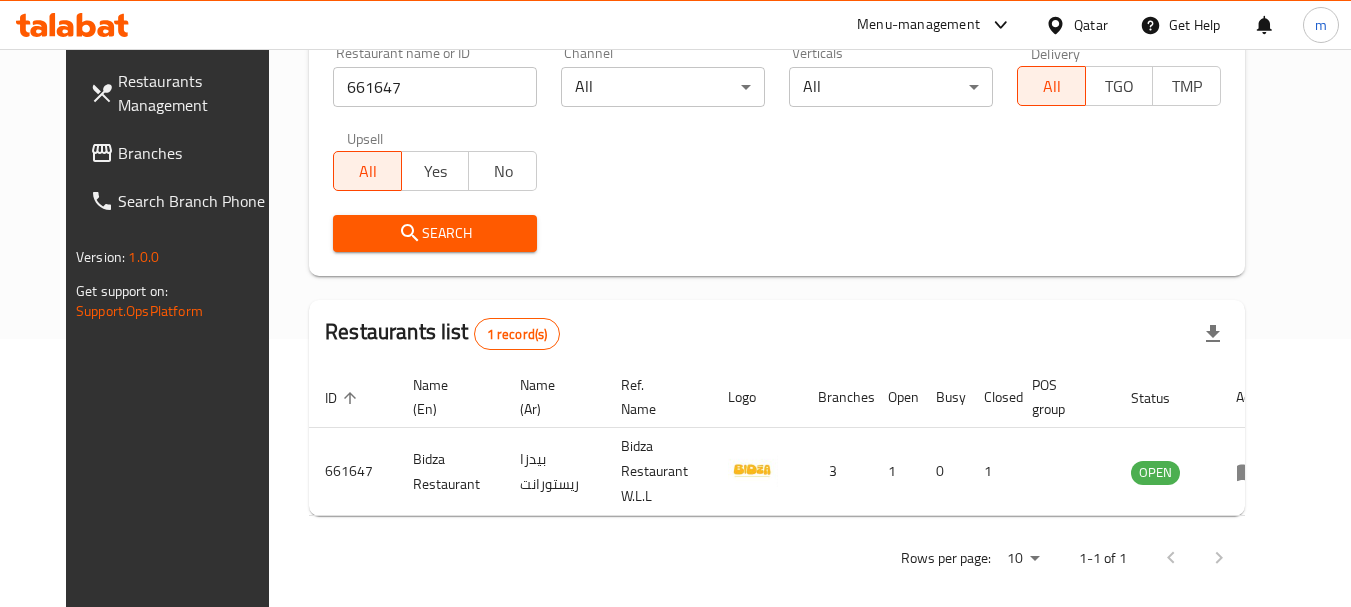 scroll, scrollTop: 285, scrollLeft: 0, axis: vertical 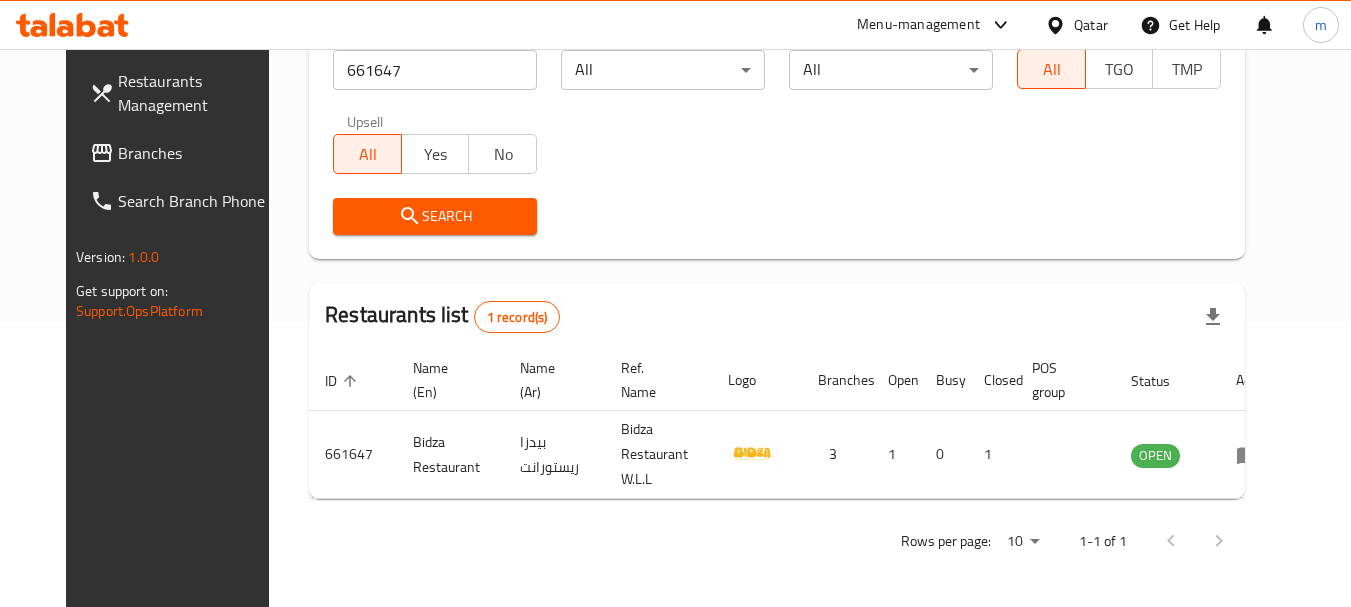 click on "Branches" at bounding box center [197, 153] 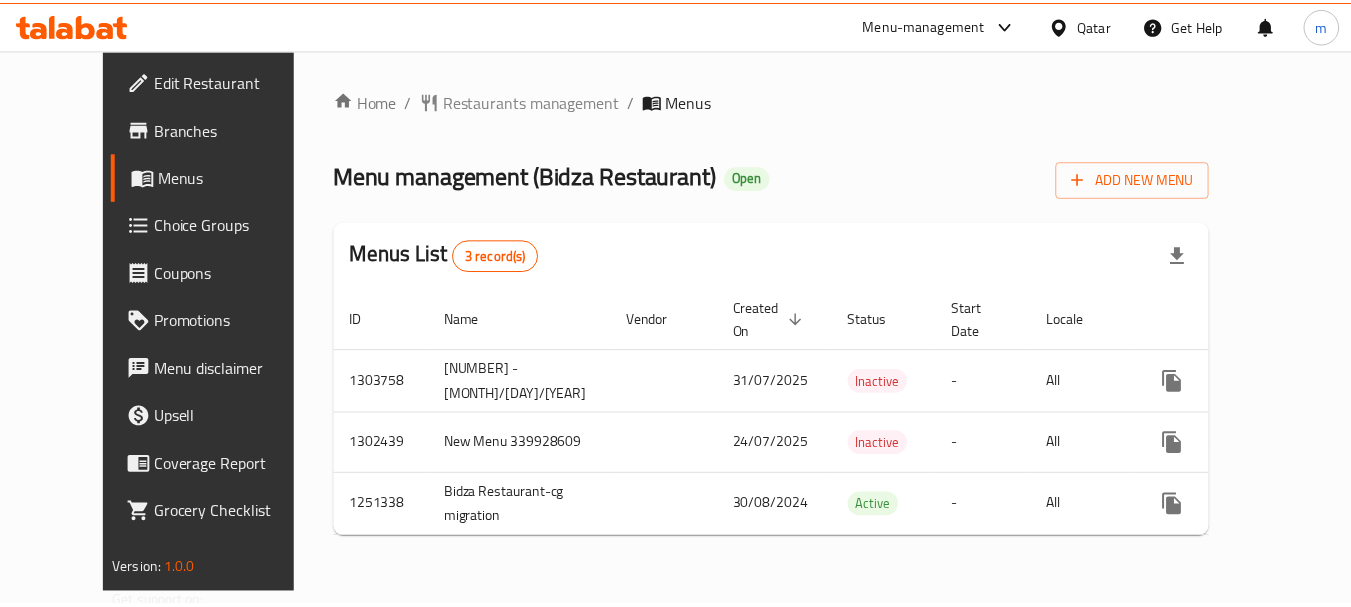 scroll, scrollTop: 0, scrollLeft: 0, axis: both 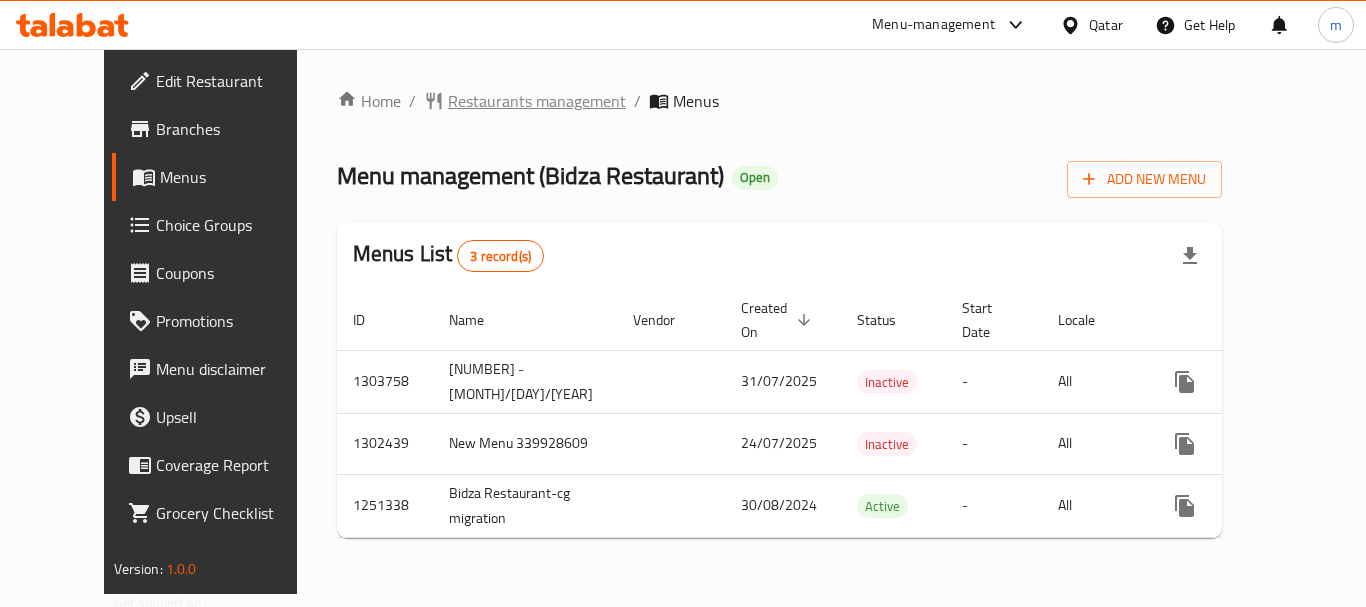 click on "Restaurants management" at bounding box center (537, 101) 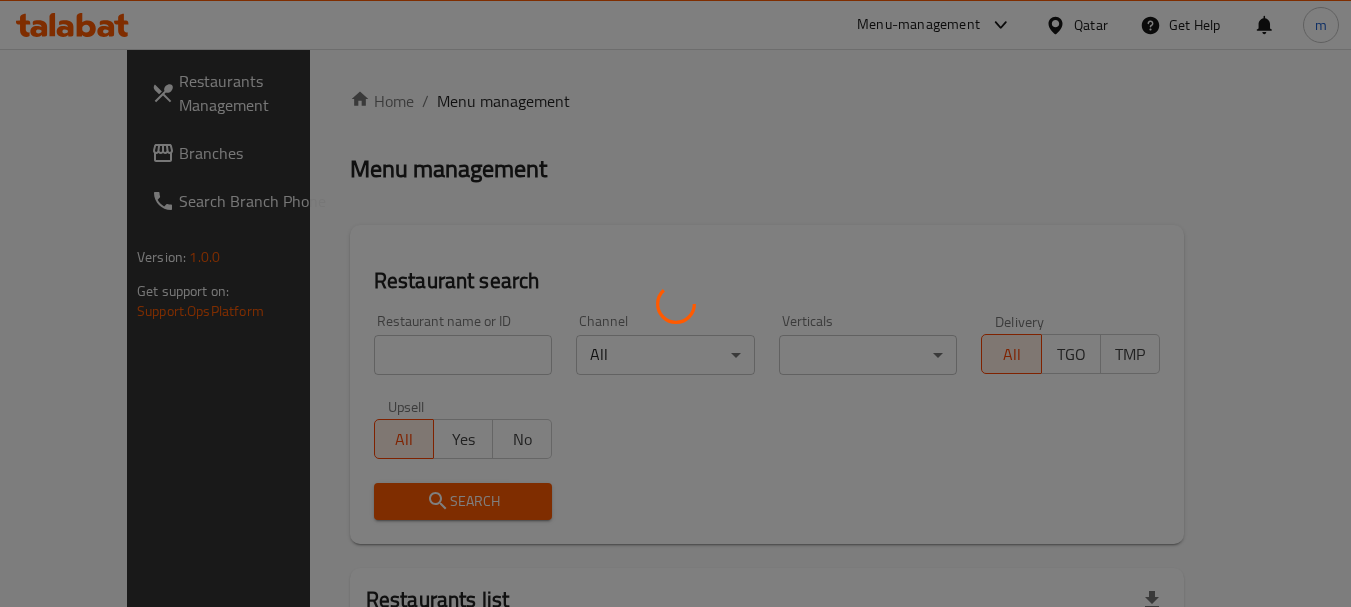 click at bounding box center [675, 303] 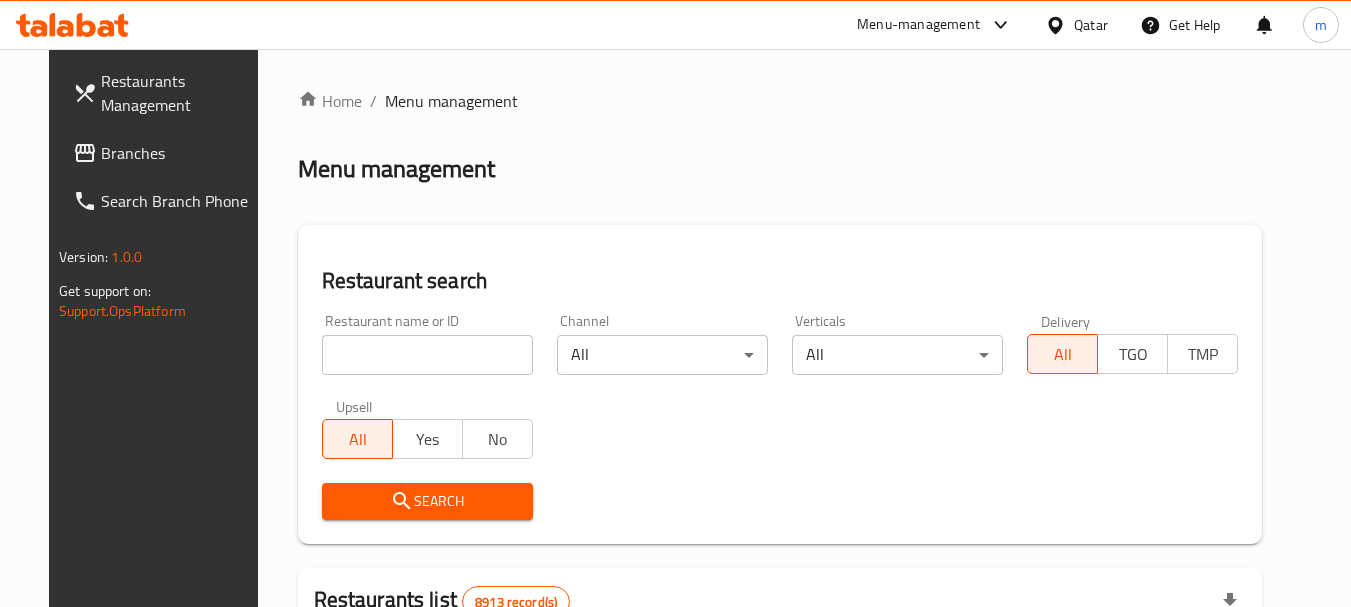 click at bounding box center [675, 303] 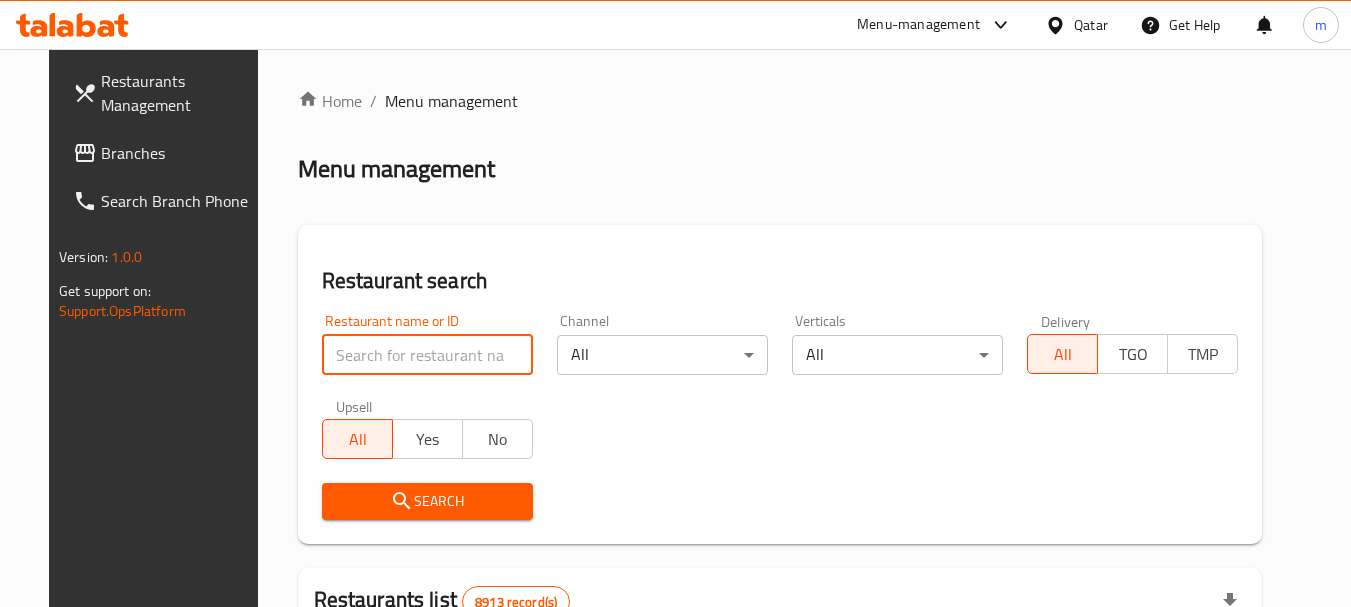 click at bounding box center [427, 355] 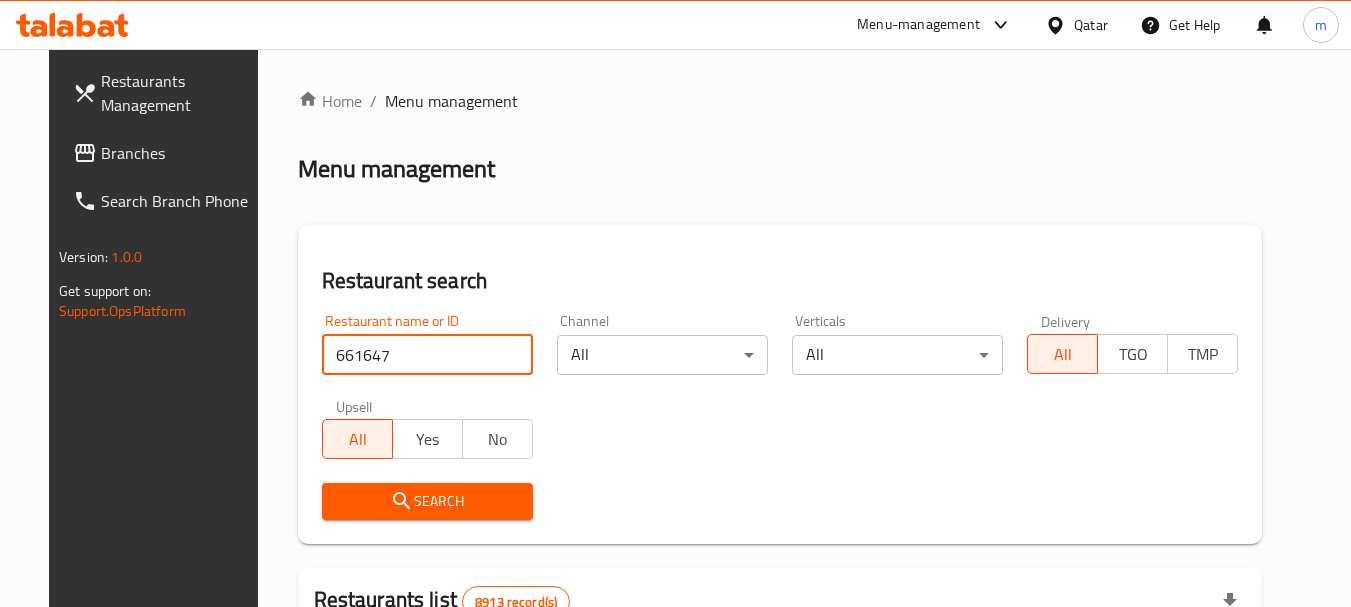 type on "661647" 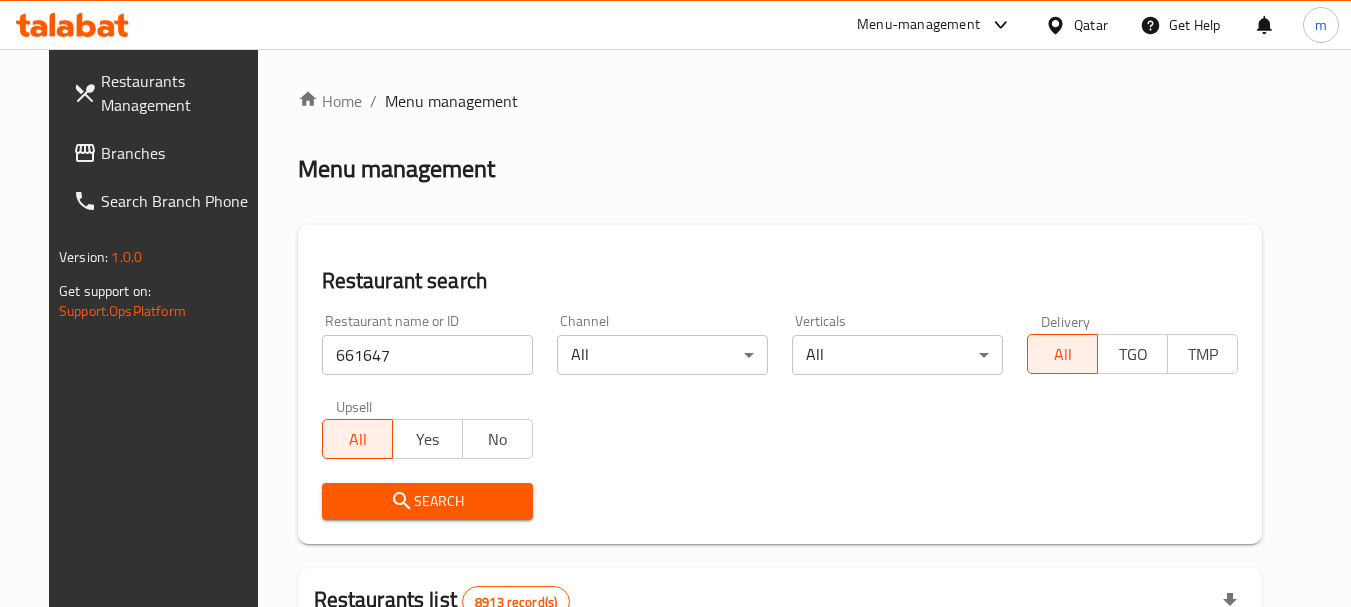 click on "Search" at bounding box center [427, 501] 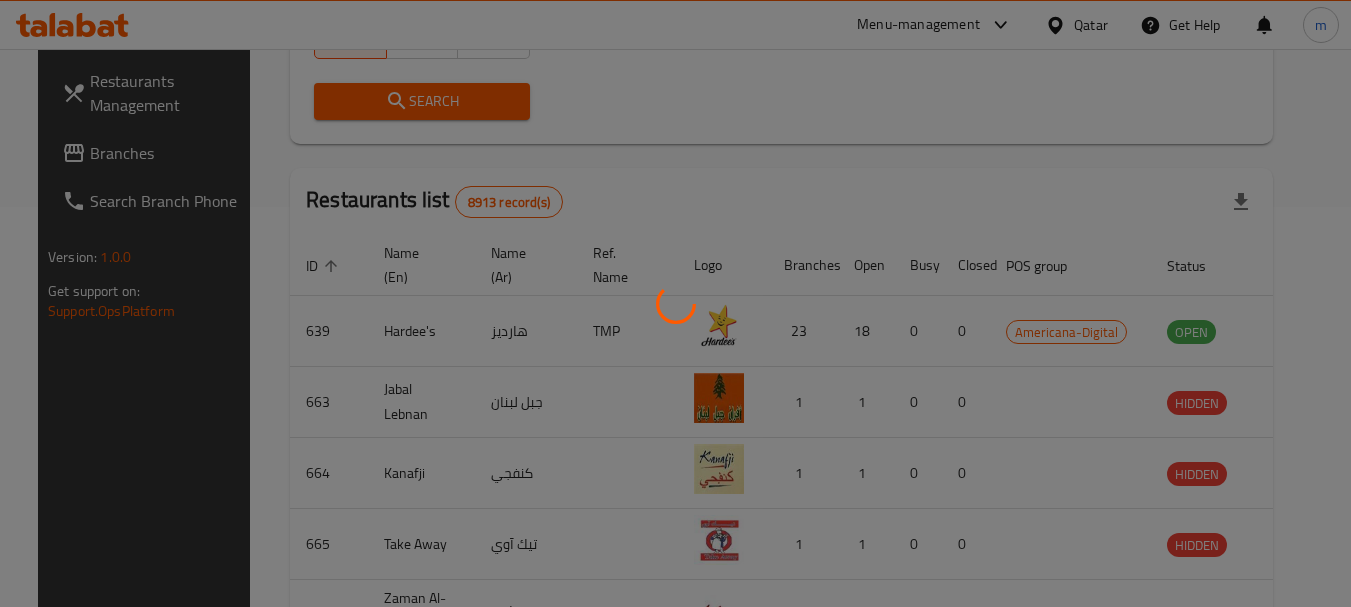 scroll, scrollTop: 285, scrollLeft: 0, axis: vertical 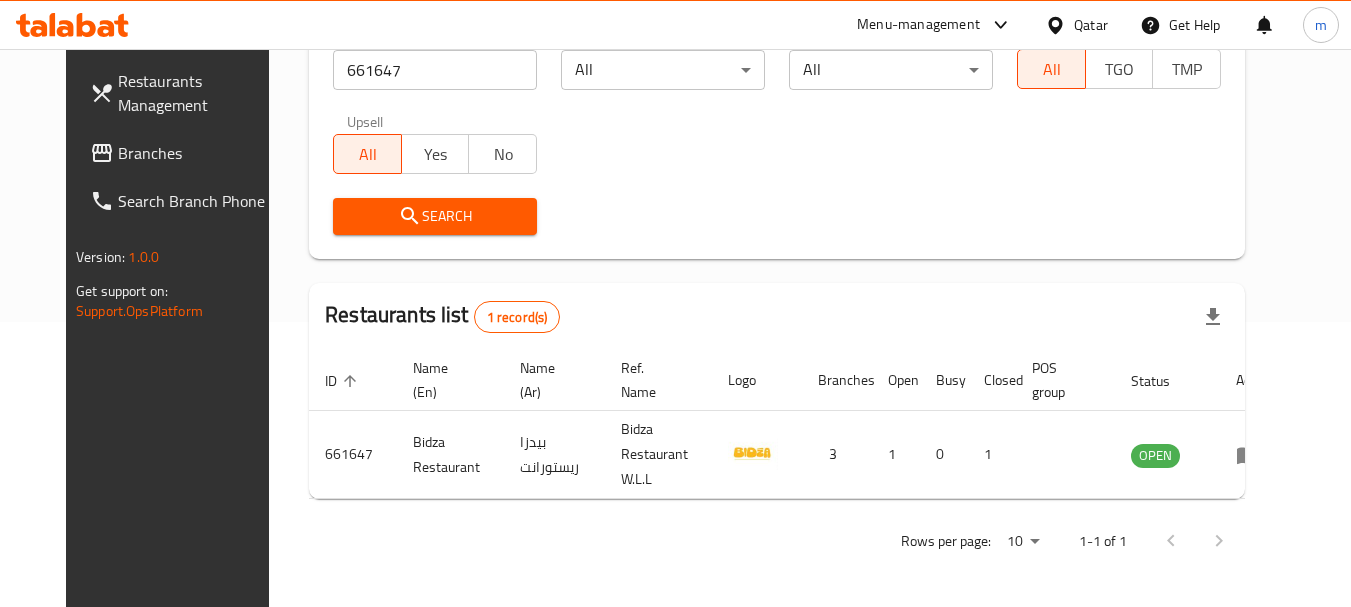 click on "Qatar" at bounding box center (1091, 25) 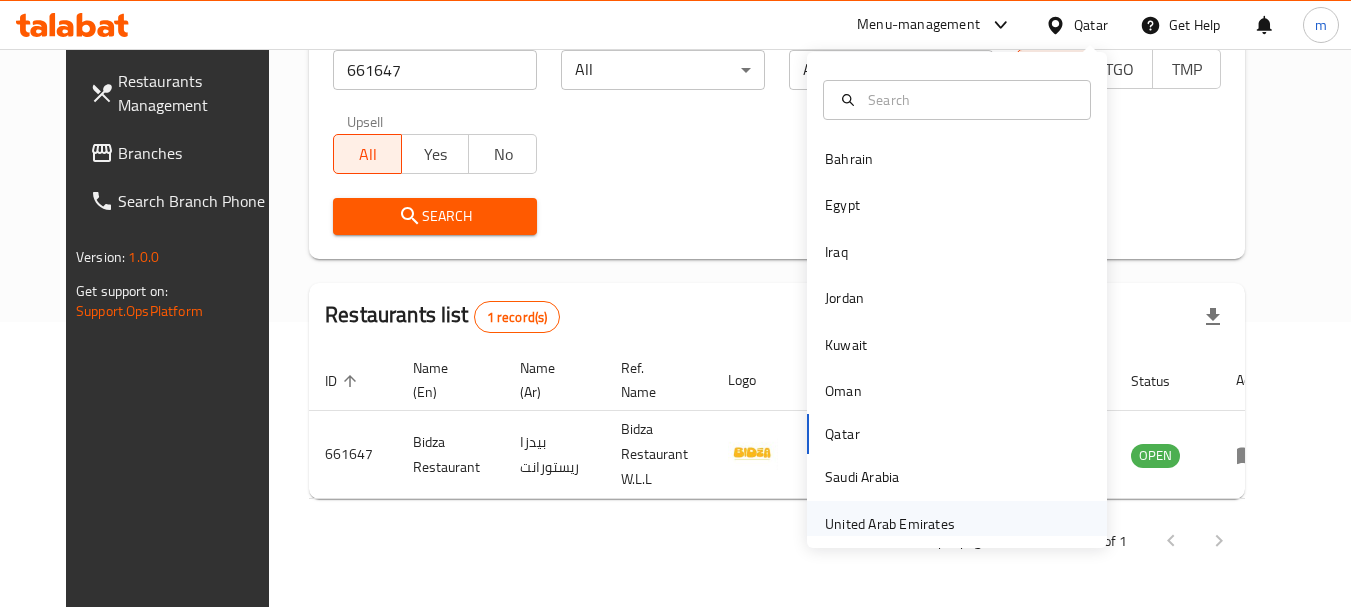 click on "United Arab Emirates" at bounding box center (890, 524) 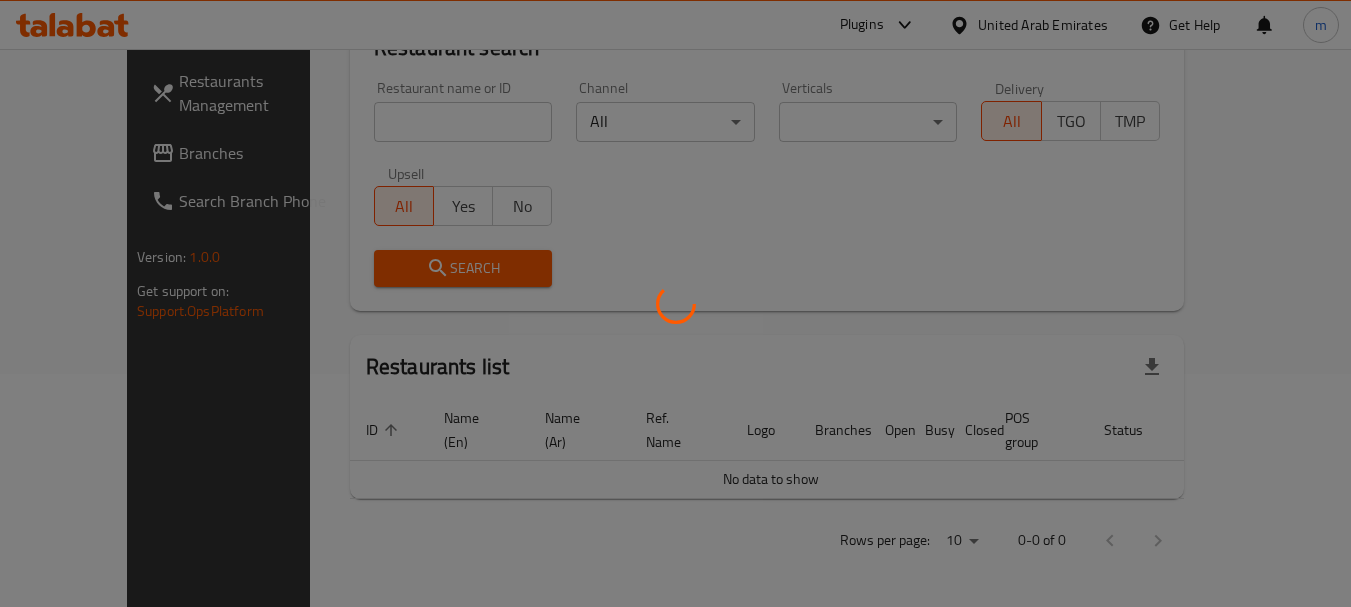scroll, scrollTop: 210, scrollLeft: 0, axis: vertical 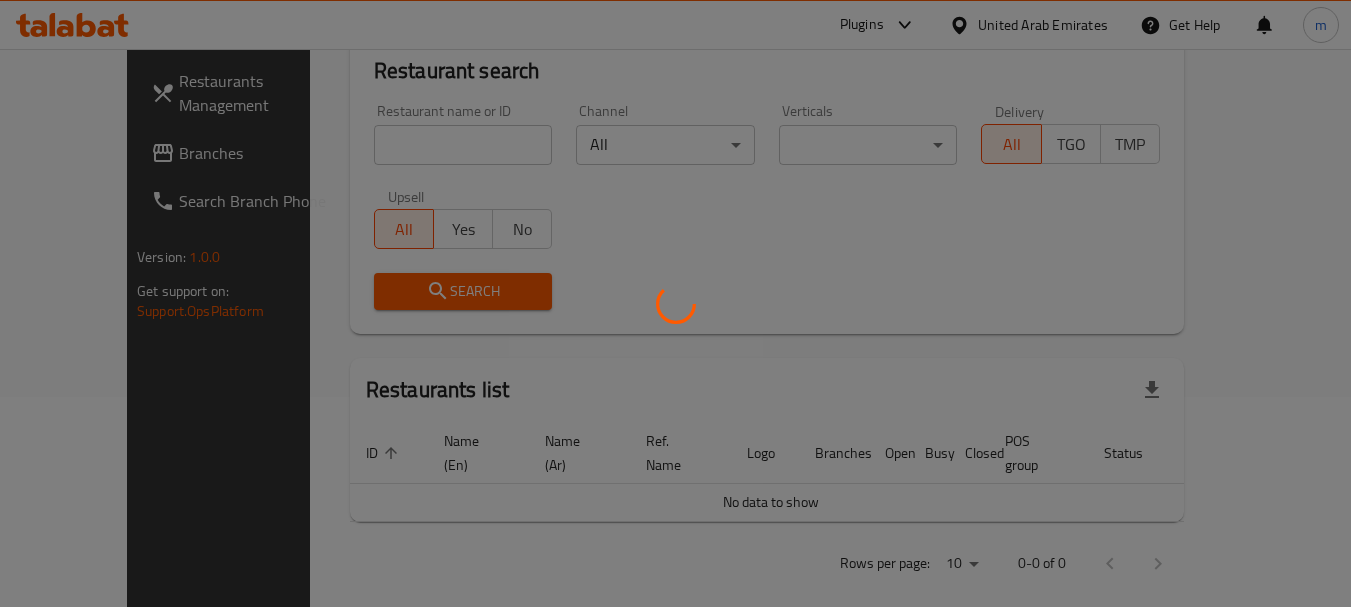 click at bounding box center (675, 303) 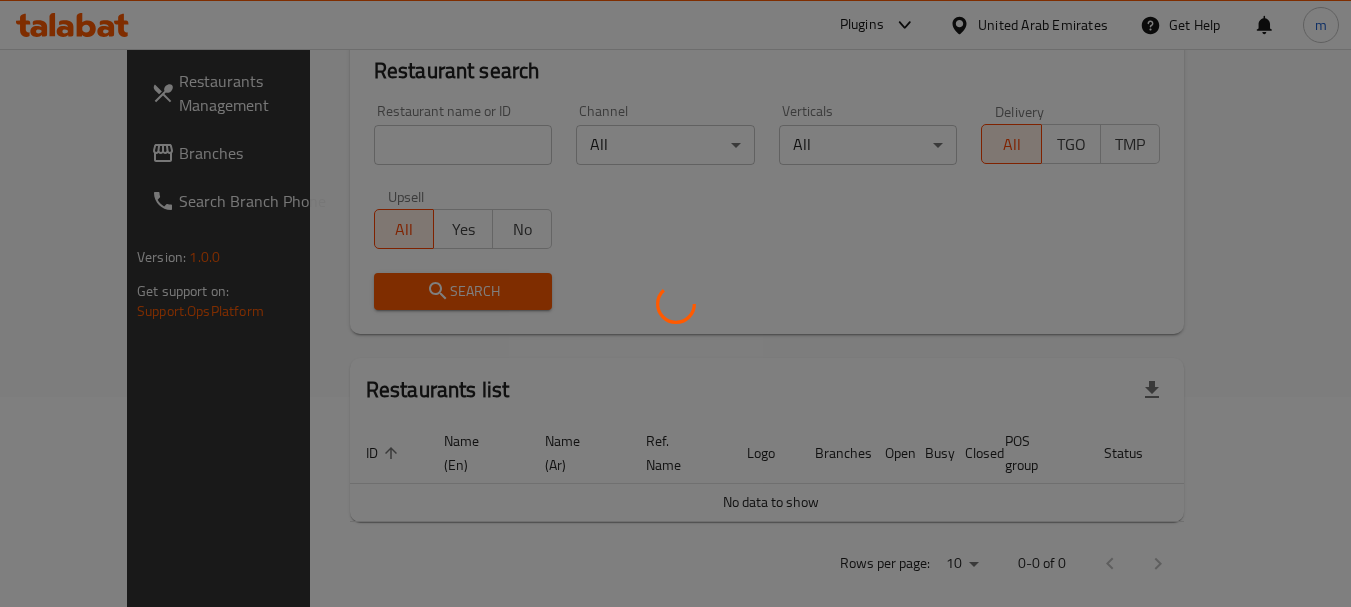 scroll, scrollTop: 285, scrollLeft: 0, axis: vertical 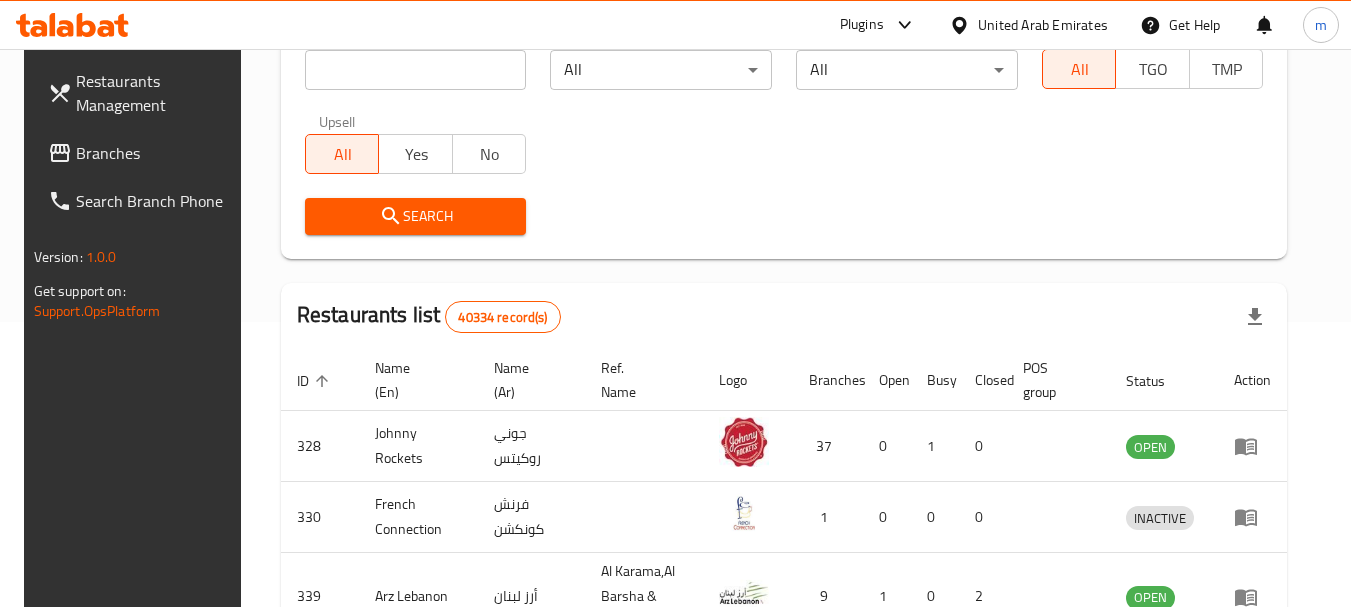 drag, startPoint x: 132, startPoint y: 143, endPoint x: 164, endPoint y: 147, distance: 32.24903 